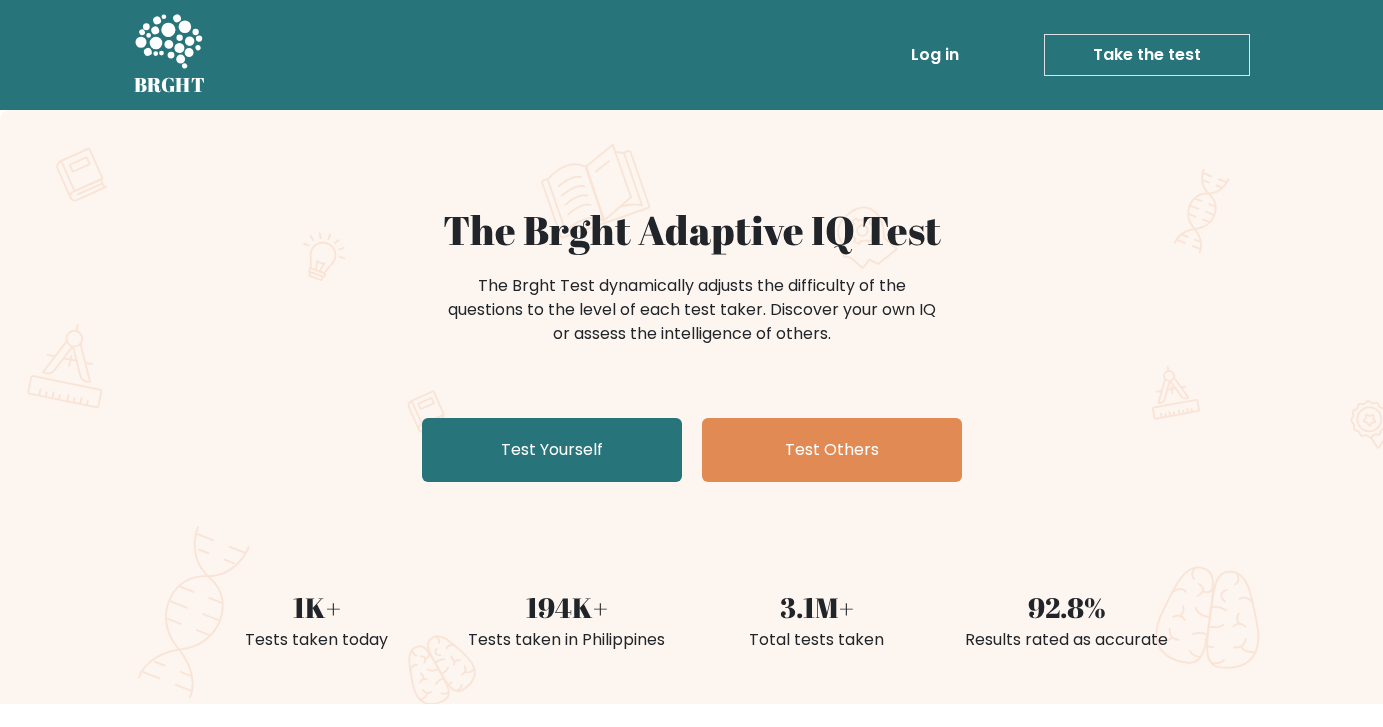 scroll, scrollTop: 0, scrollLeft: 0, axis: both 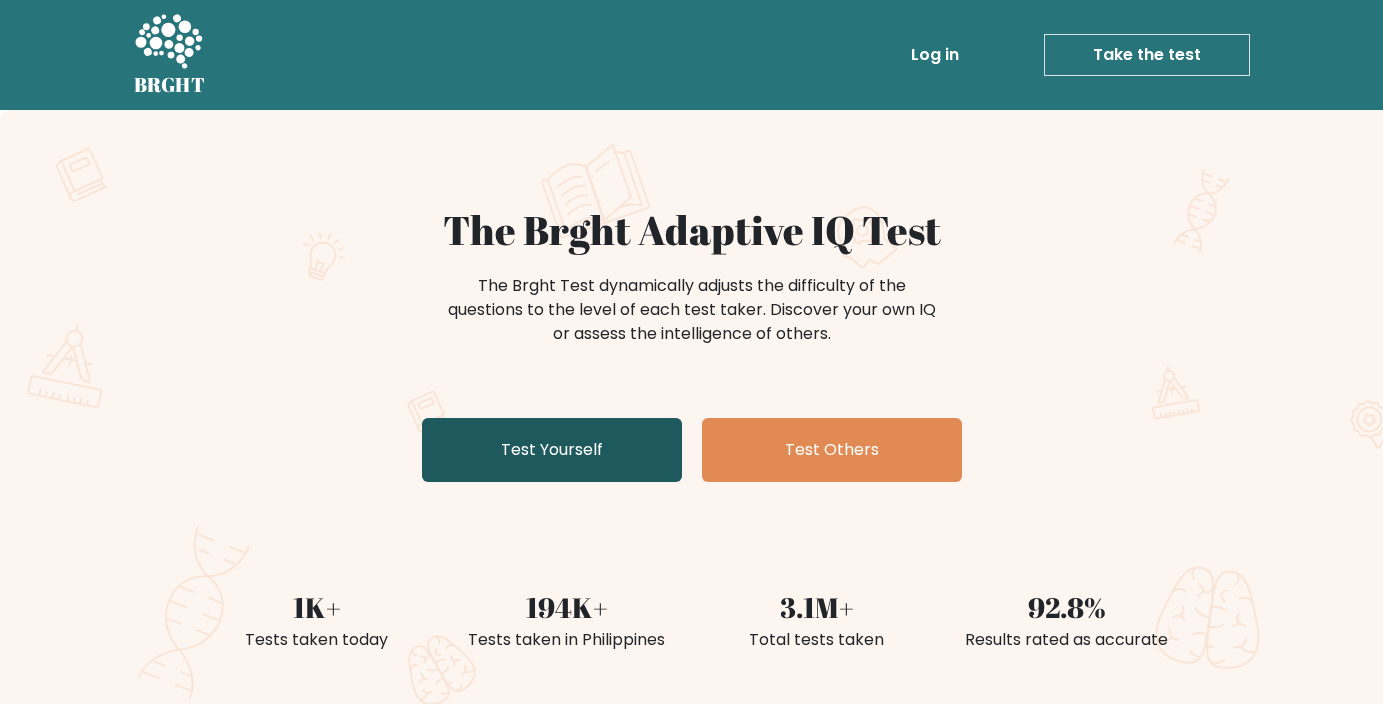 click on "Test Yourself" at bounding box center (552, 450) 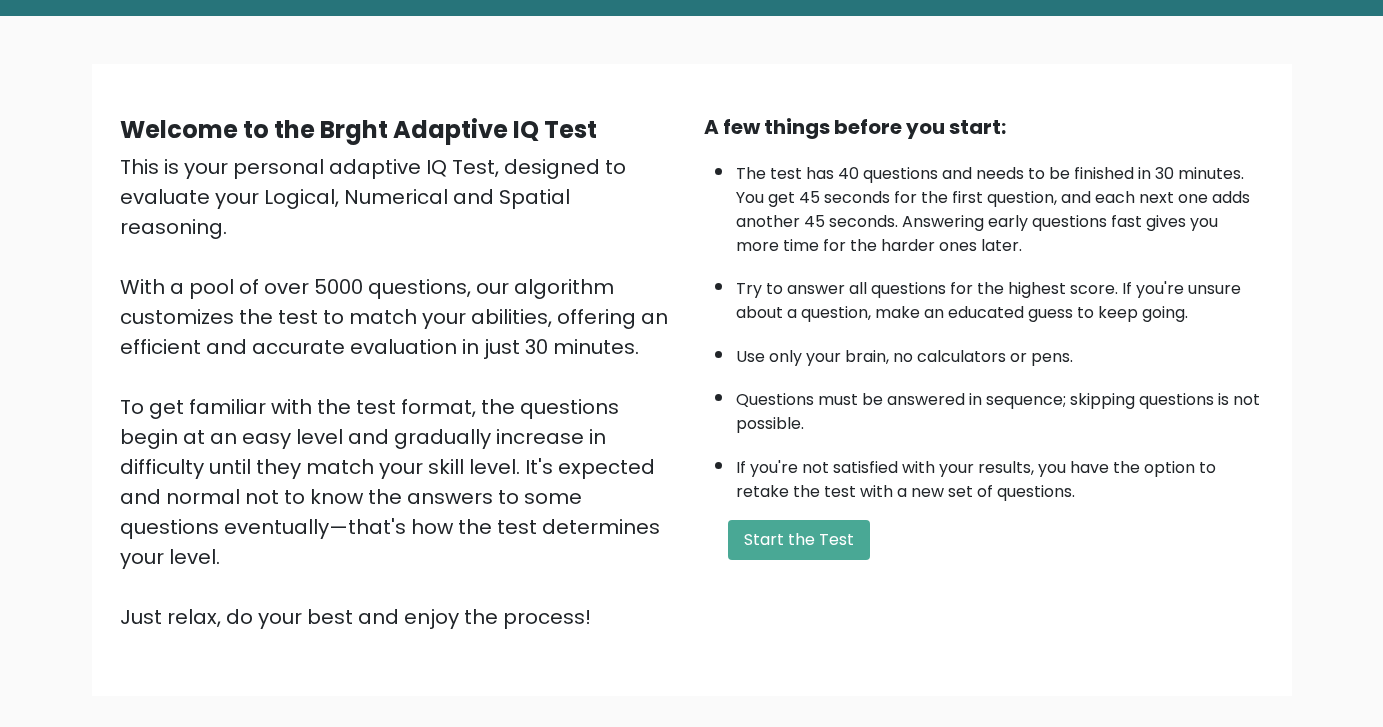 scroll, scrollTop: 103, scrollLeft: 0, axis: vertical 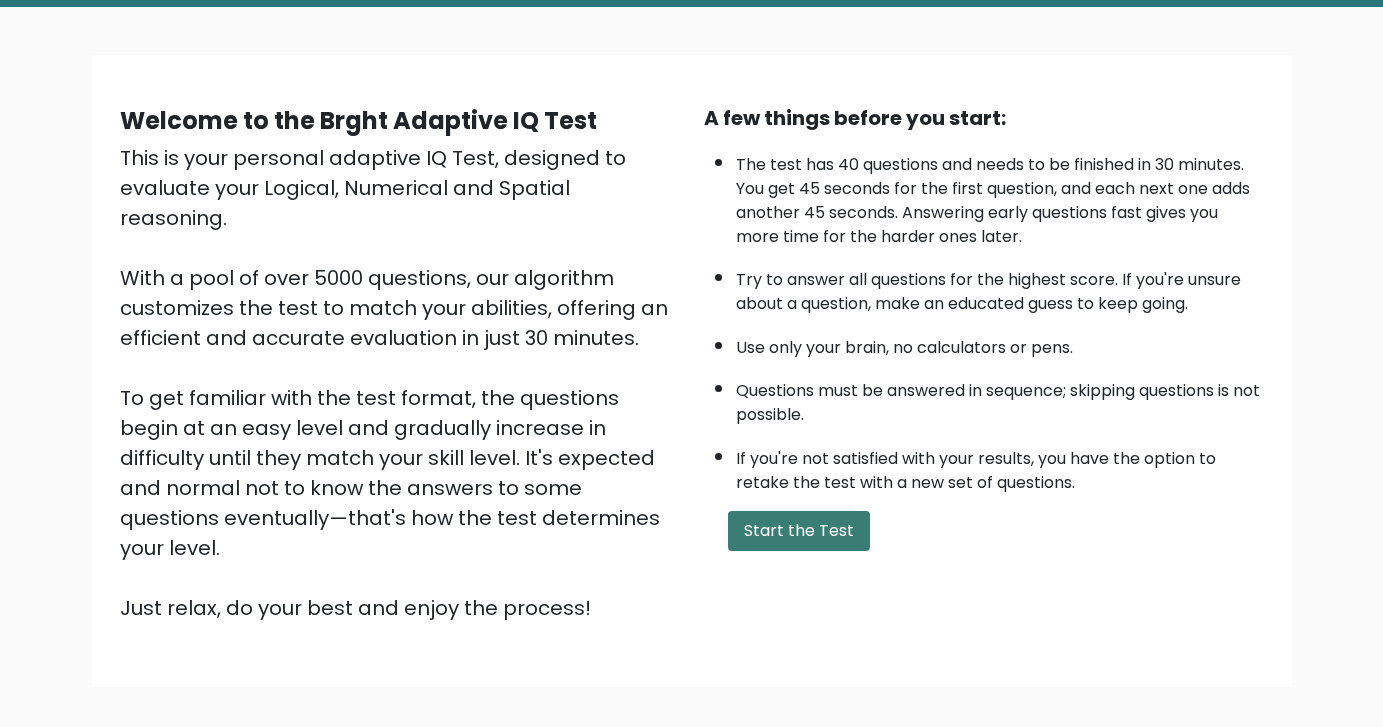 click on "Start the Test" at bounding box center (799, 531) 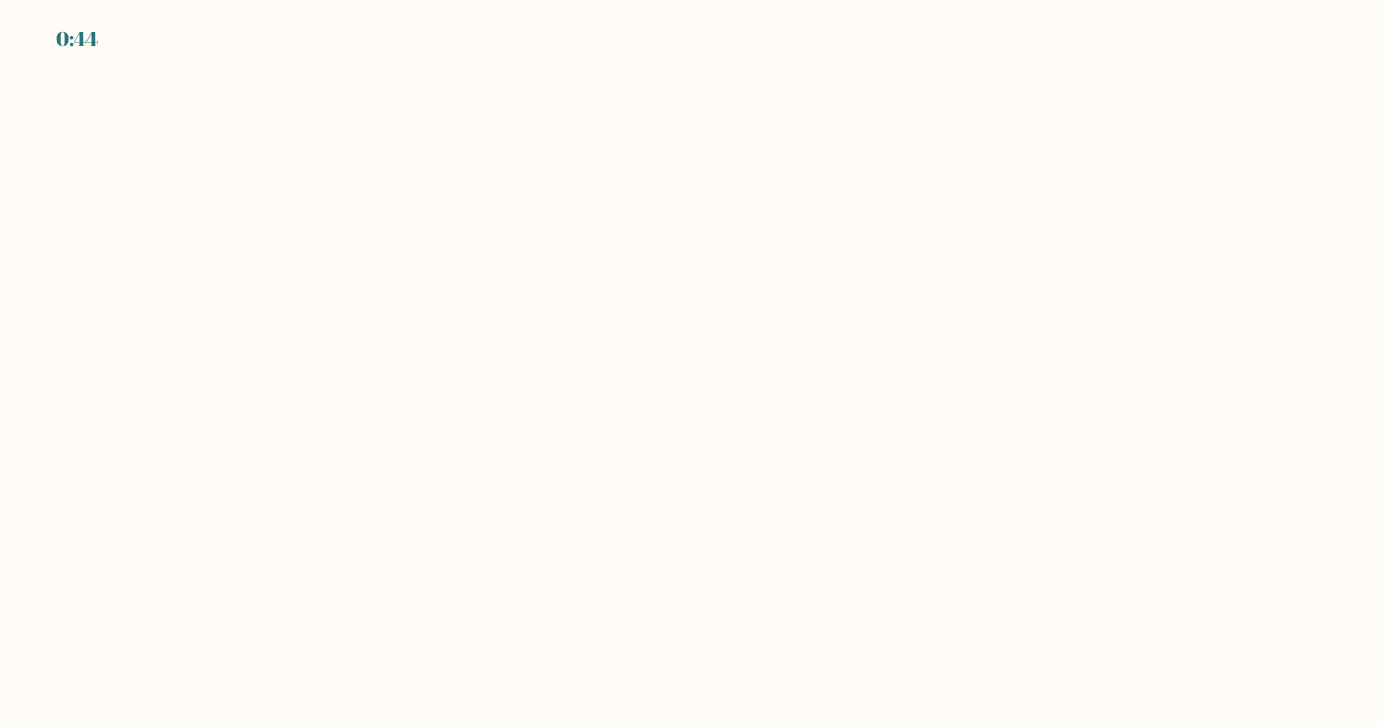 scroll, scrollTop: 0, scrollLeft: 0, axis: both 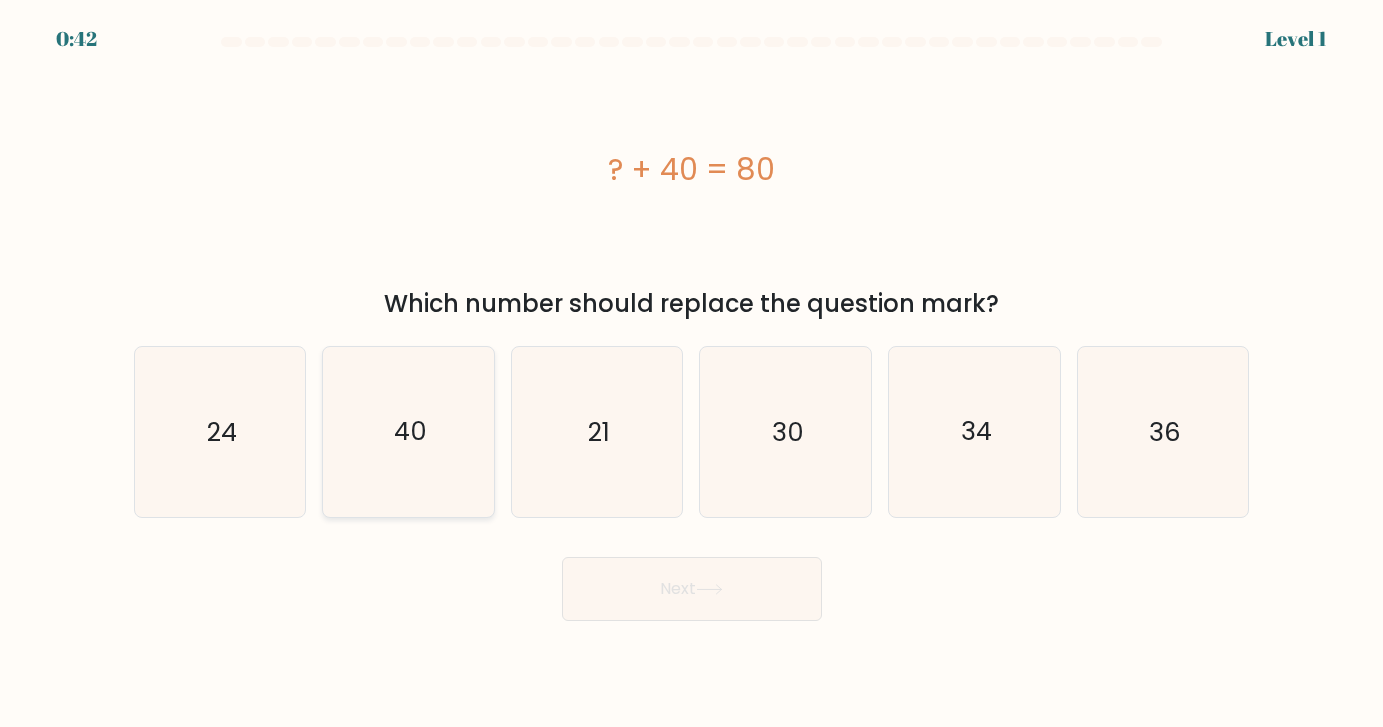 click on "40" at bounding box center [410, 431] 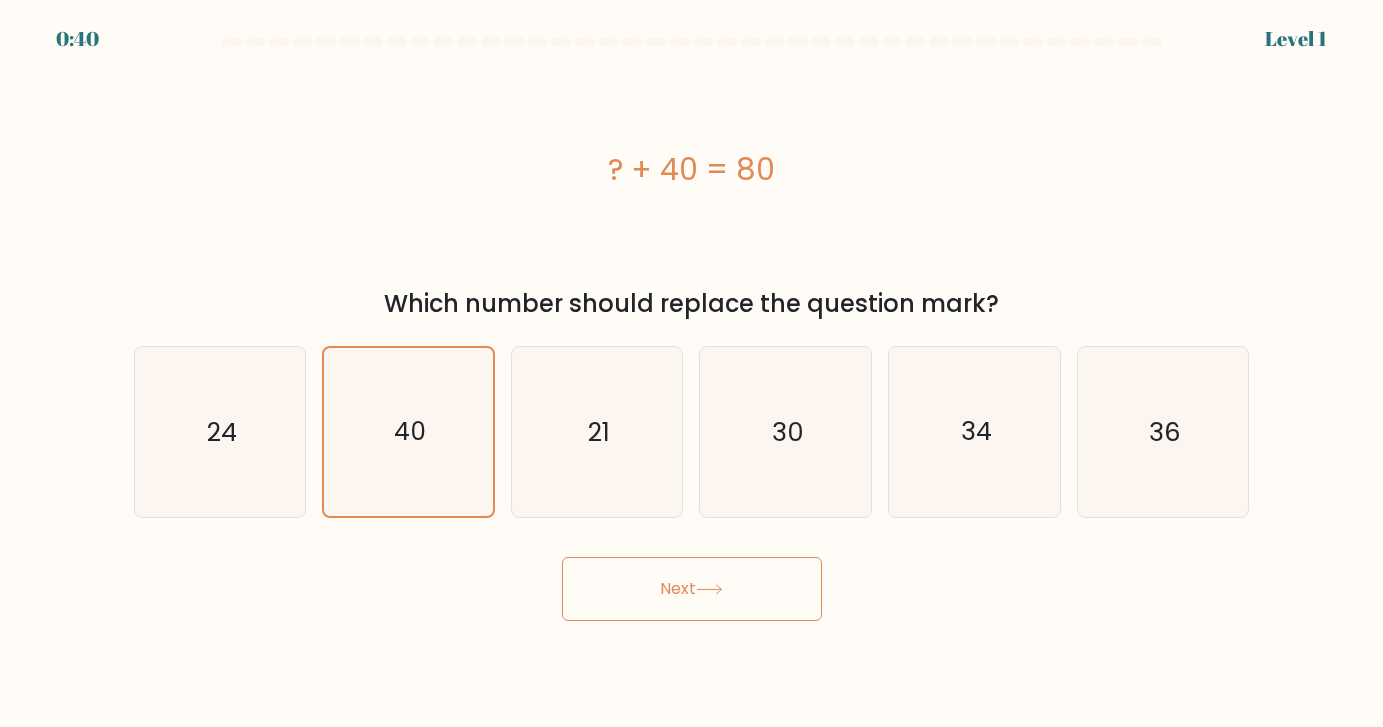 click on "Next" at bounding box center (692, 589) 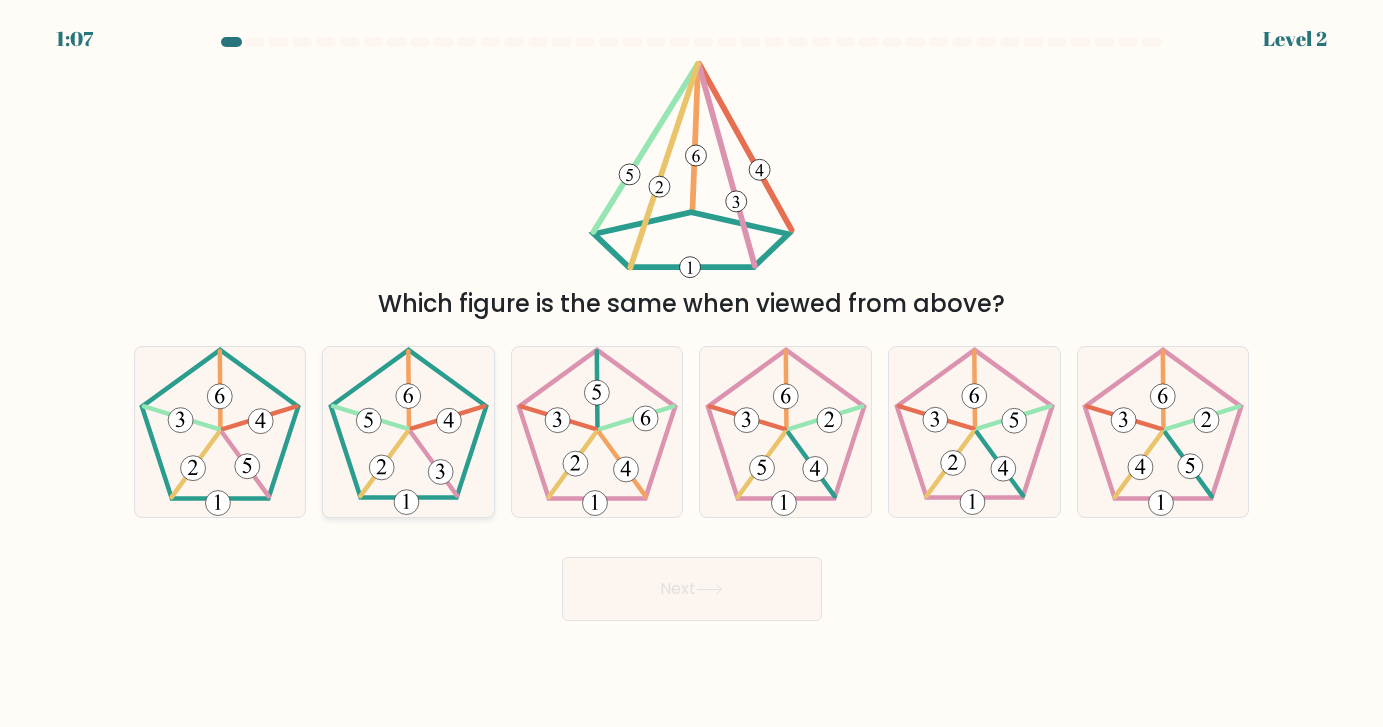 click at bounding box center (408, 431) 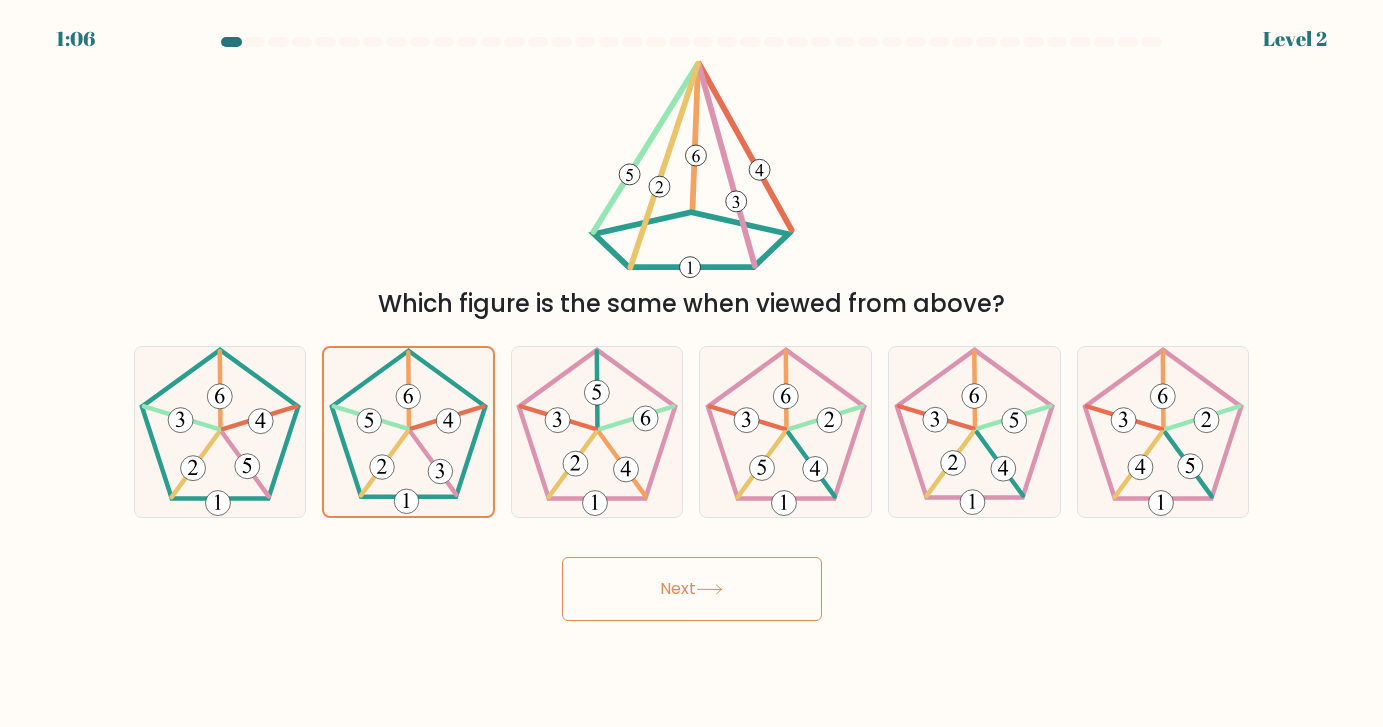 click on "Next" at bounding box center (692, 589) 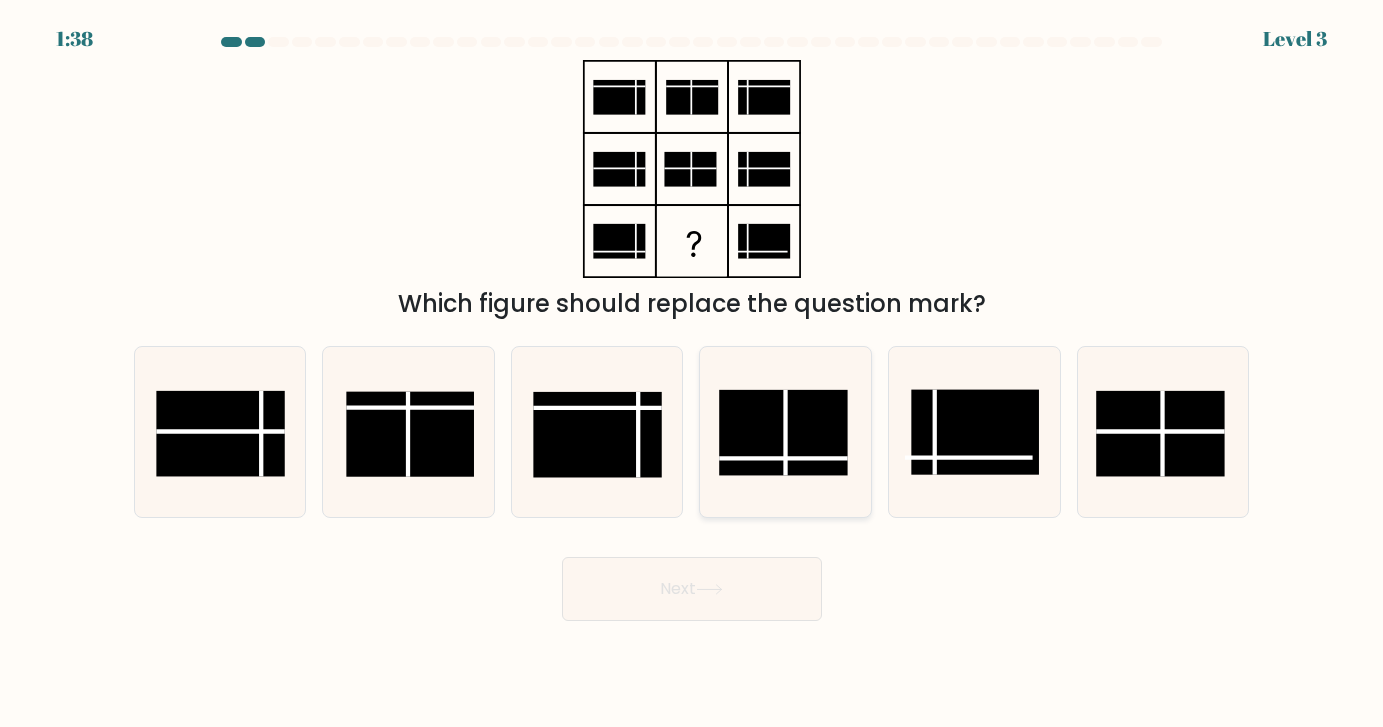 click at bounding box center (783, 432) 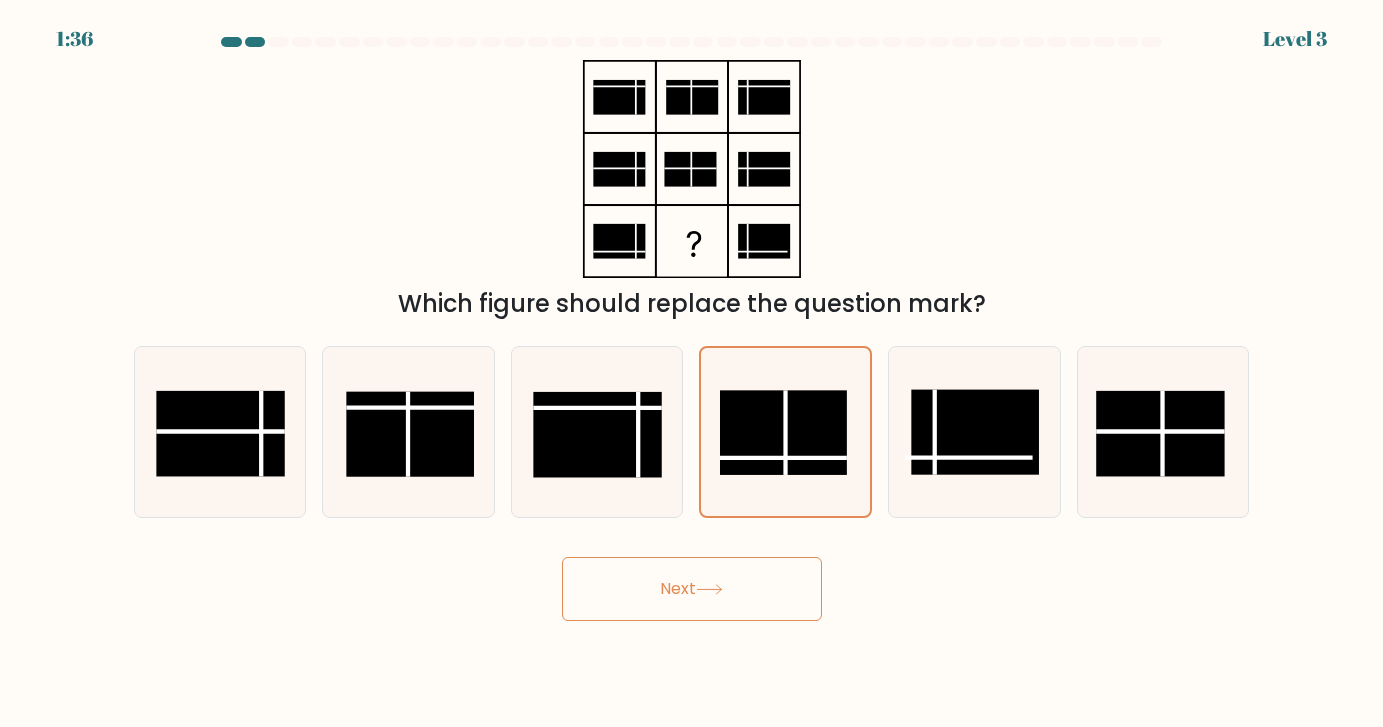 click on "Next" at bounding box center (692, 589) 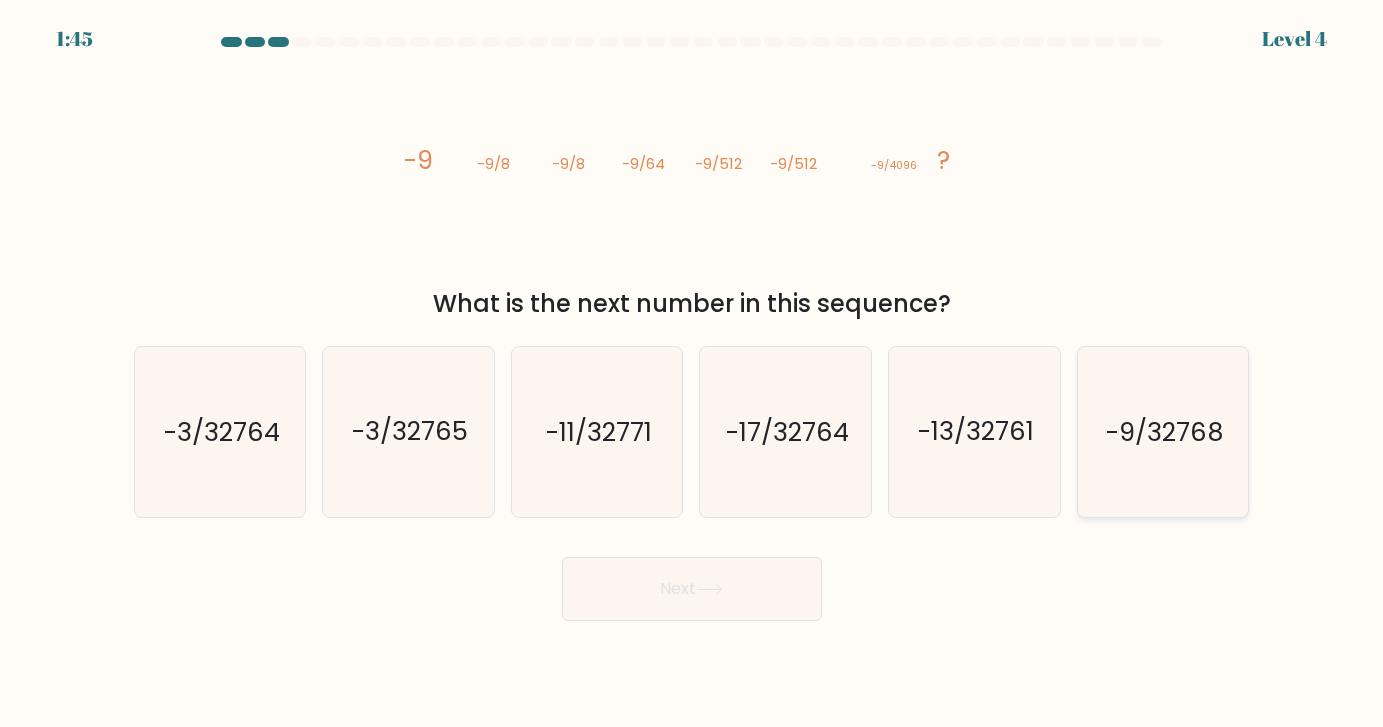 click on "-9/32768" at bounding box center (1162, 431) 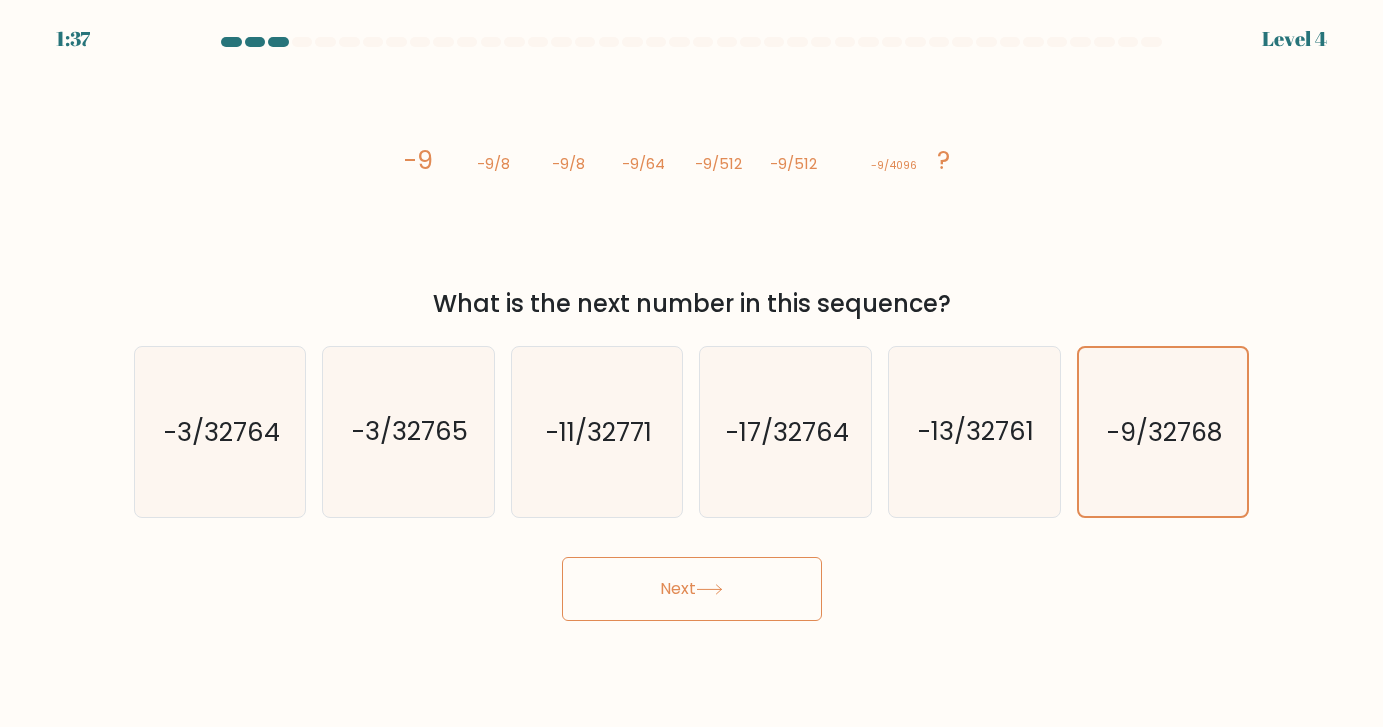 click on "Next" at bounding box center [692, 589] 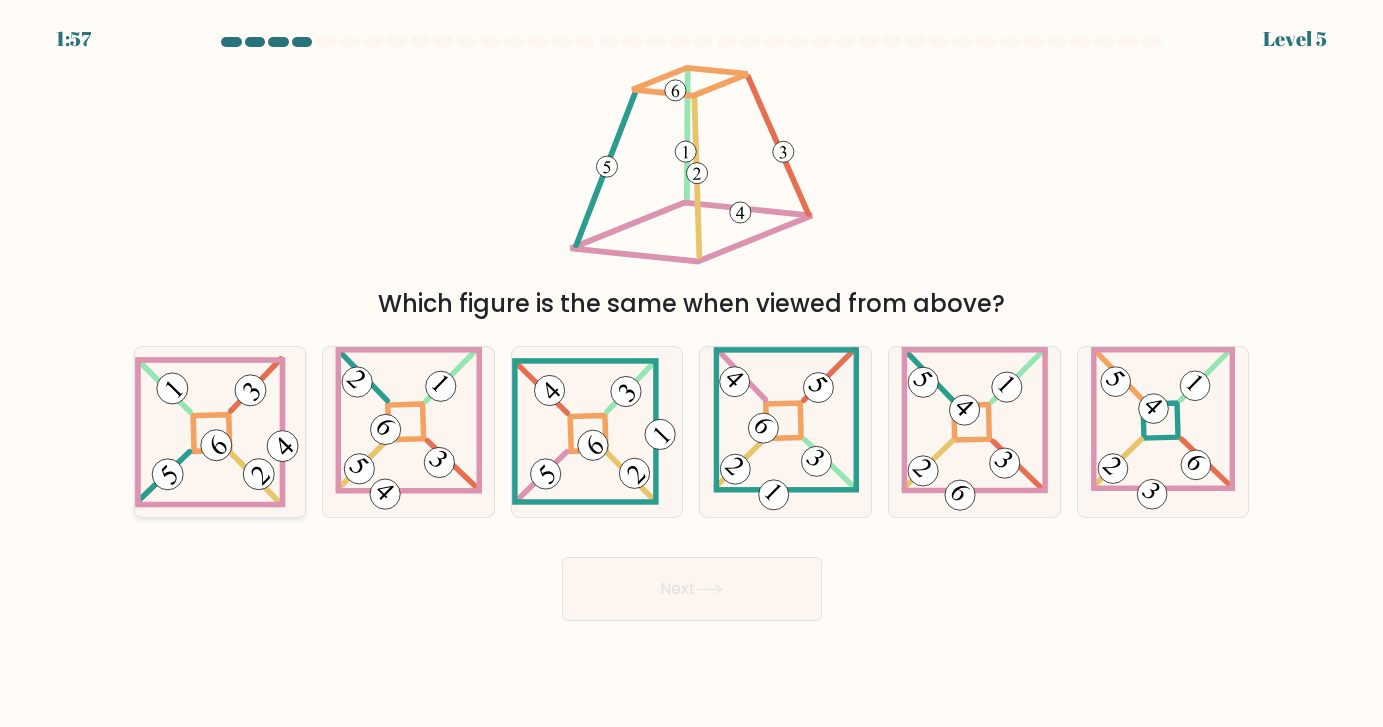 click at bounding box center (216, 445) 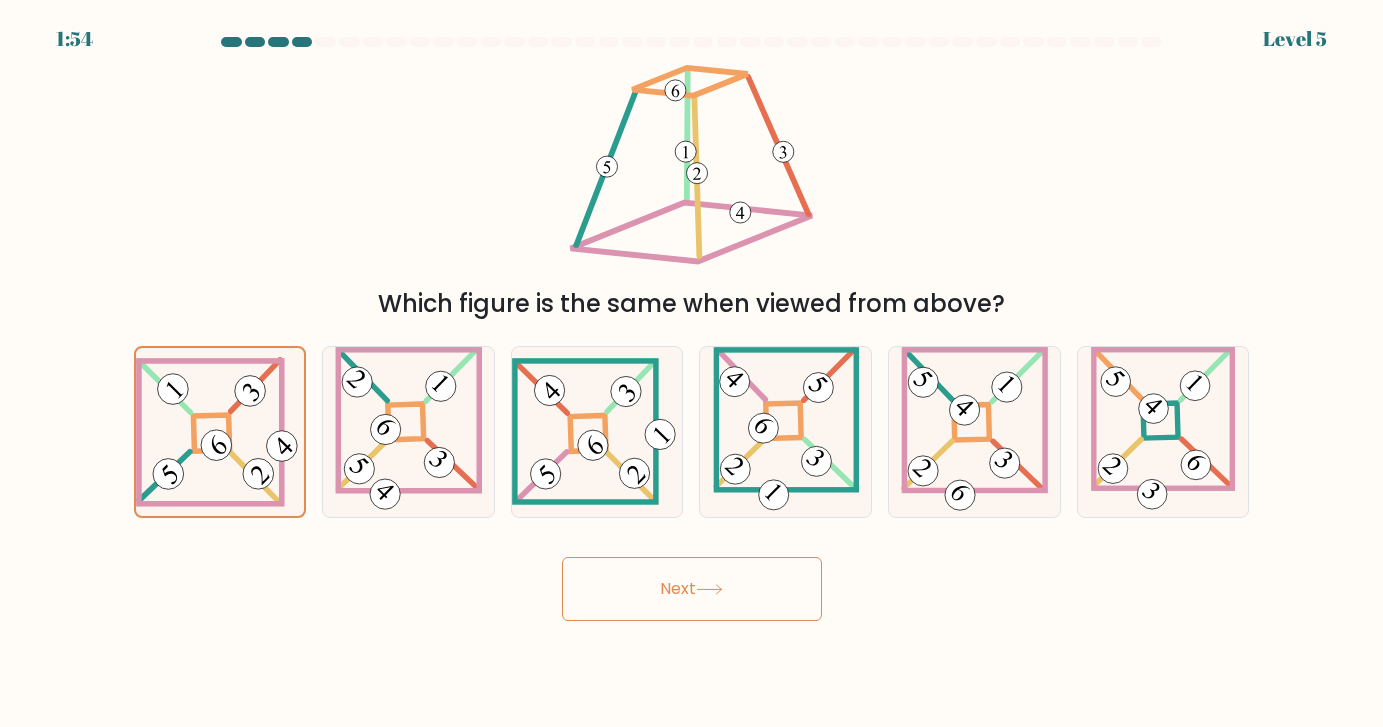 click on "Next" at bounding box center (692, 589) 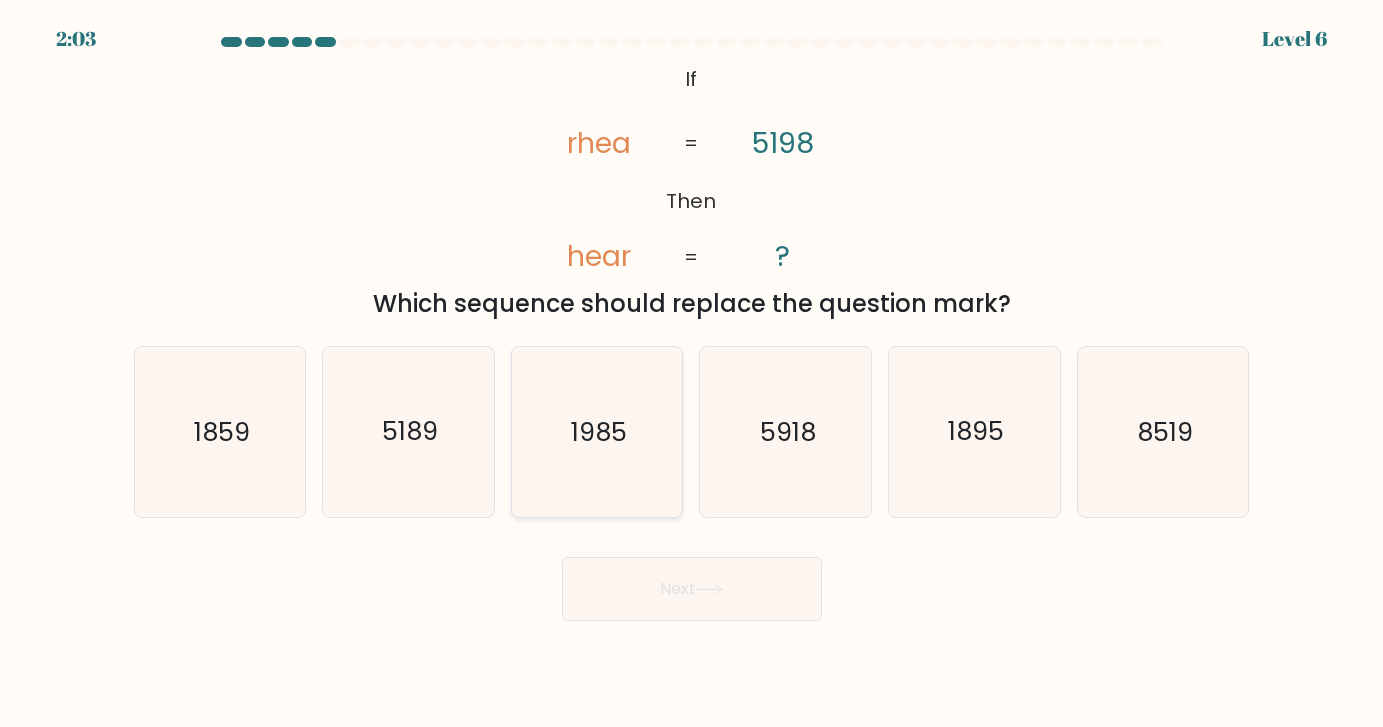 click on "1985" at bounding box center (596, 431) 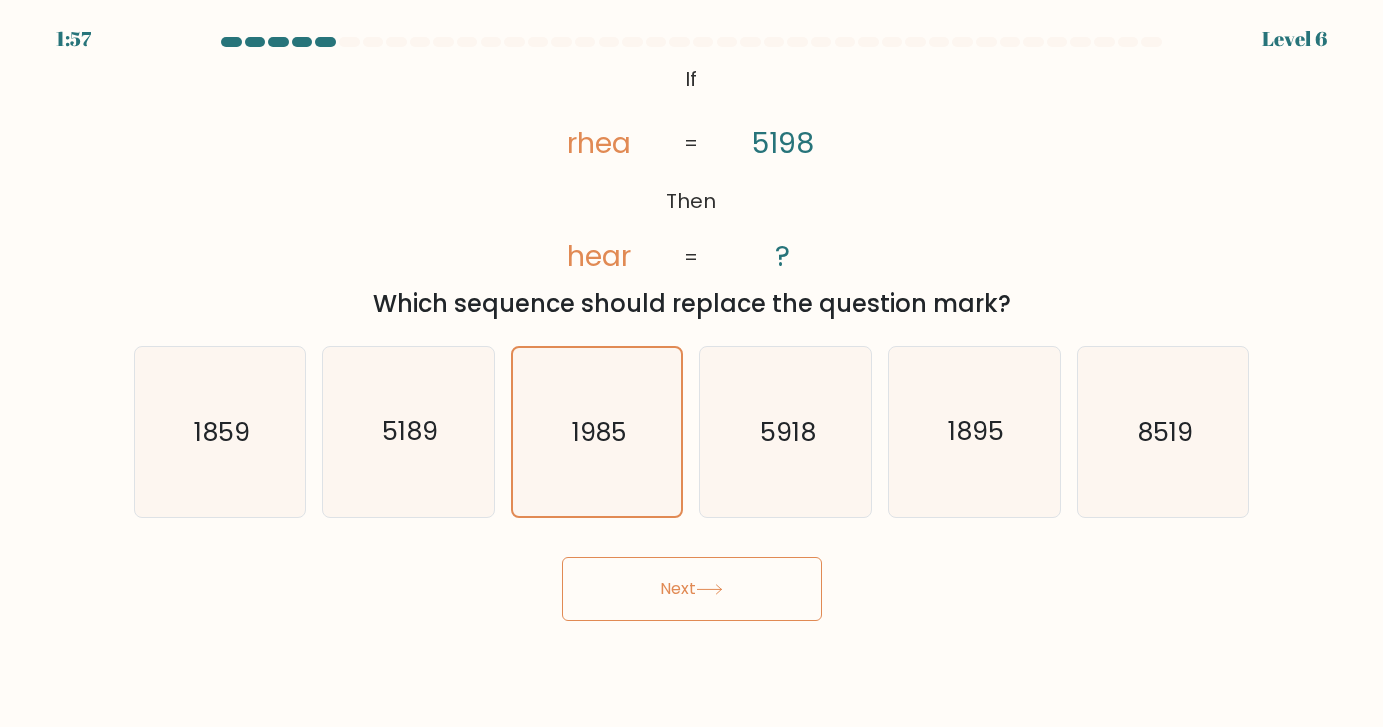 click on "Next" at bounding box center [692, 589] 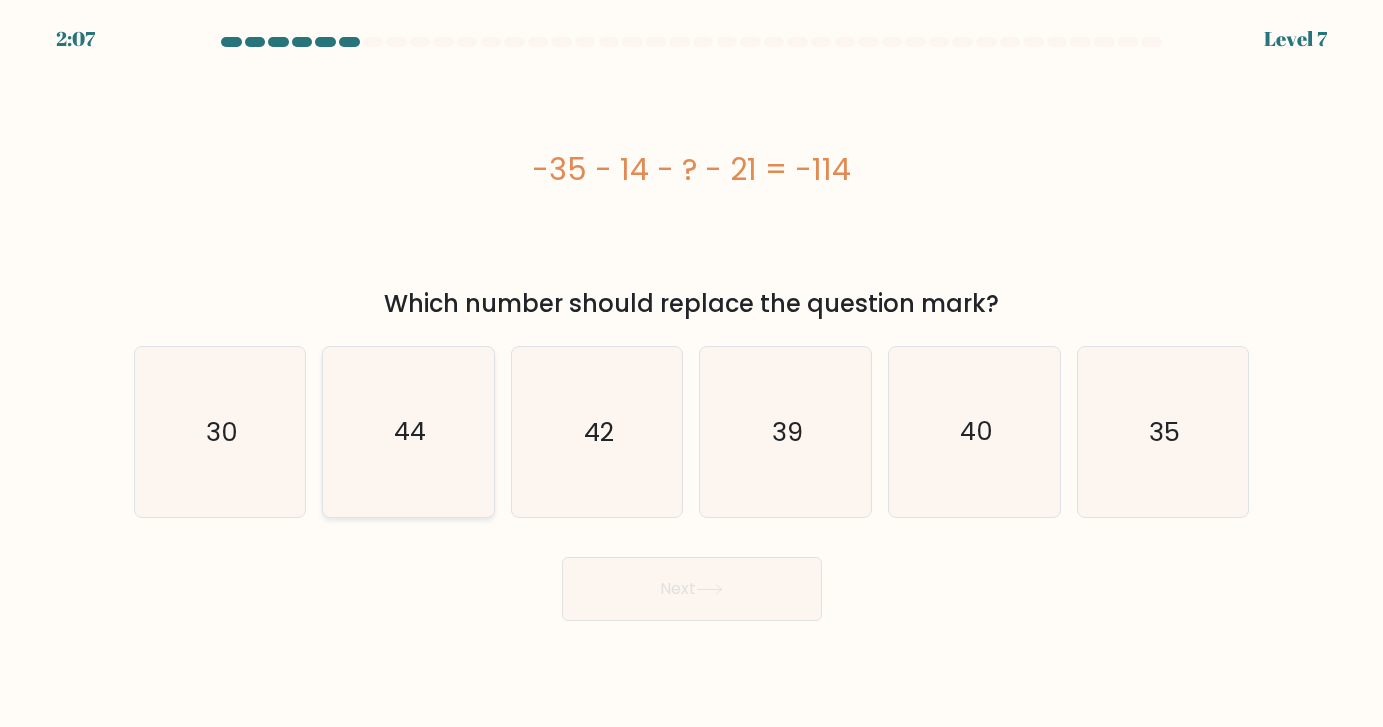 click on "44" at bounding box center [410, 431] 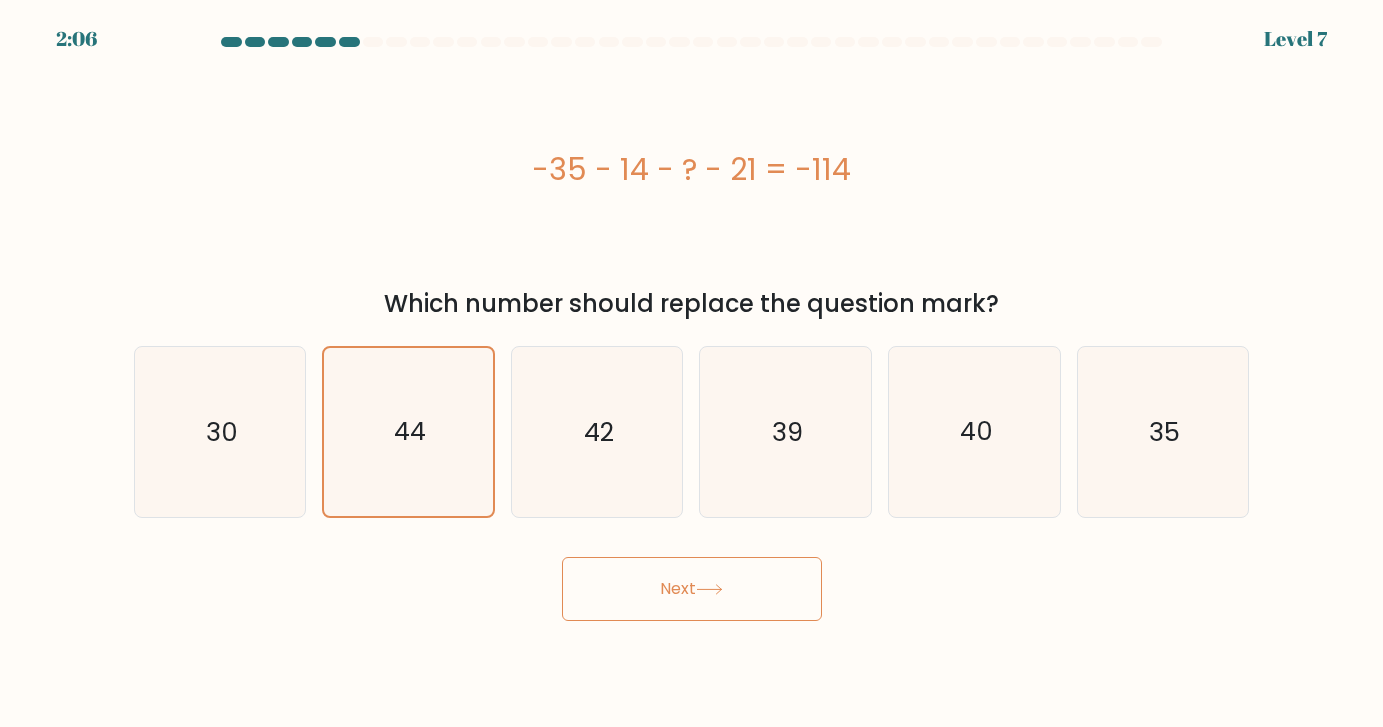 click on "Next" at bounding box center [692, 589] 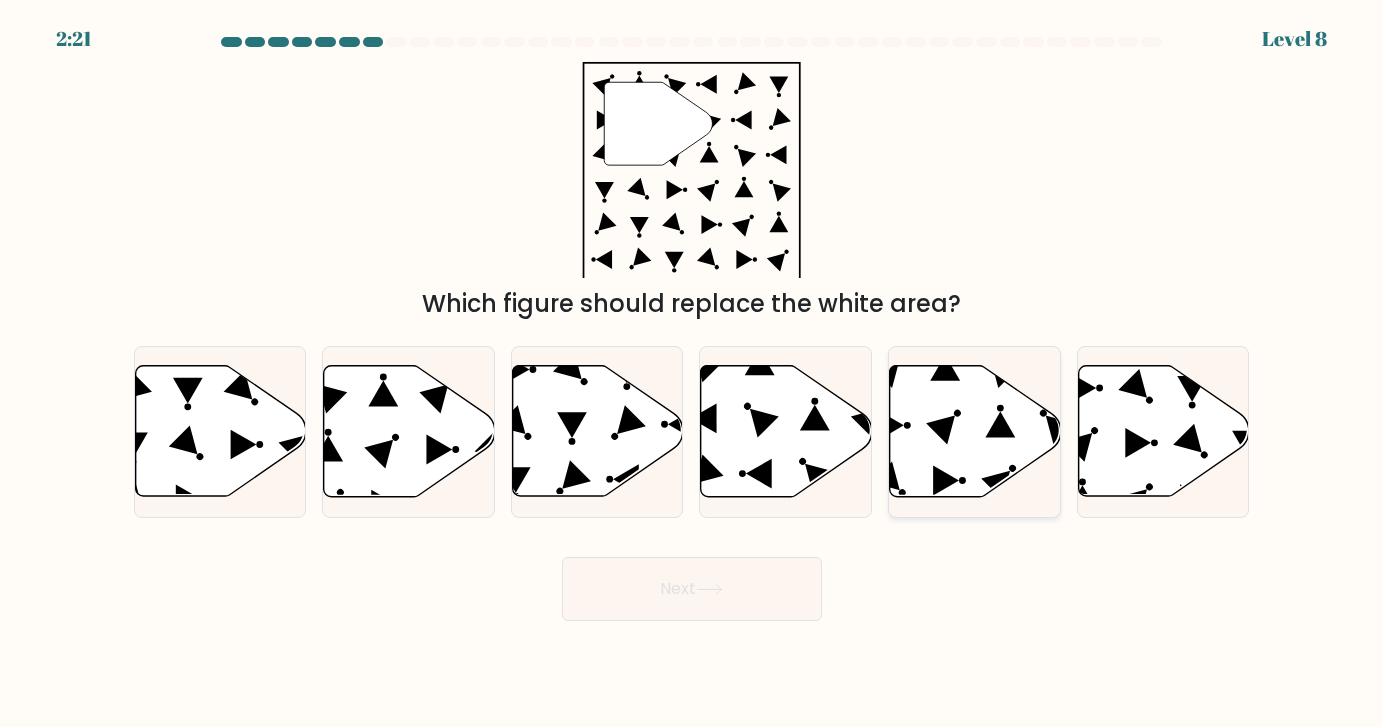 click at bounding box center [975, 431] 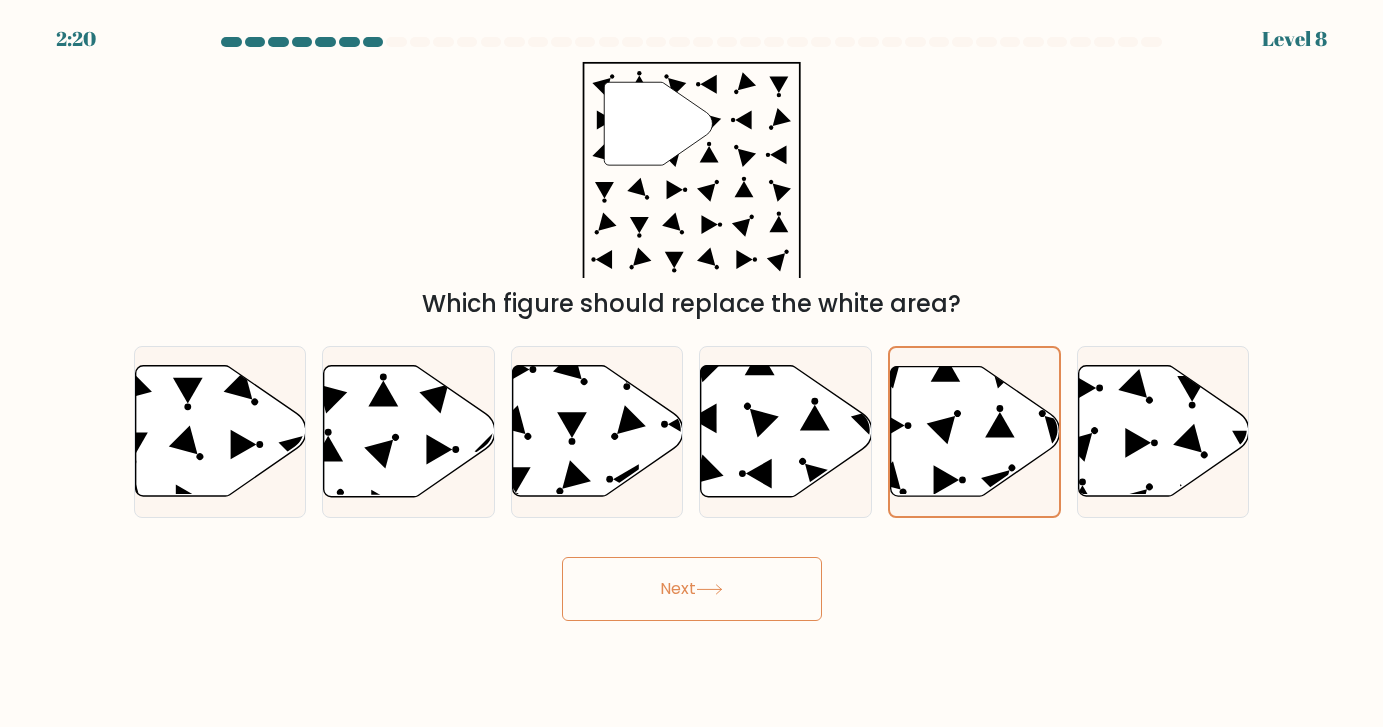 click on "Next" at bounding box center [692, 589] 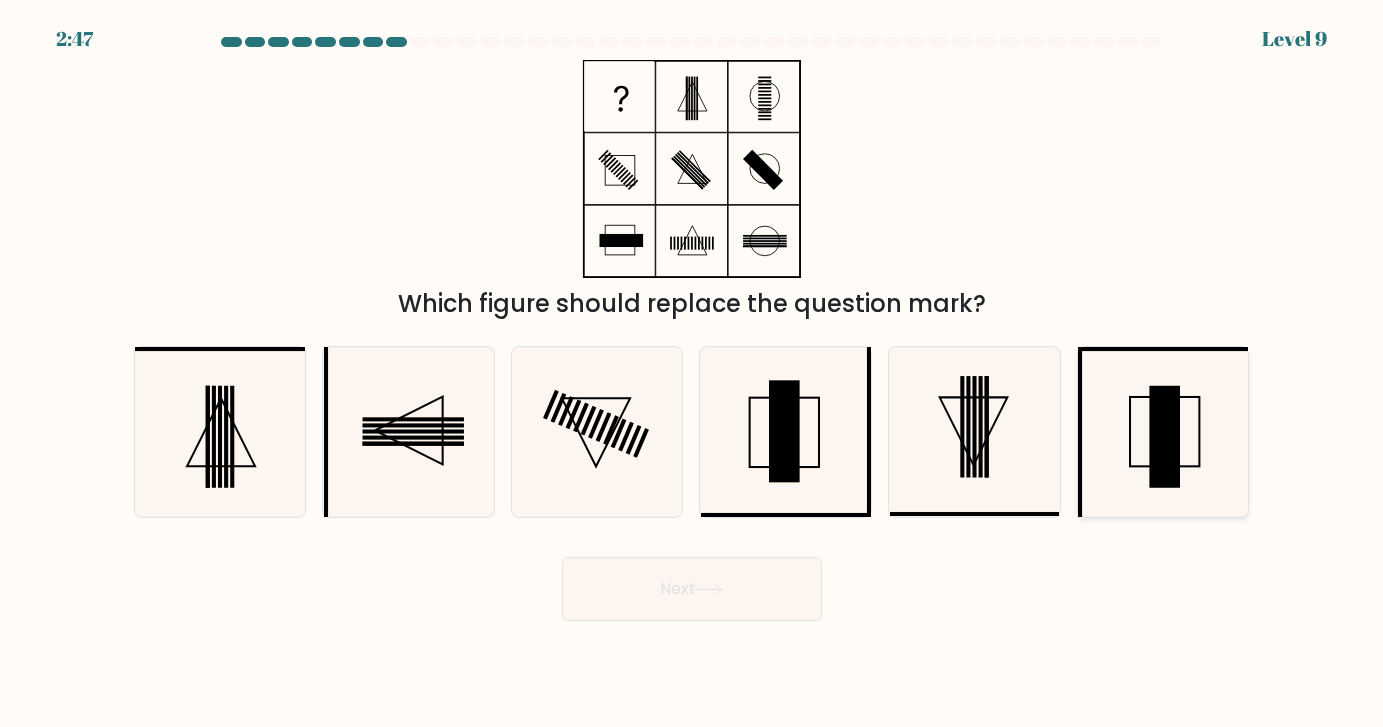 click at bounding box center (1165, 437) 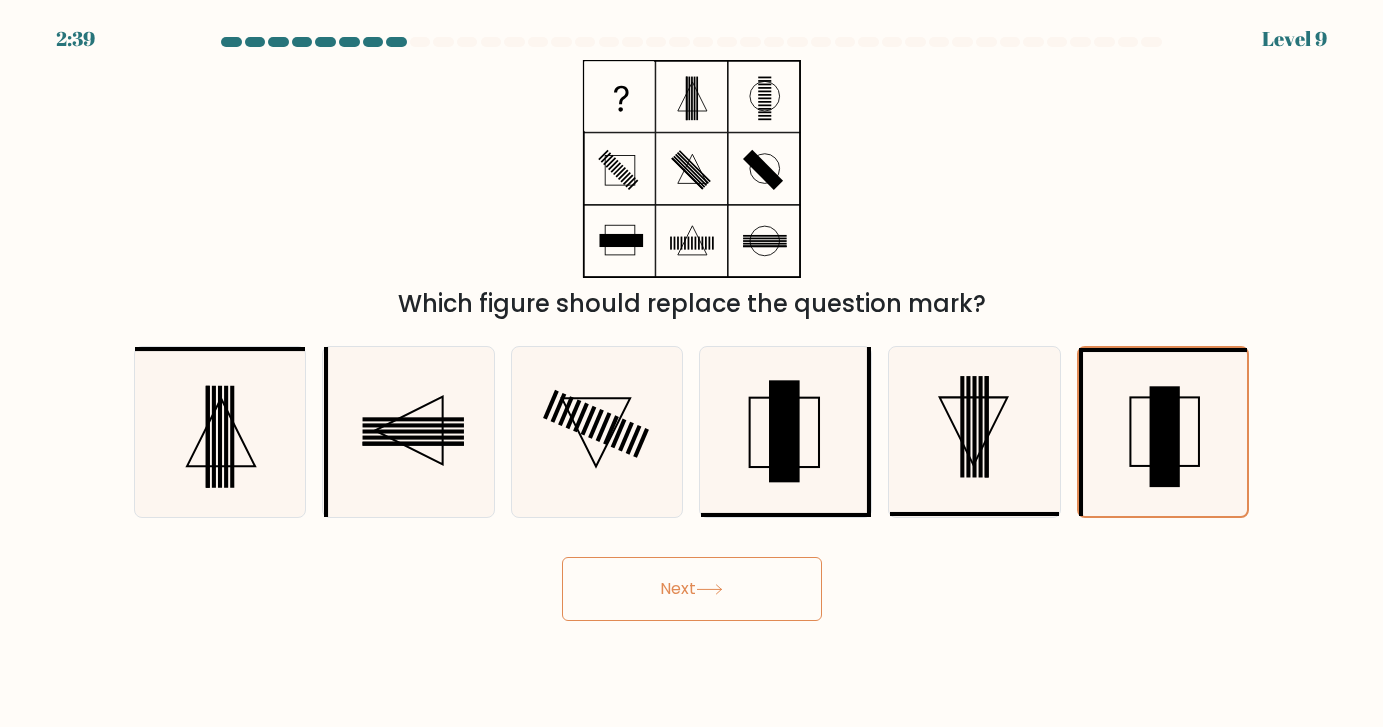 click at bounding box center (709, 589) 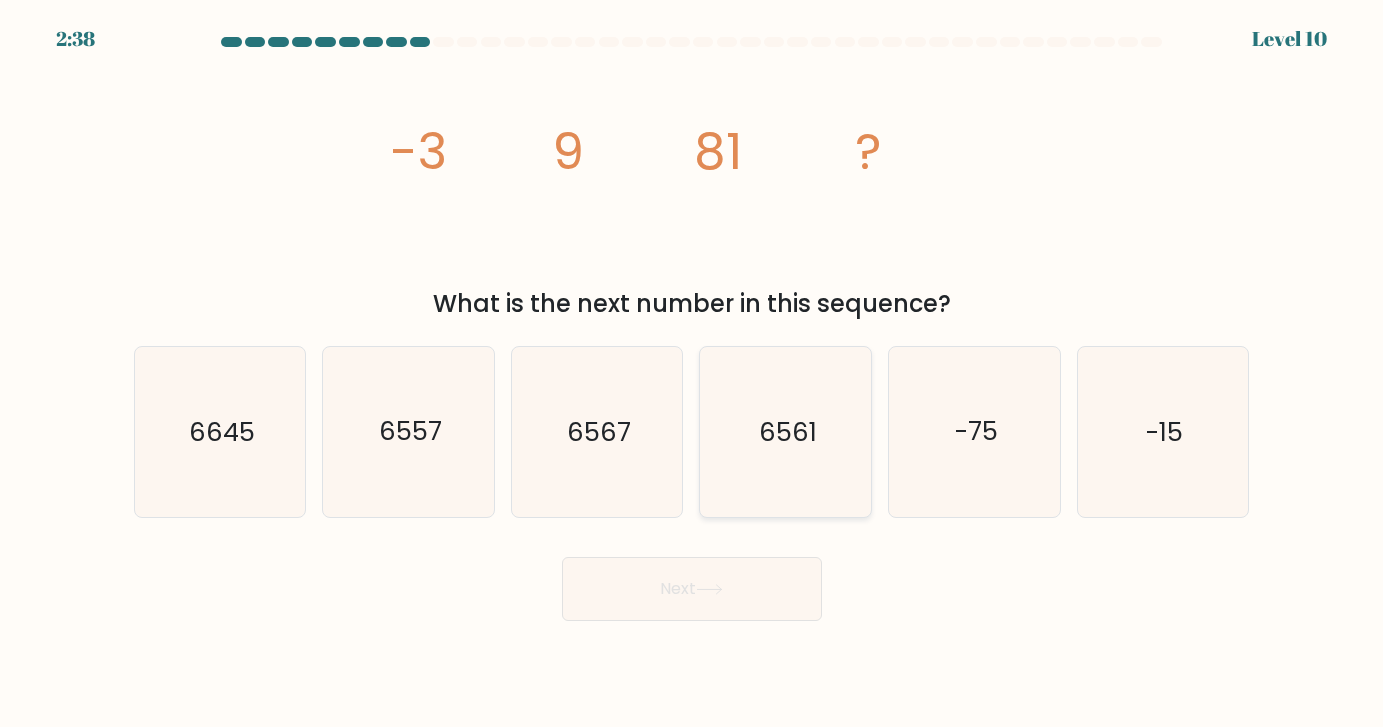 click on "6561" at bounding box center [785, 431] 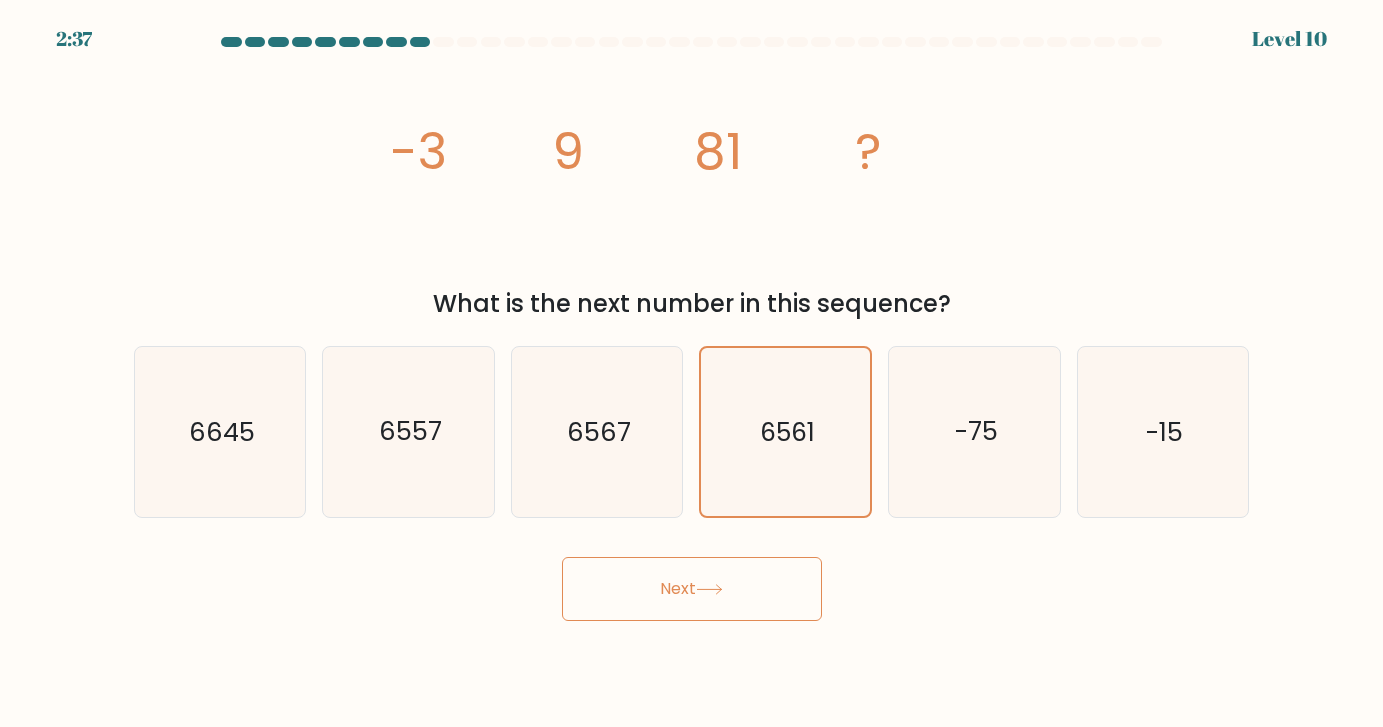 click on "Next" at bounding box center [692, 589] 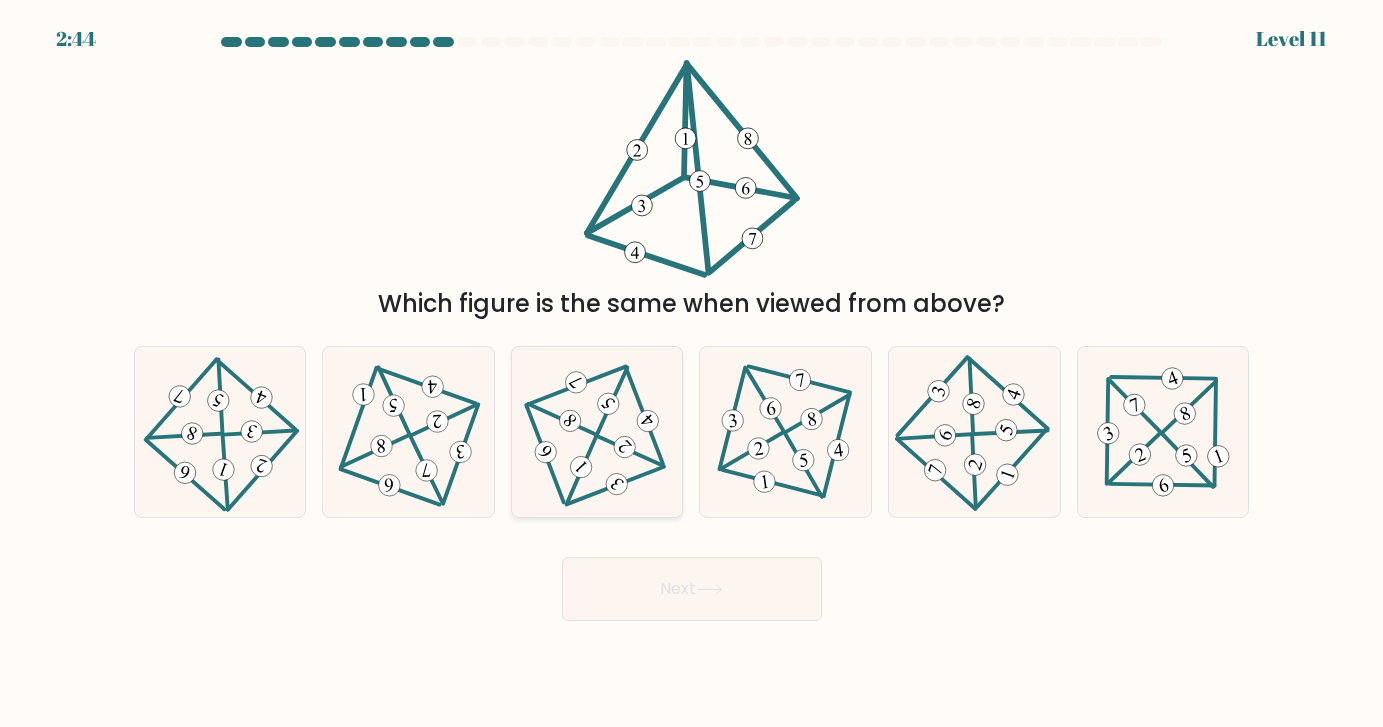 click at bounding box center [597, 432] 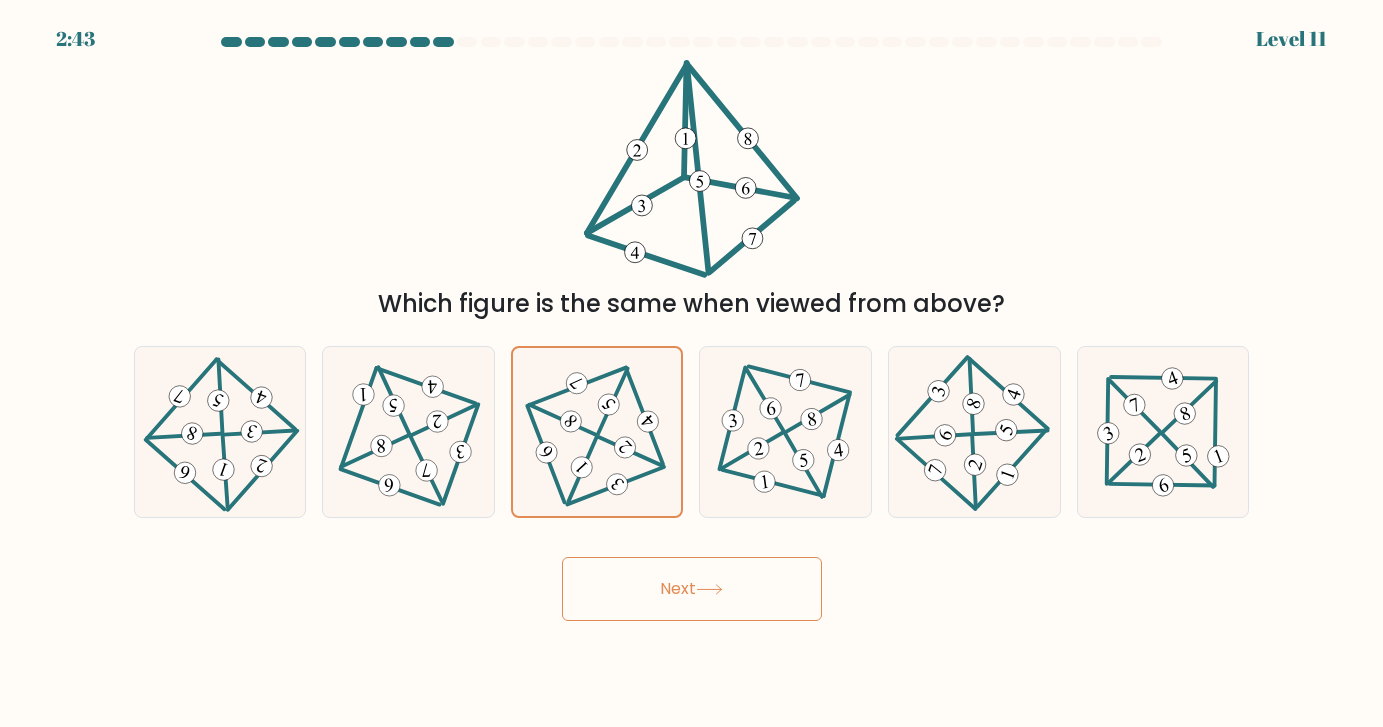 click on "Next" at bounding box center [692, 589] 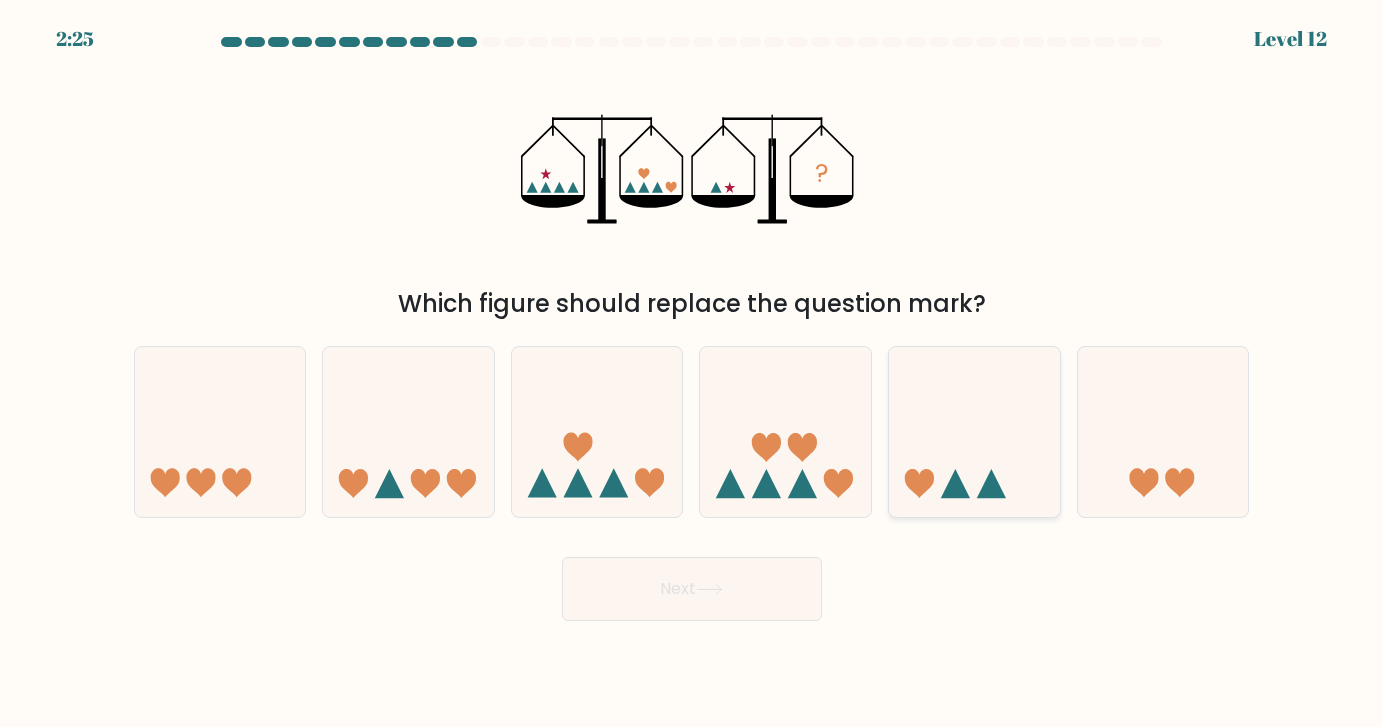 click at bounding box center (974, 431) 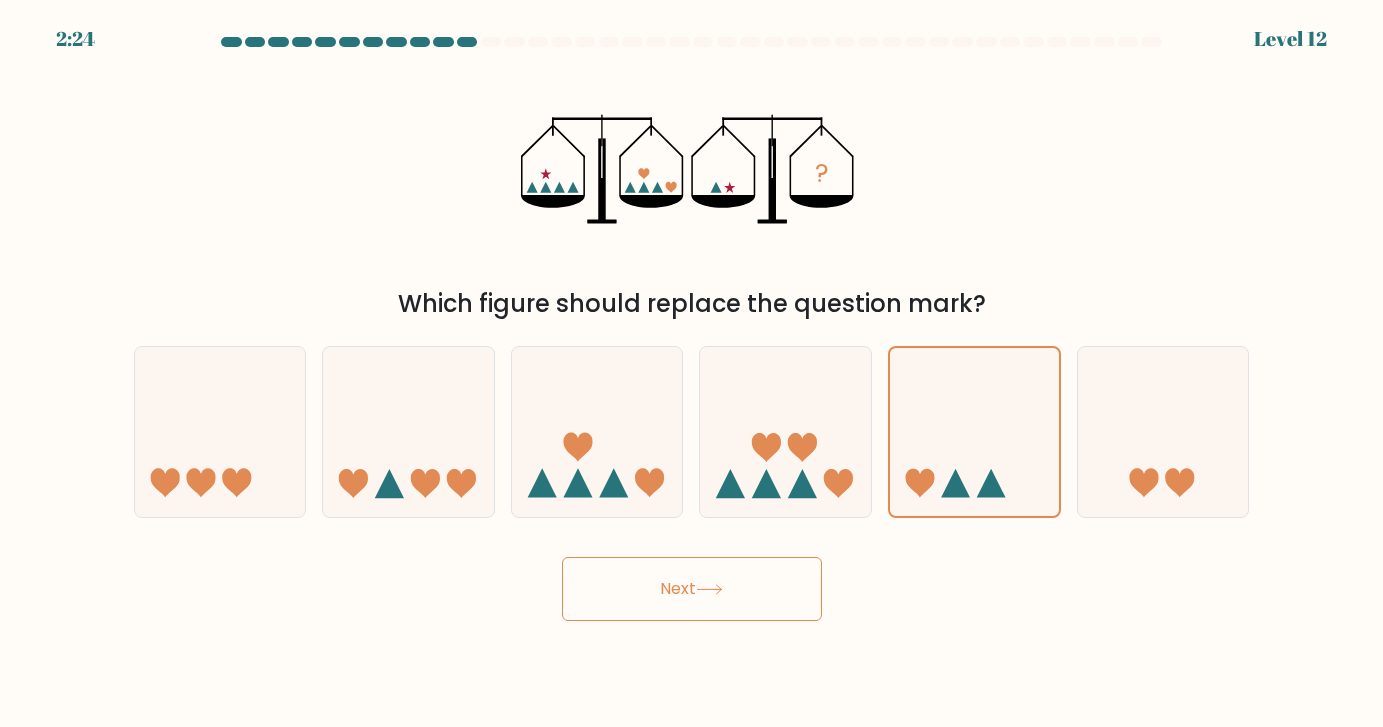 click on "Next" at bounding box center [692, 589] 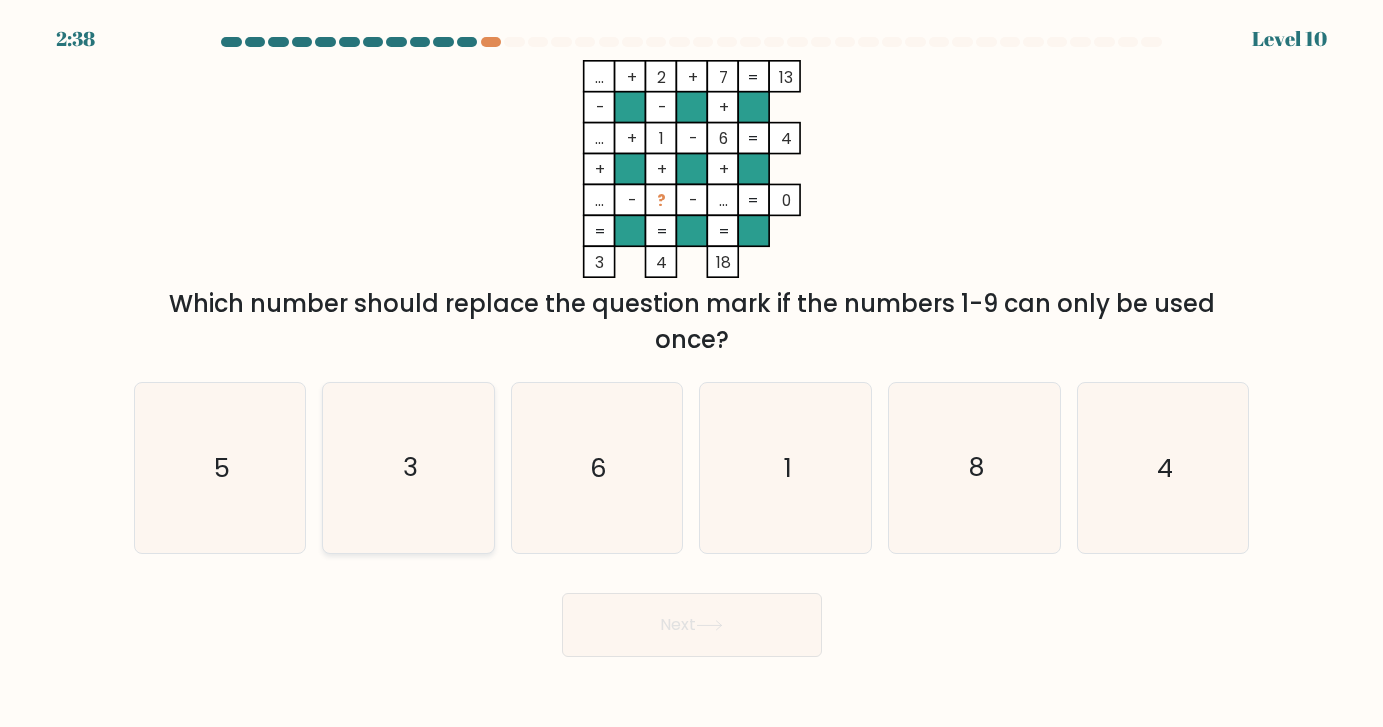 click on "3" at bounding box center (408, 467) 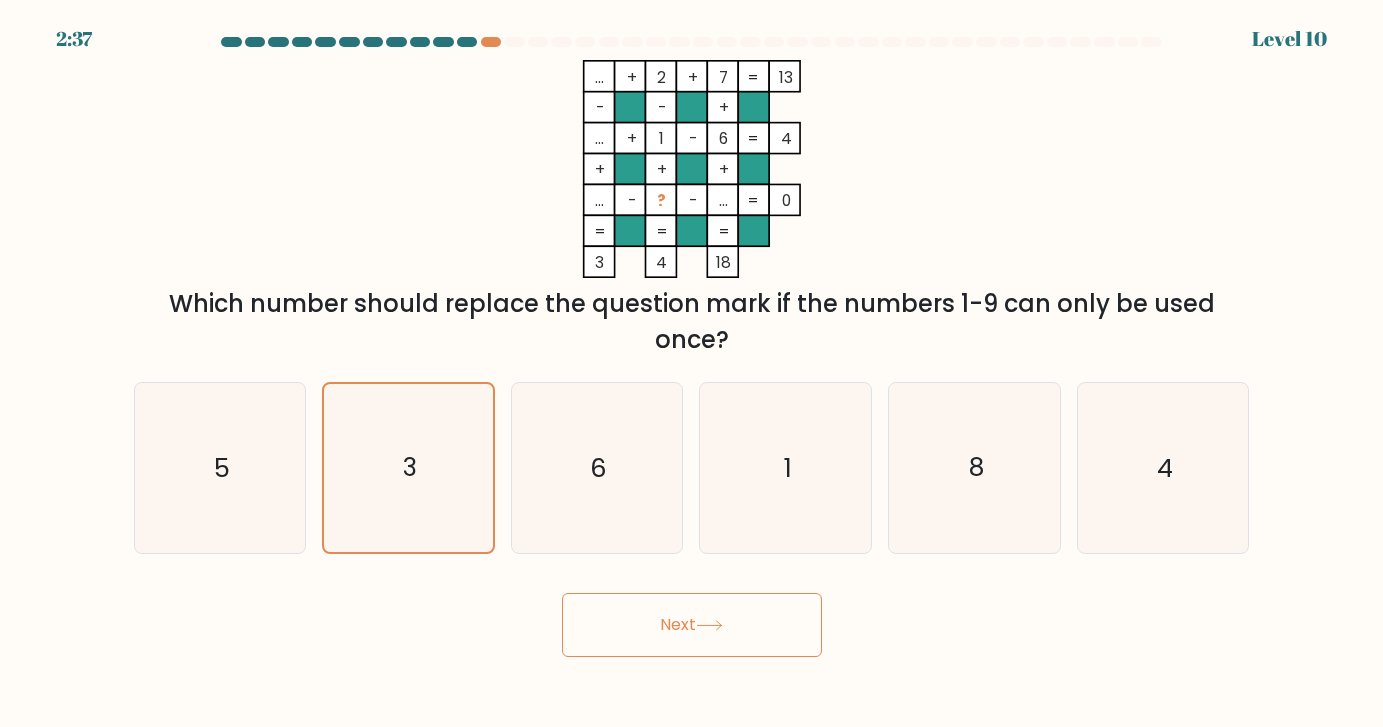 click on "Next" at bounding box center (692, 625) 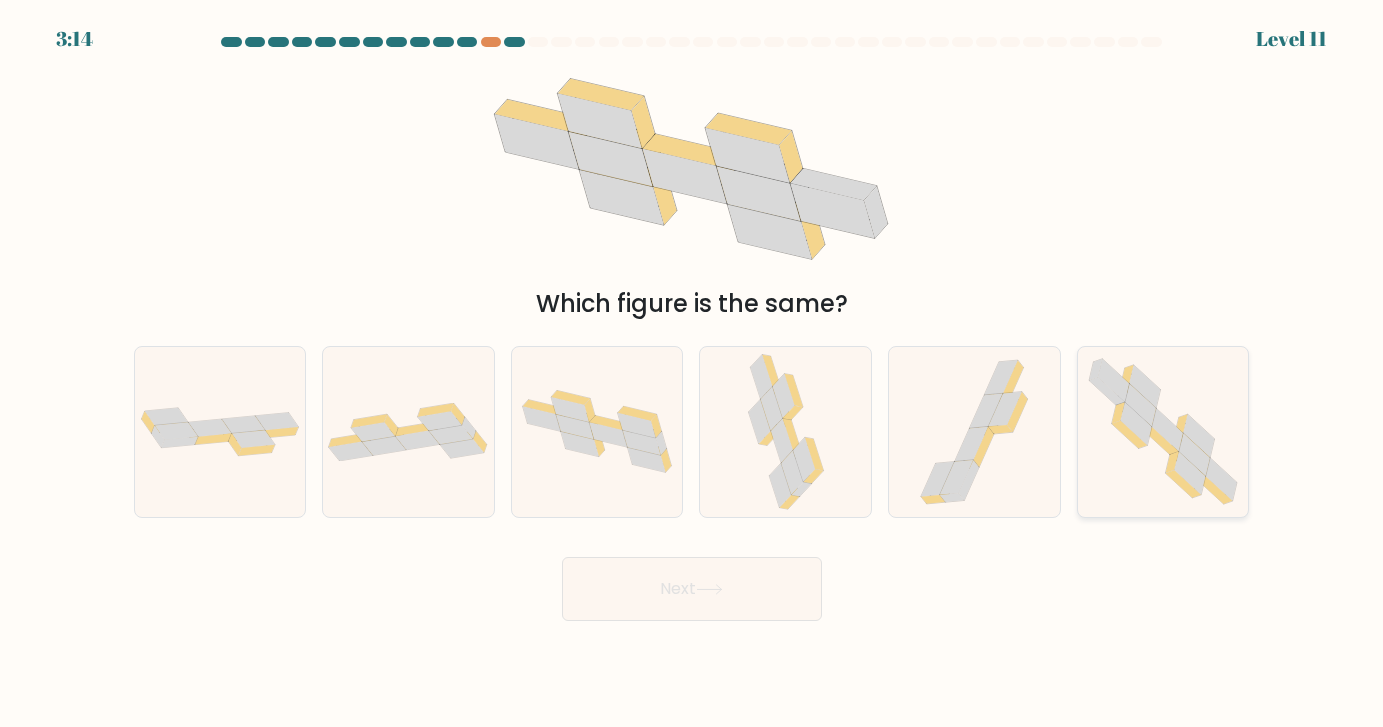 click at bounding box center [1163, 432] 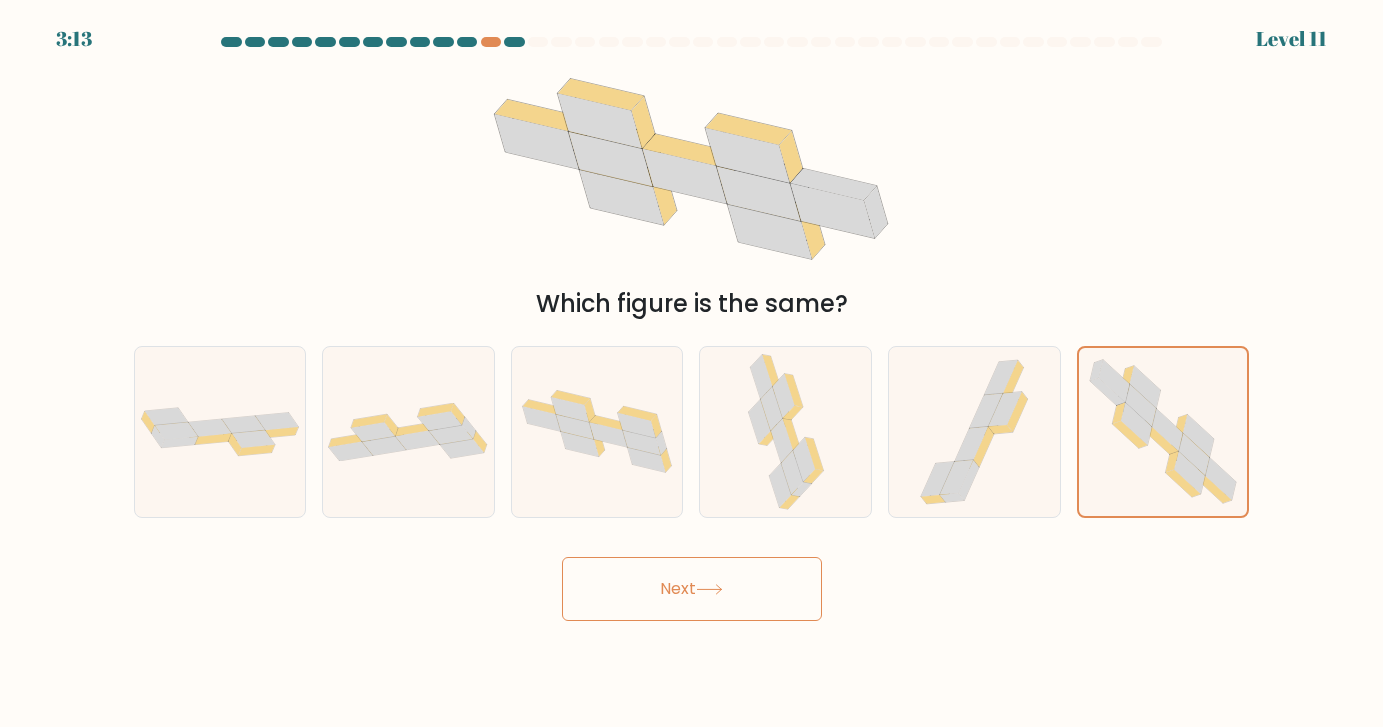 click on "Next" at bounding box center [692, 589] 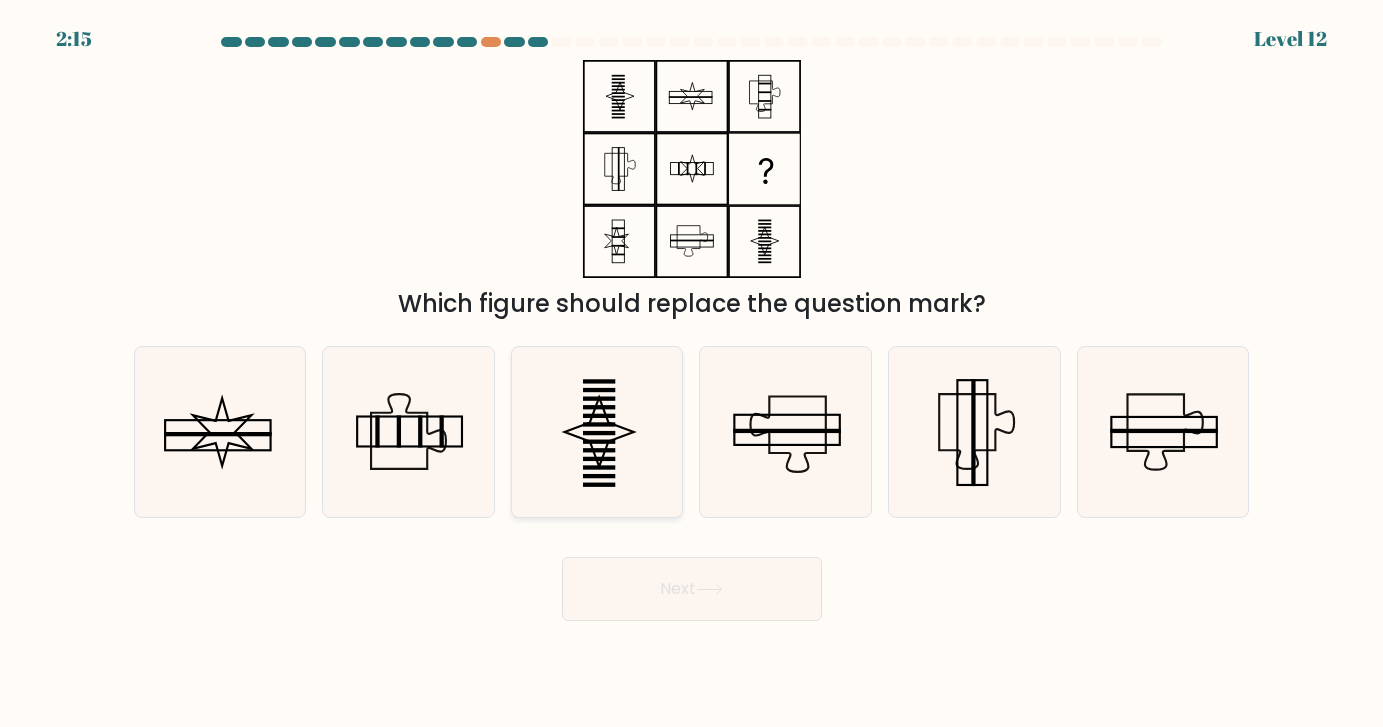 click at bounding box center [596, 431] 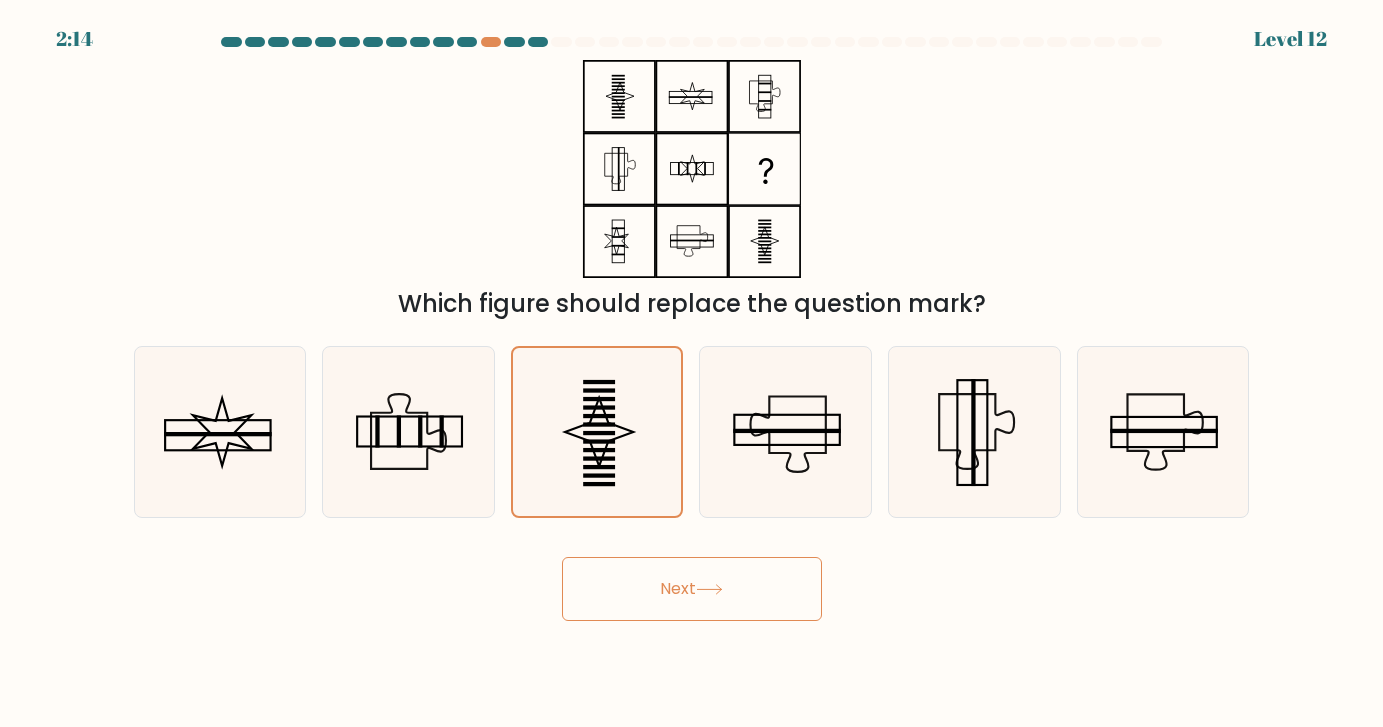 click on "Next" at bounding box center (692, 589) 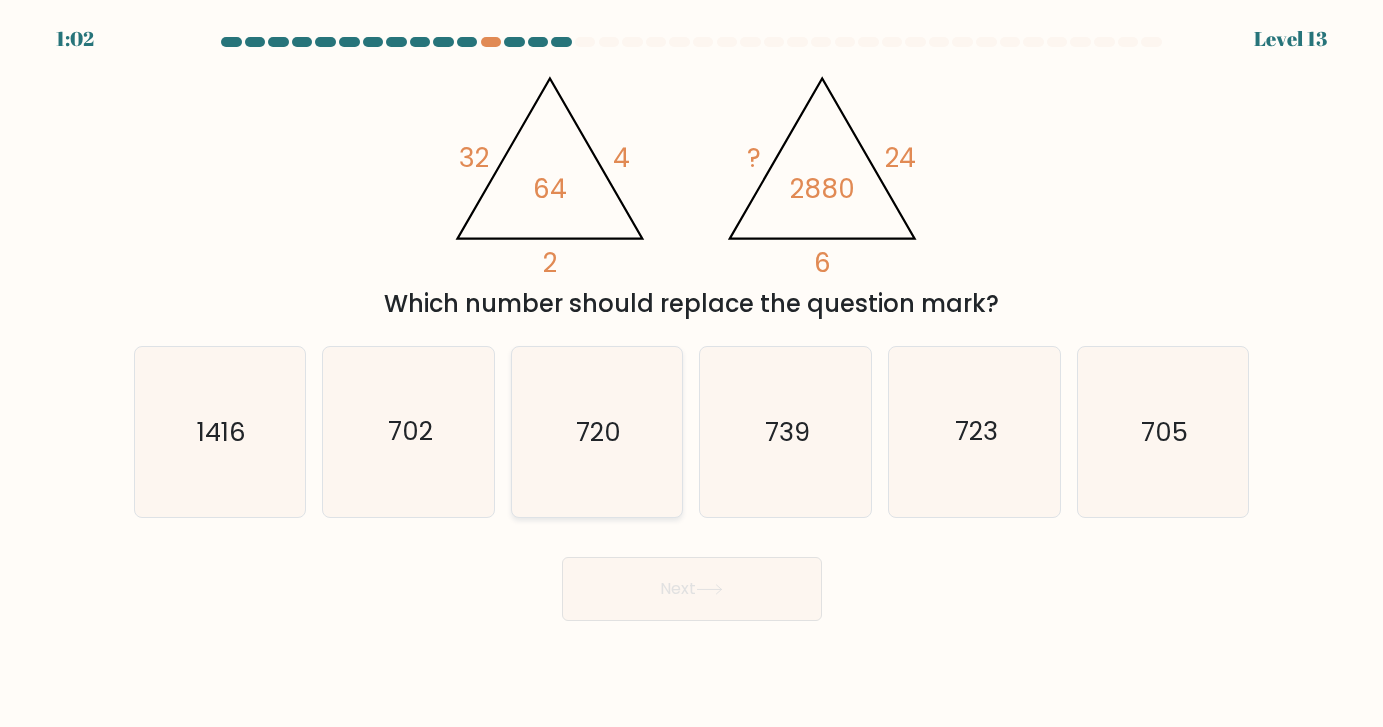click on "720" at bounding box center [596, 431] 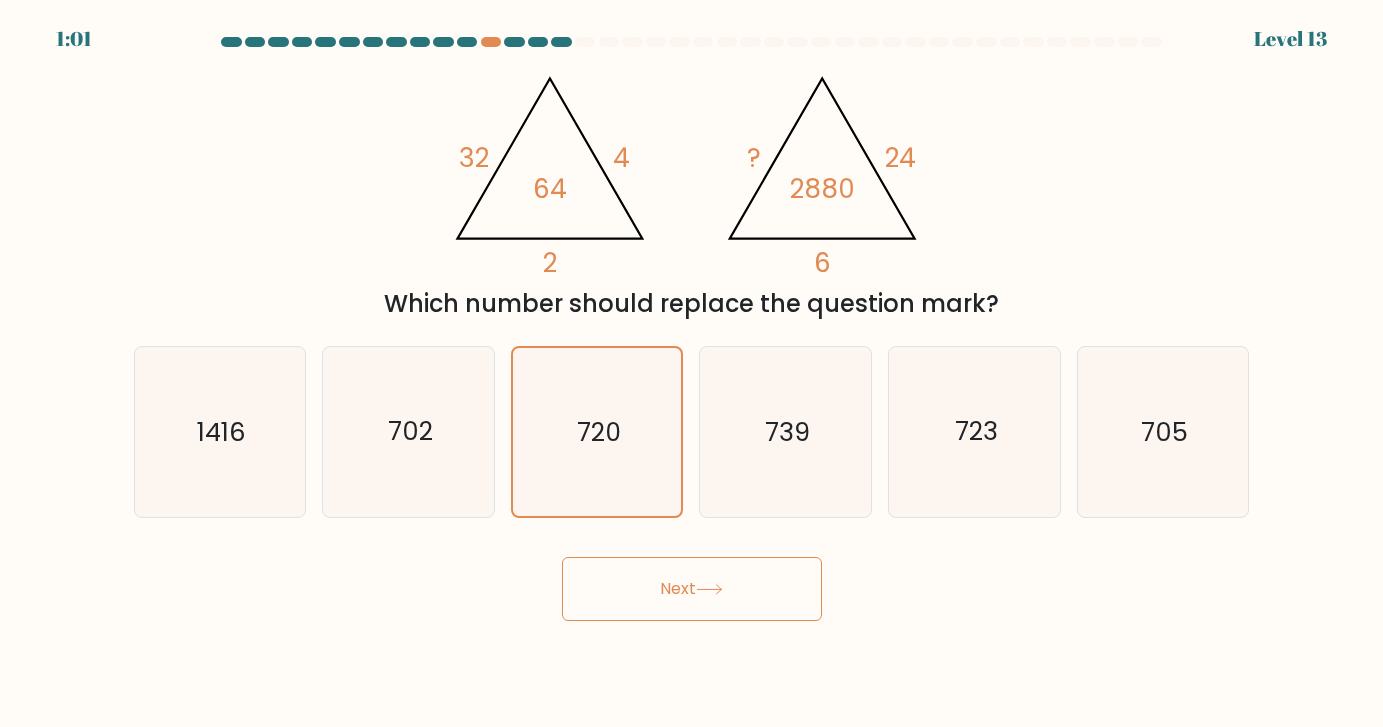 click at bounding box center [709, 589] 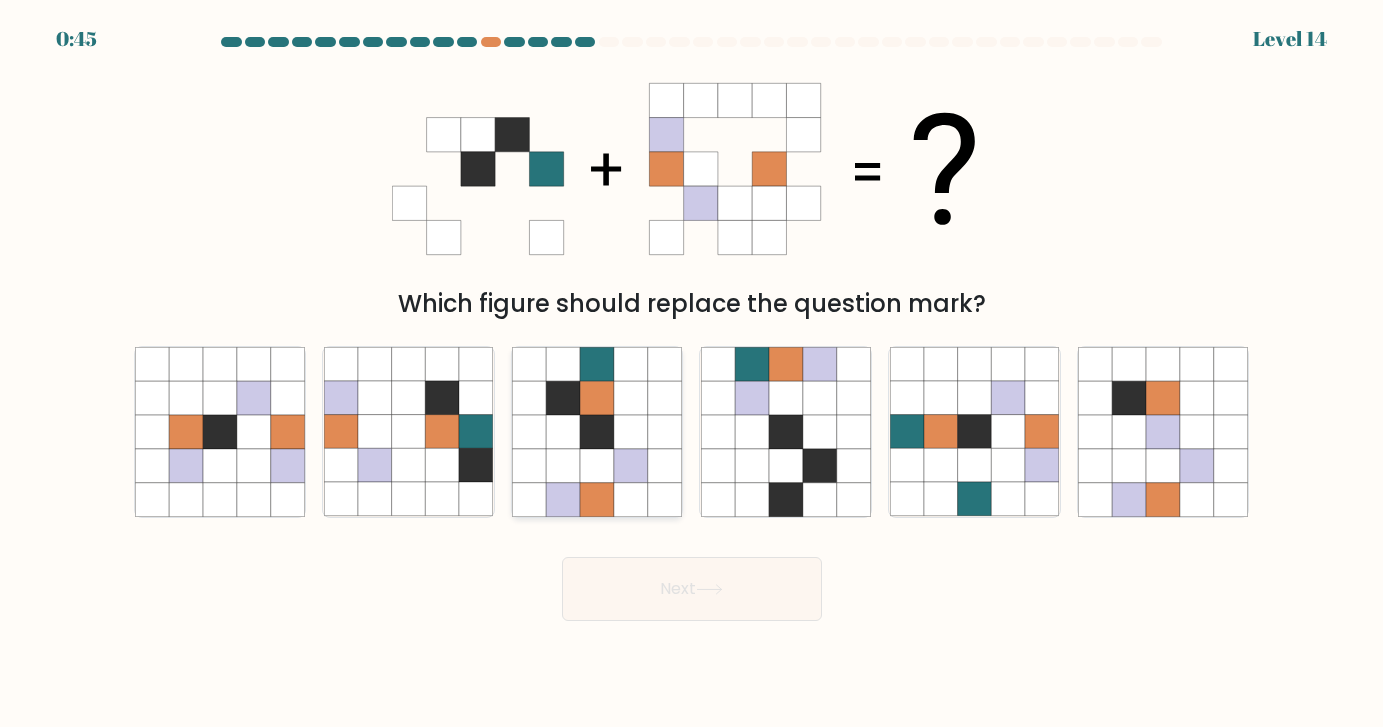 click at bounding box center (597, 432) 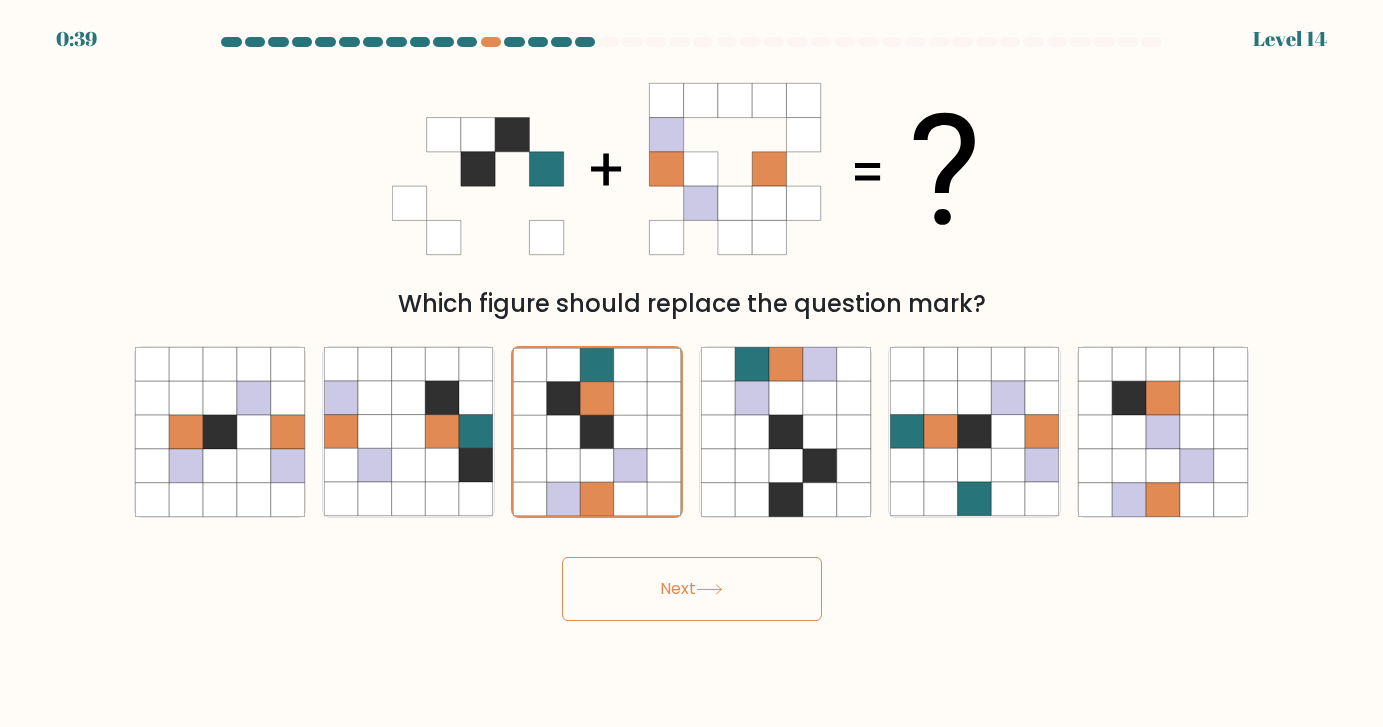 click on "Next" at bounding box center (692, 589) 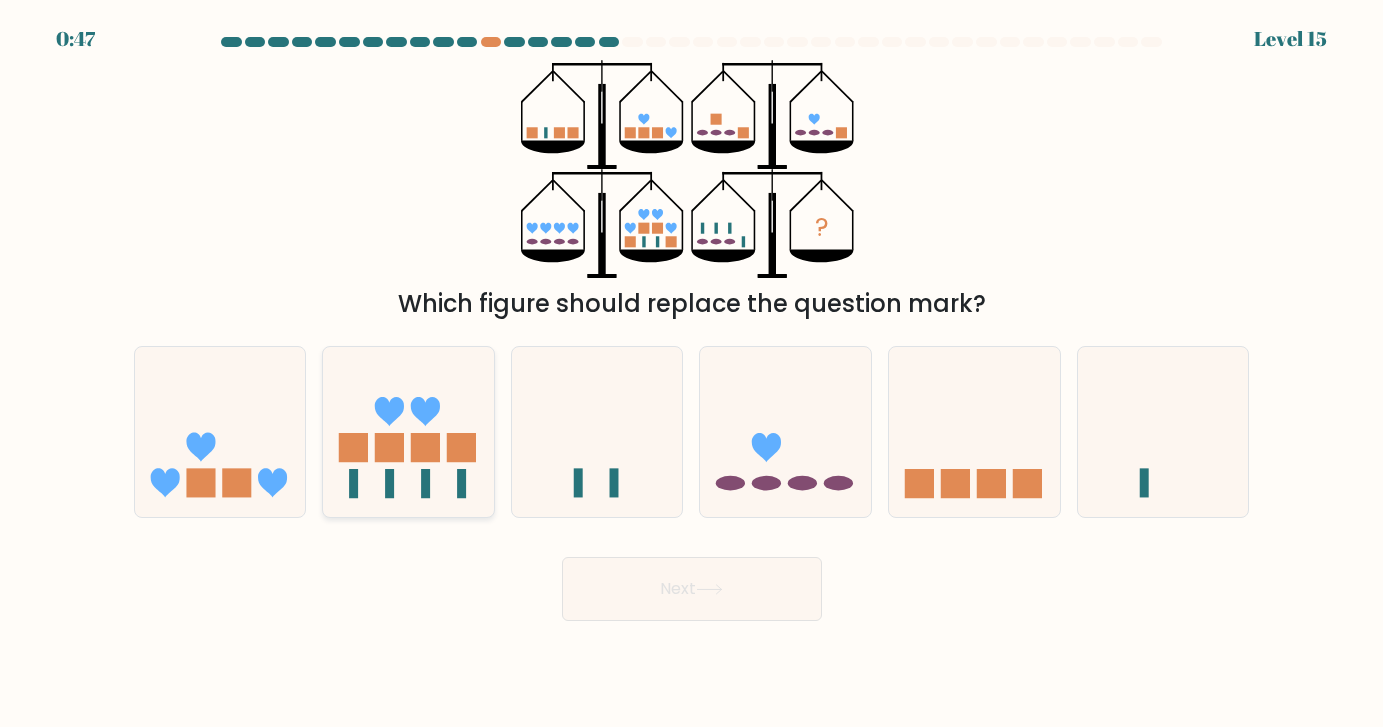 click at bounding box center [389, 483] 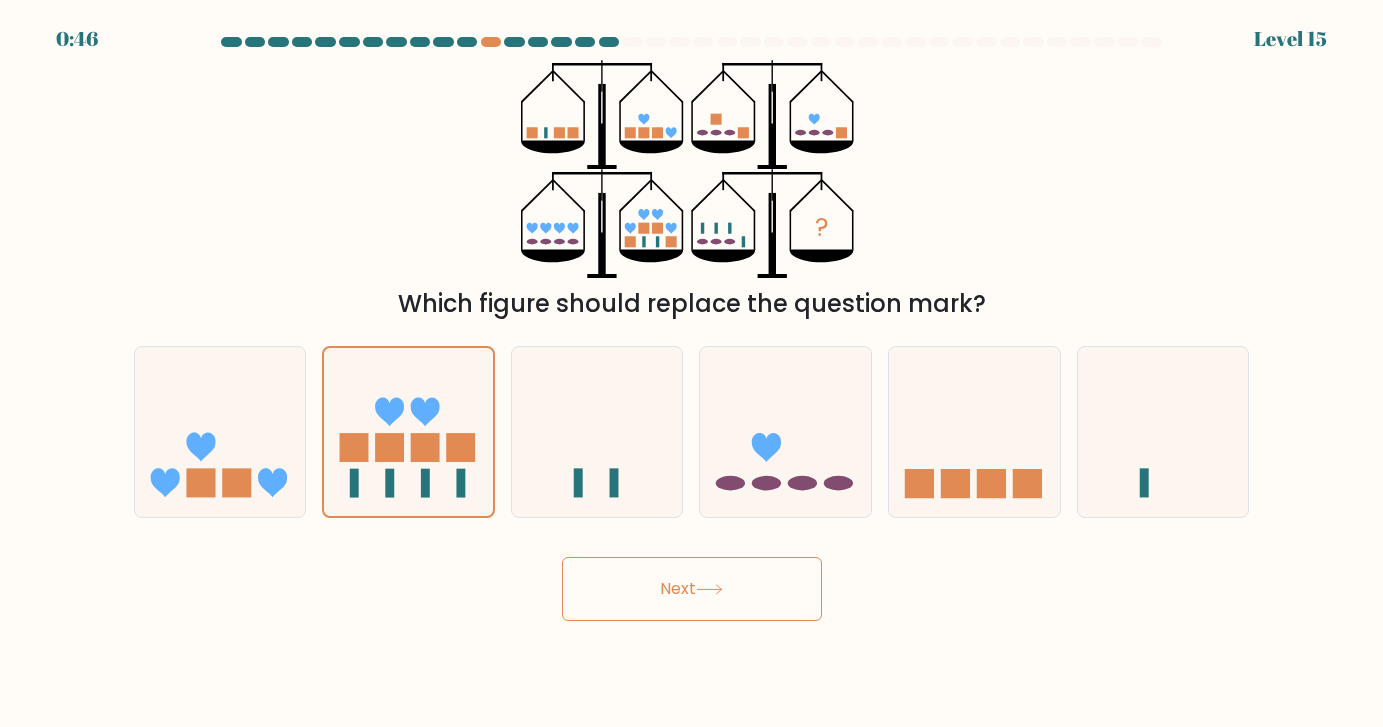 click on "Next" at bounding box center (692, 589) 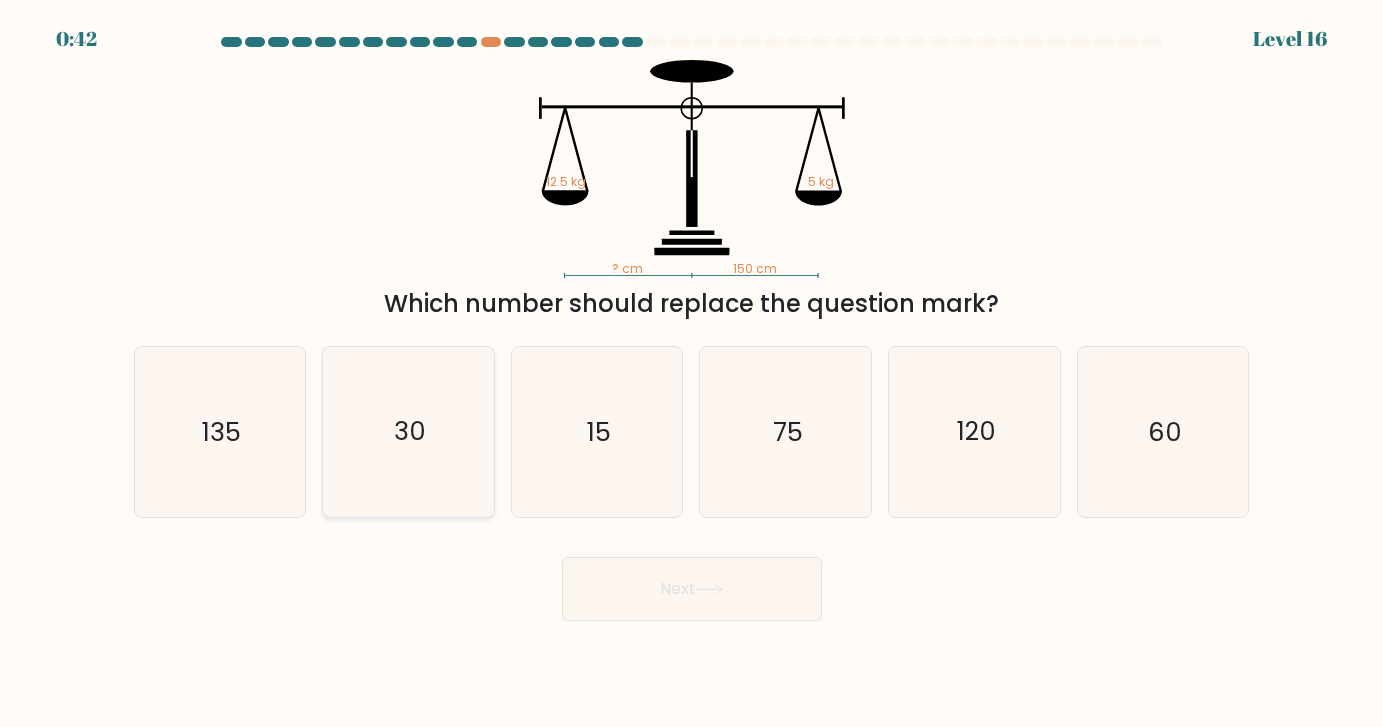 click on "30" at bounding box center [408, 431] 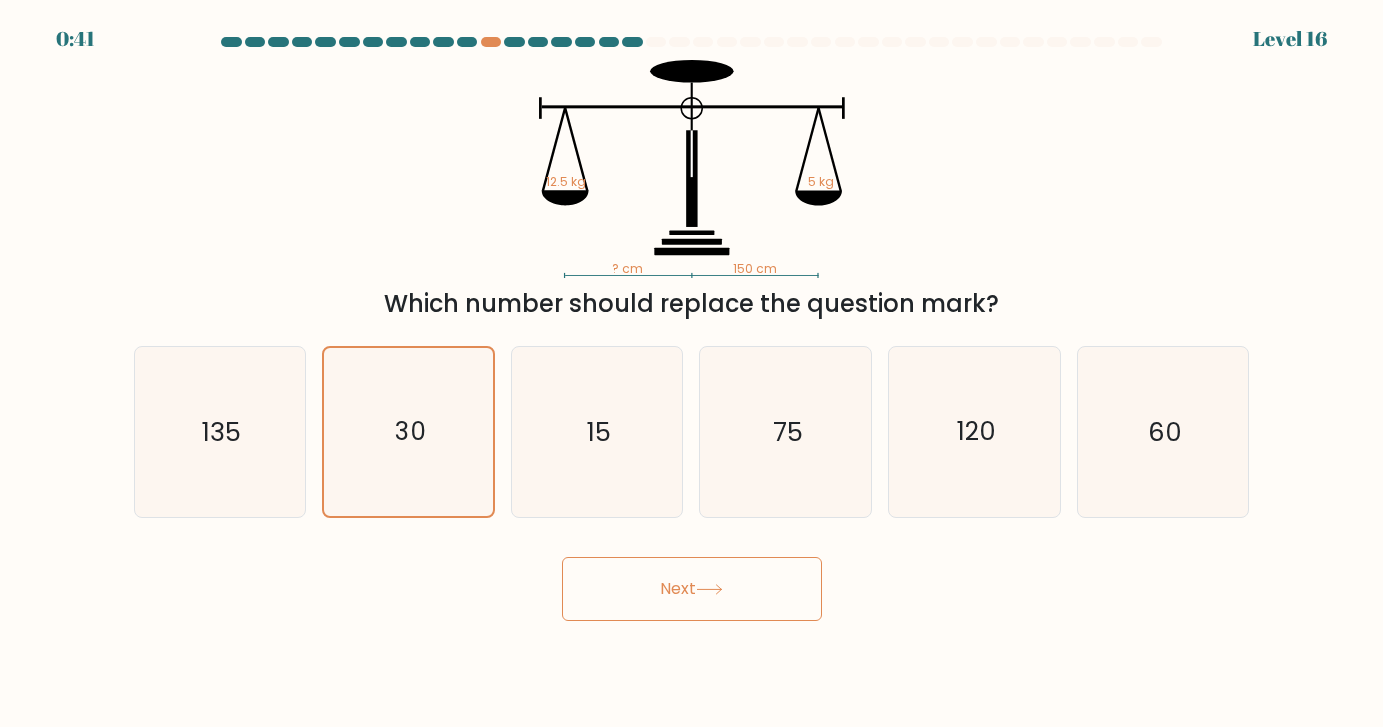 click on "Next" at bounding box center [692, 589] 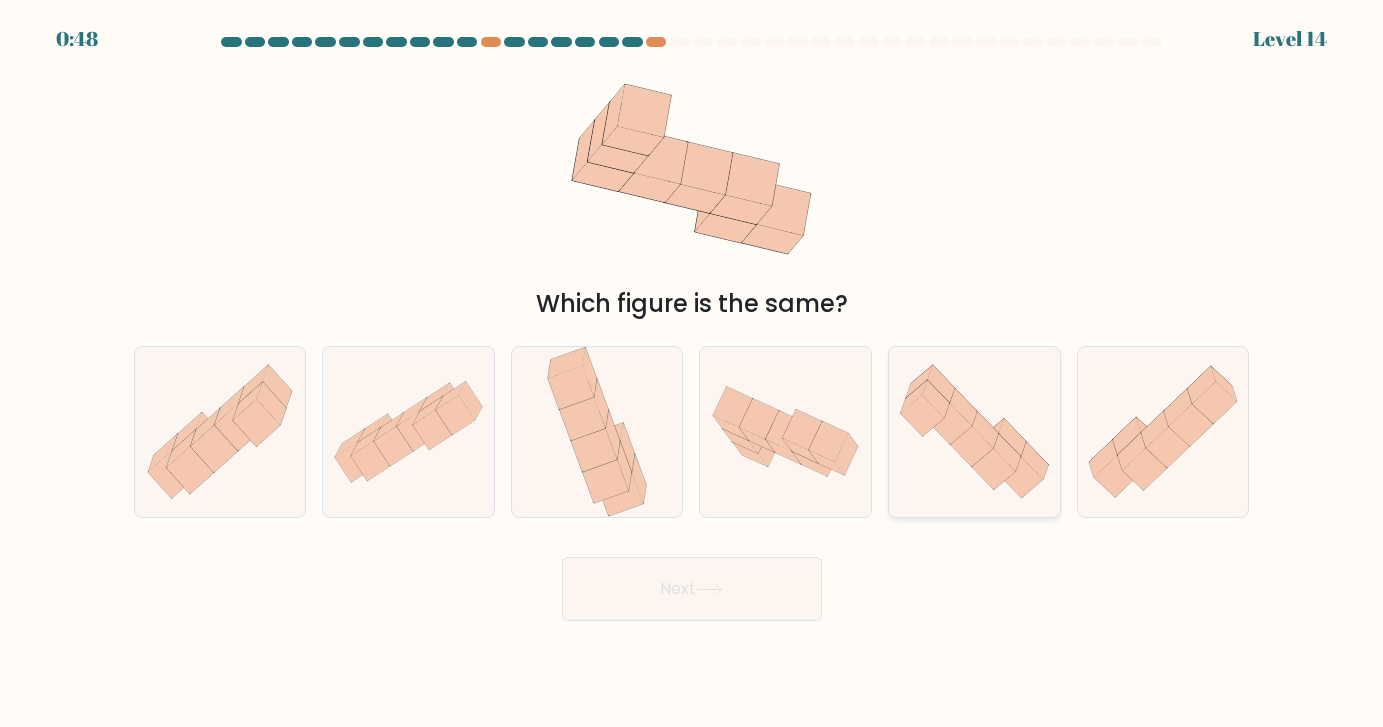 click at bounding box center (974, 431) 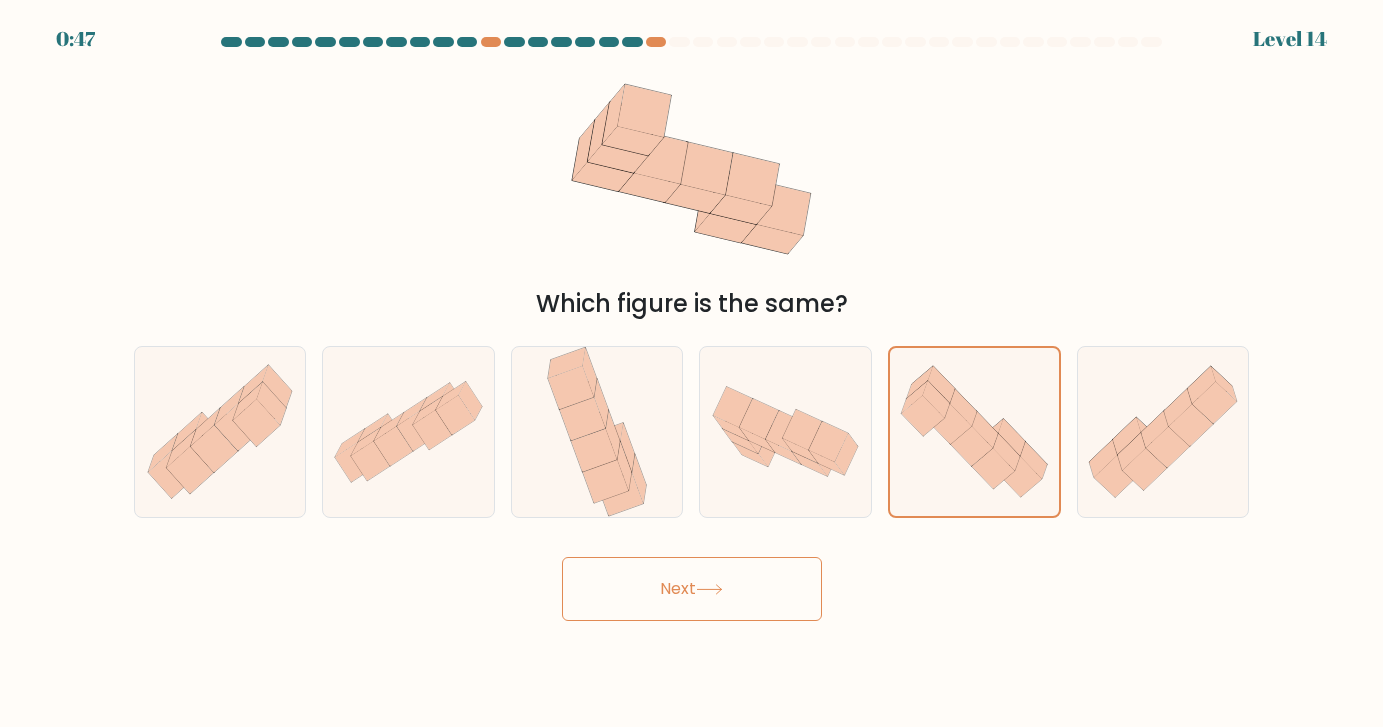 click on "Next" at bounding box center [692, 589] 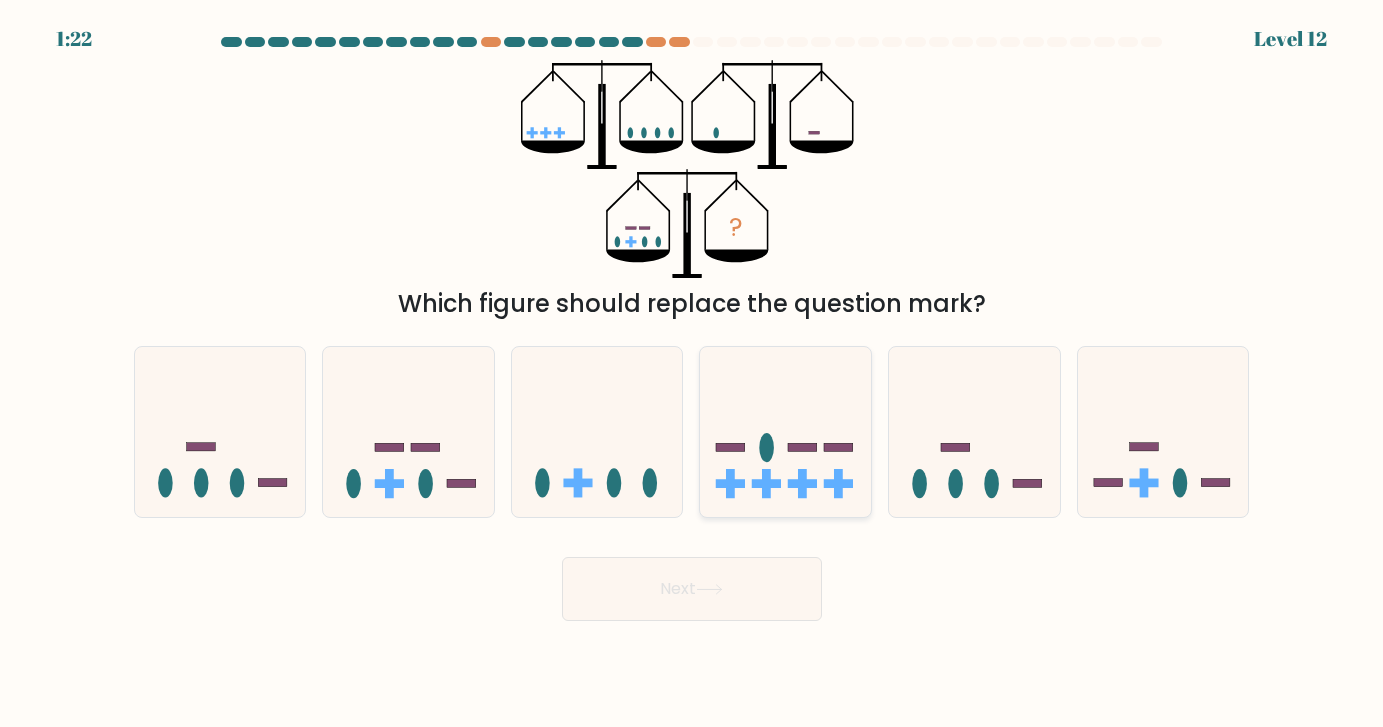 click at bounding box center (785, 431) 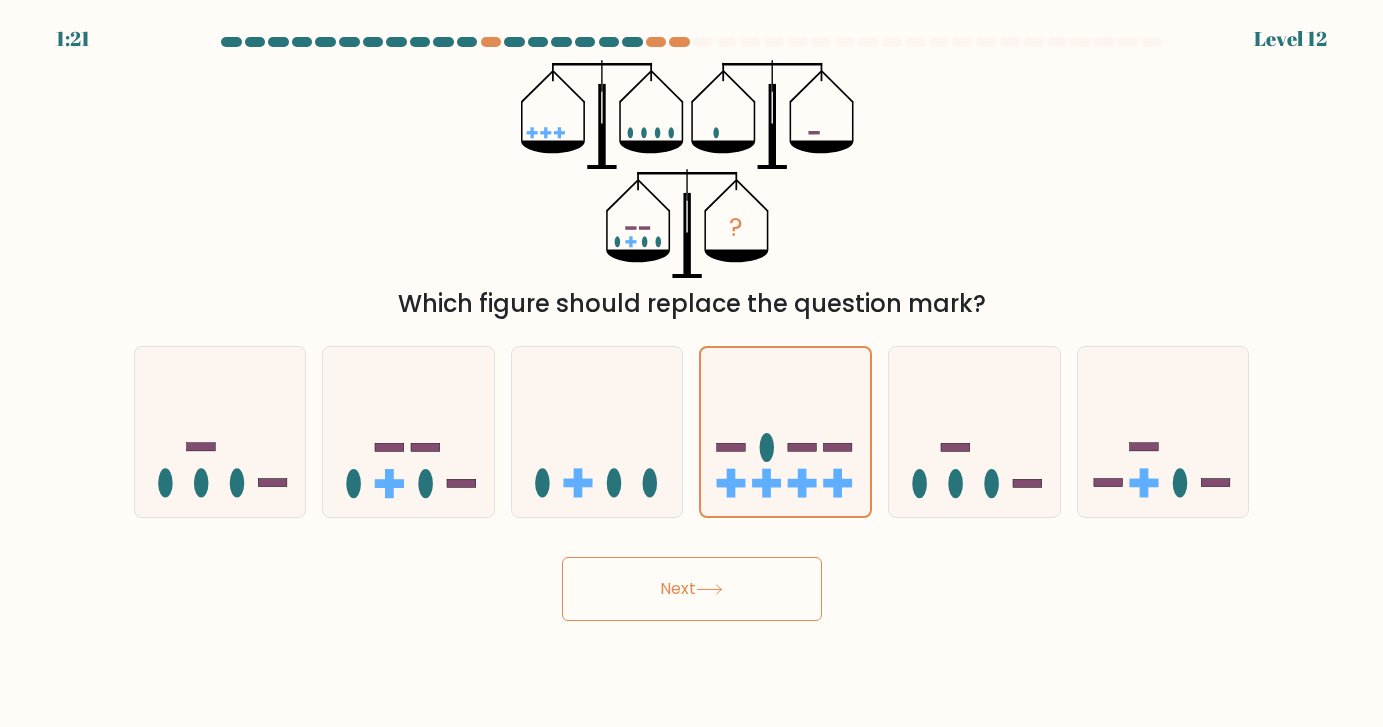 click on "Next" at bounding box center (692, 589) 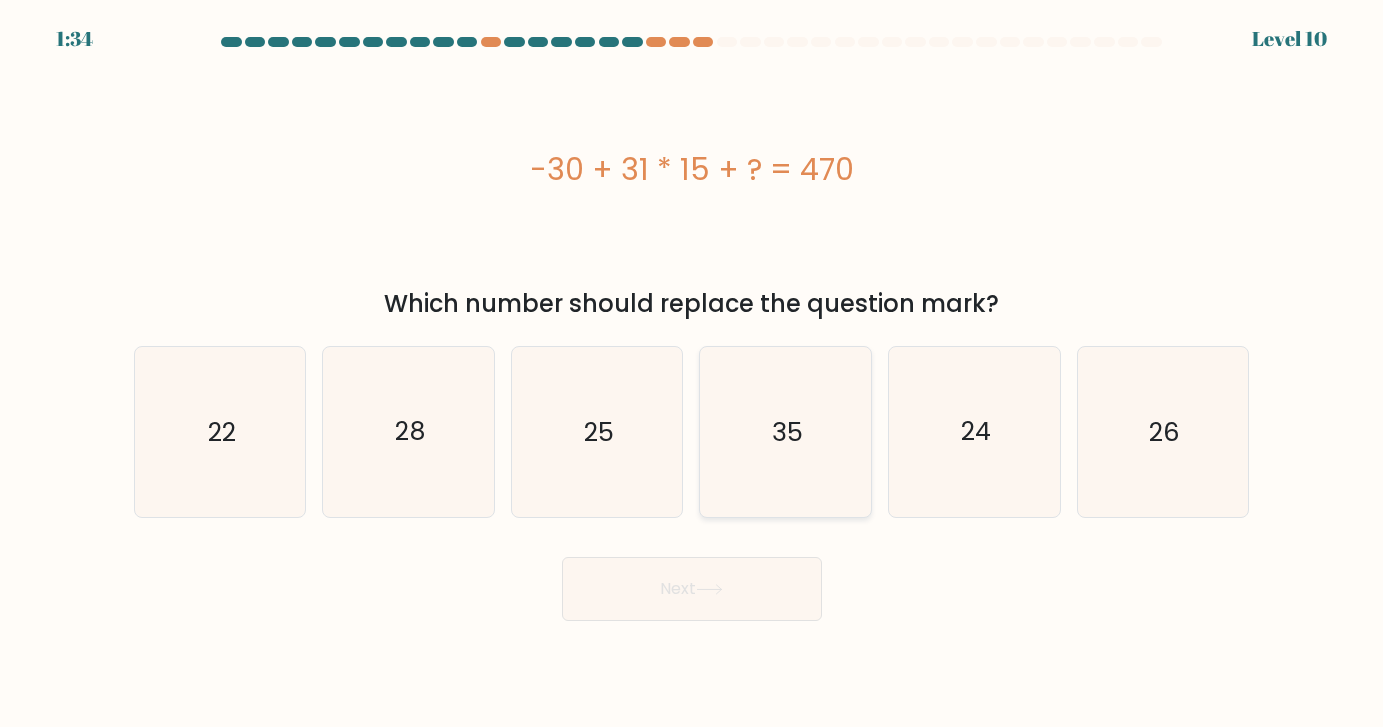 click on "35" at bounding box center (785, 431) 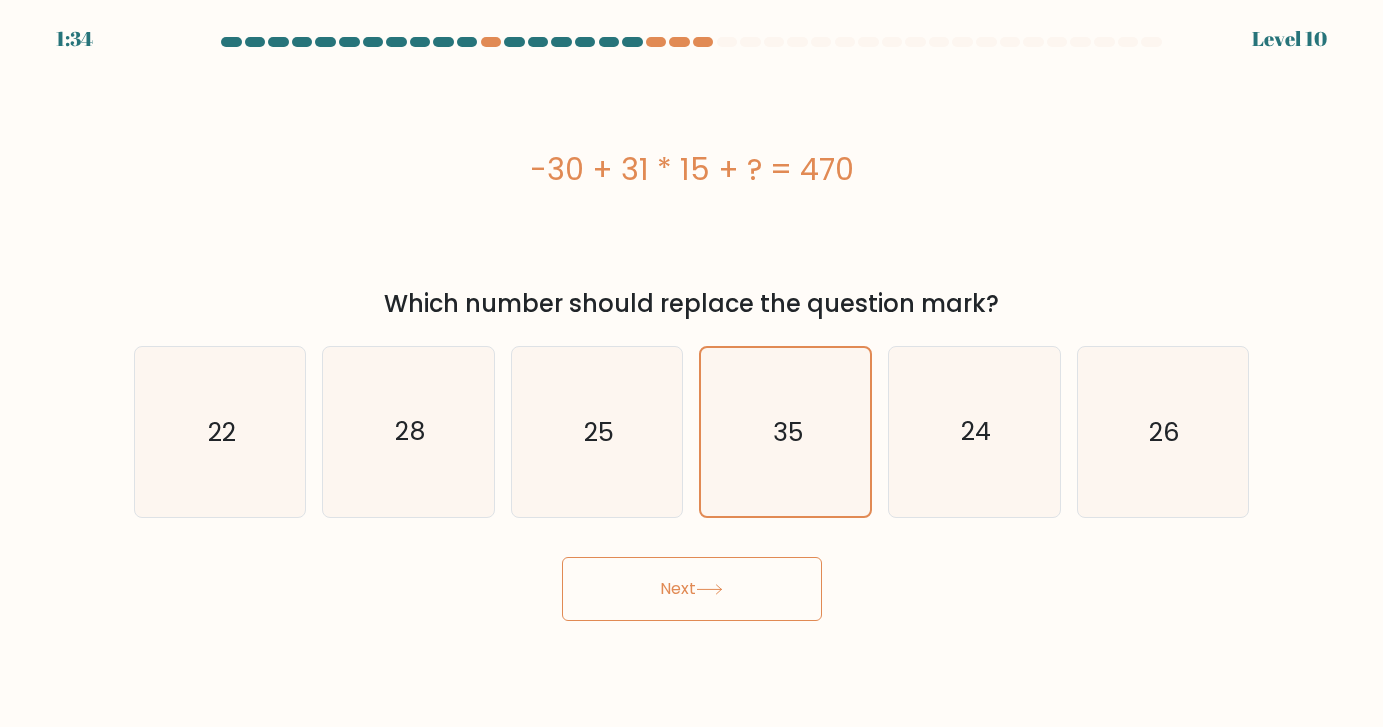 click on "1:34
Level 10" at bounding box center (691, 363) 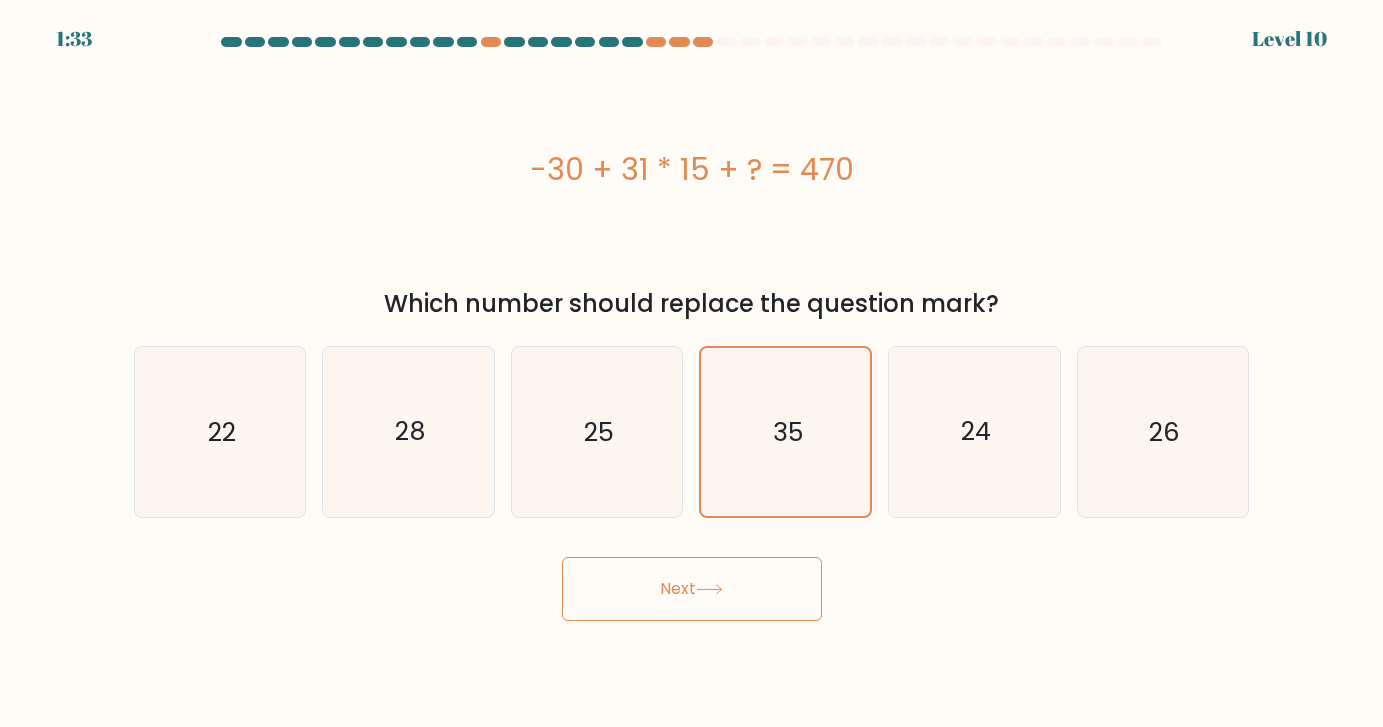 click on "Next" at bounding box center (692, 589) 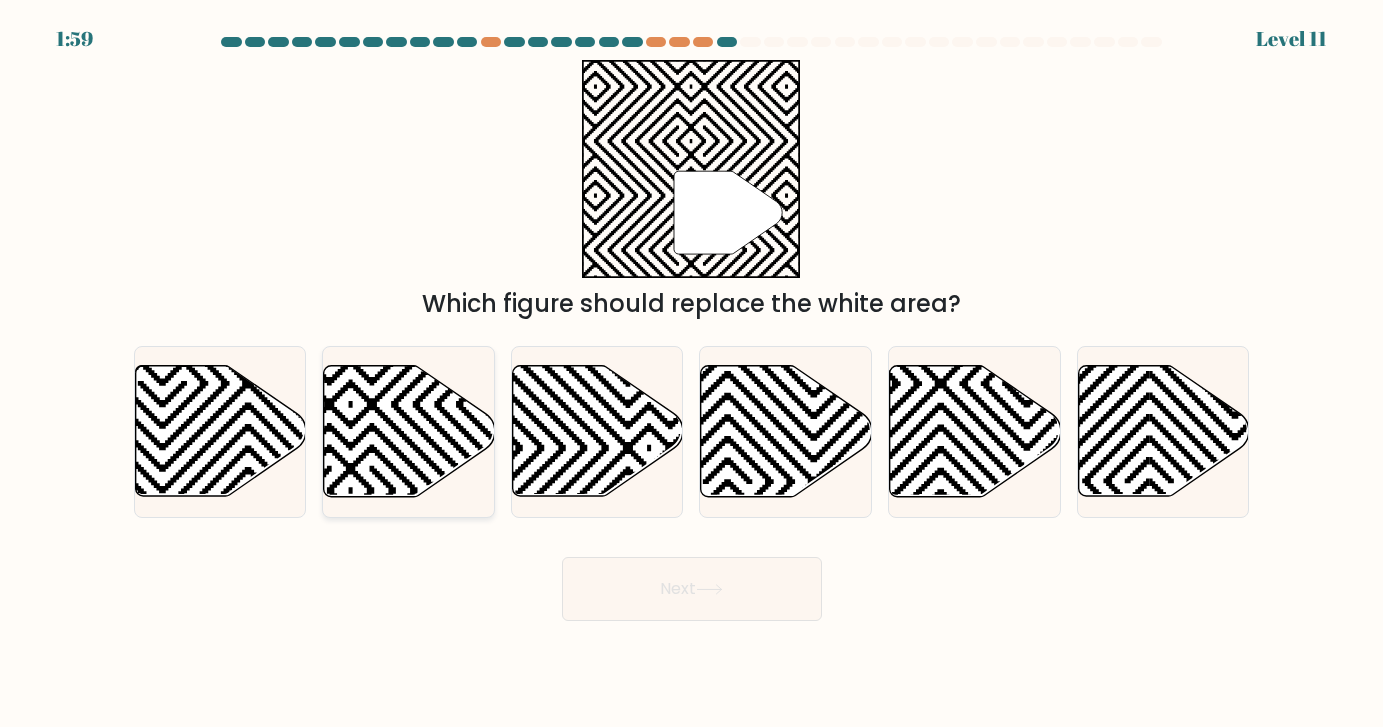 click at bounding box center [409, 431] 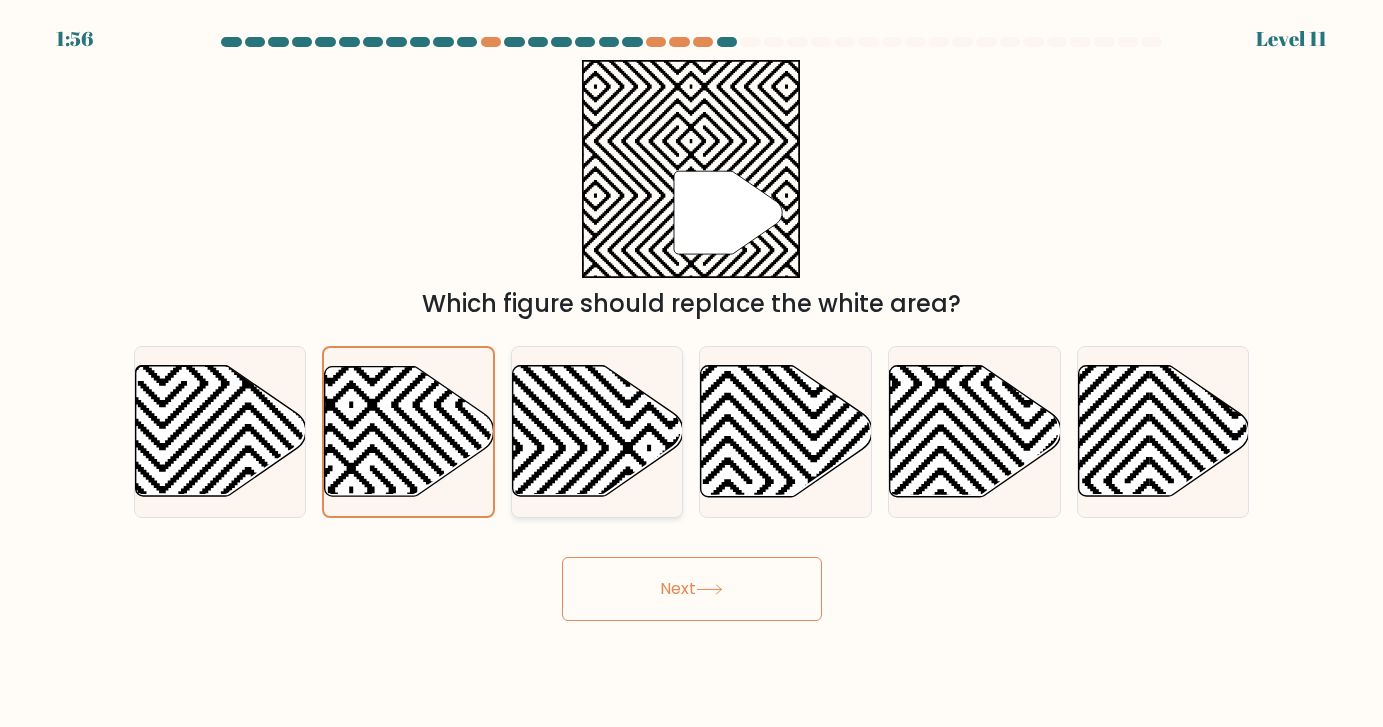 click at bounding box center [598, 431] 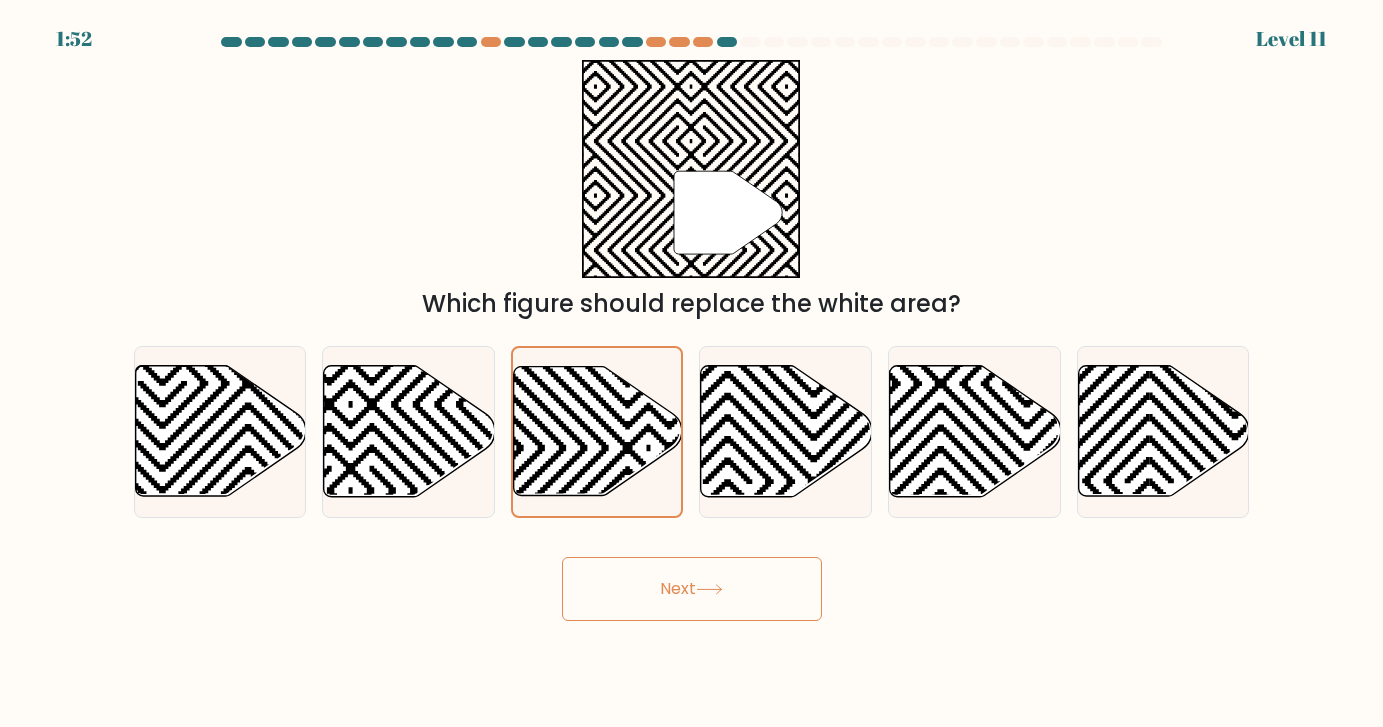 click on "Next" at bounding box center [692, 589] 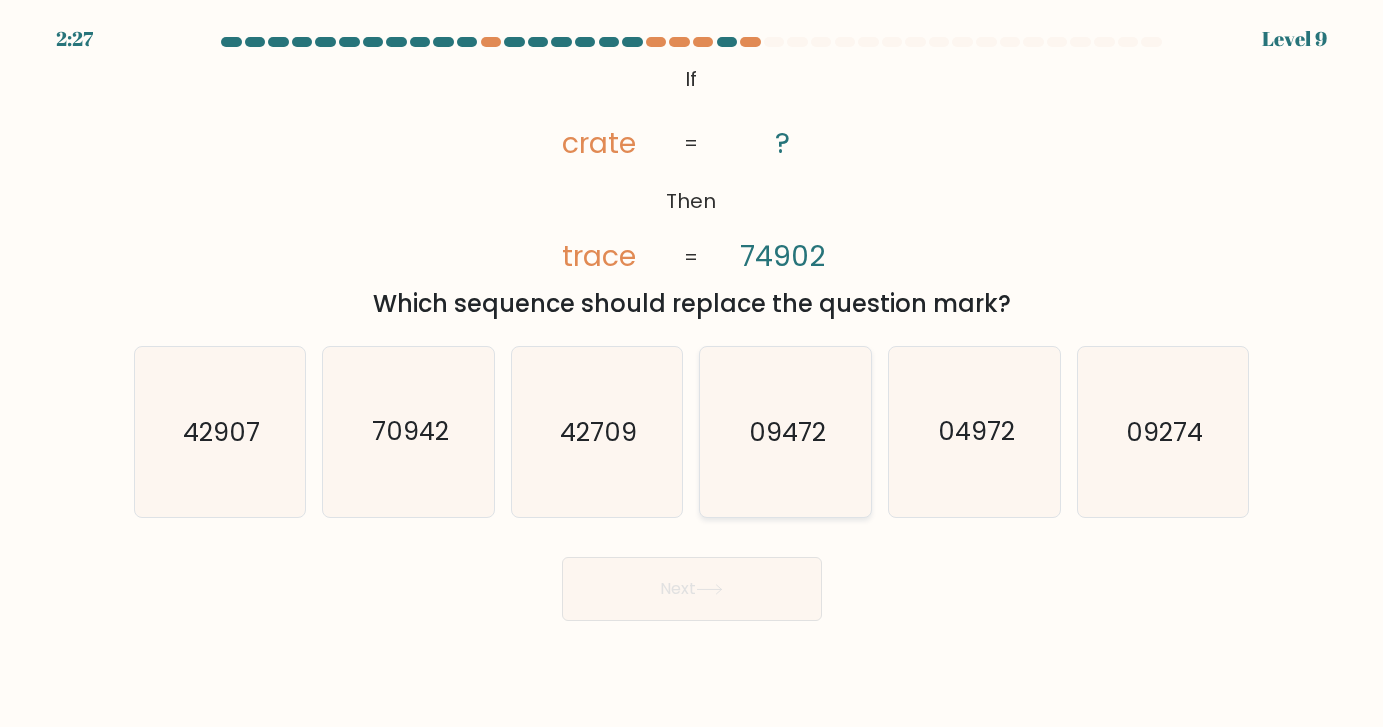 click on "09472" at bounding box center (785, 431) 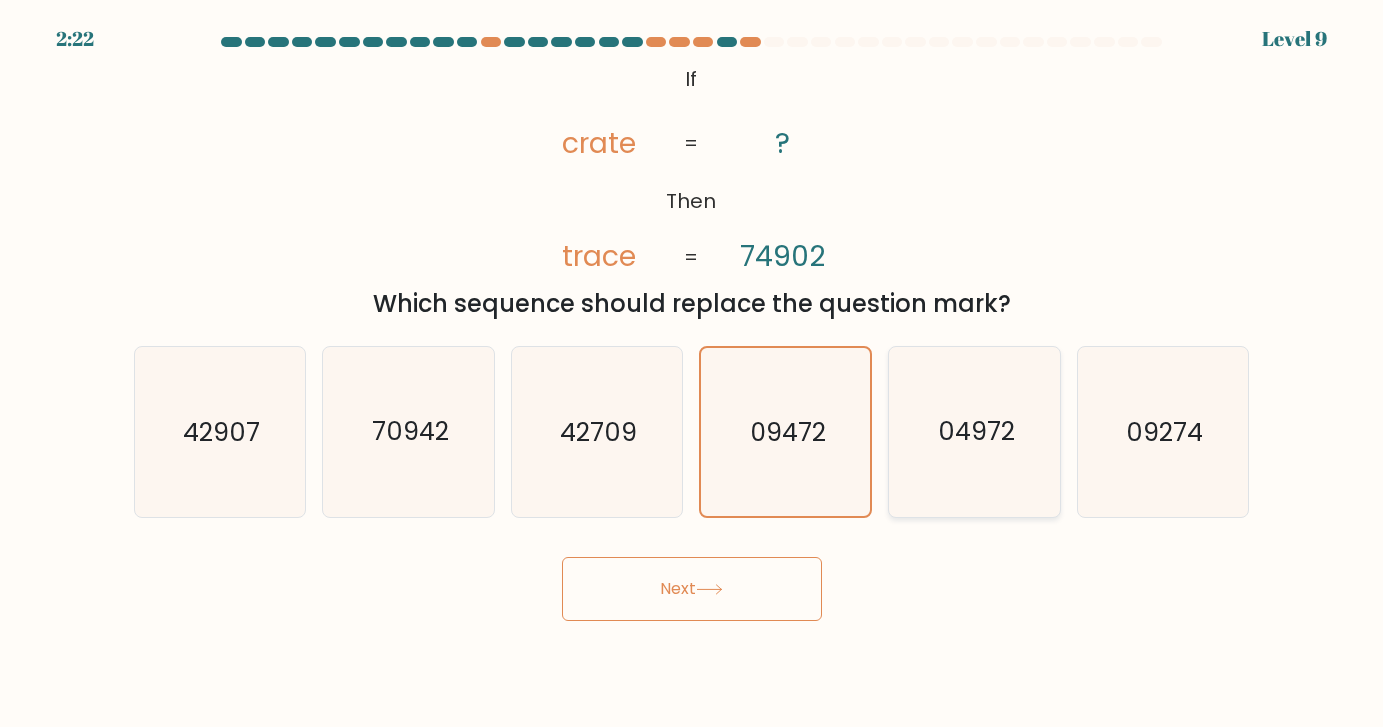 click on "04972" at bounding box center (974, 431) 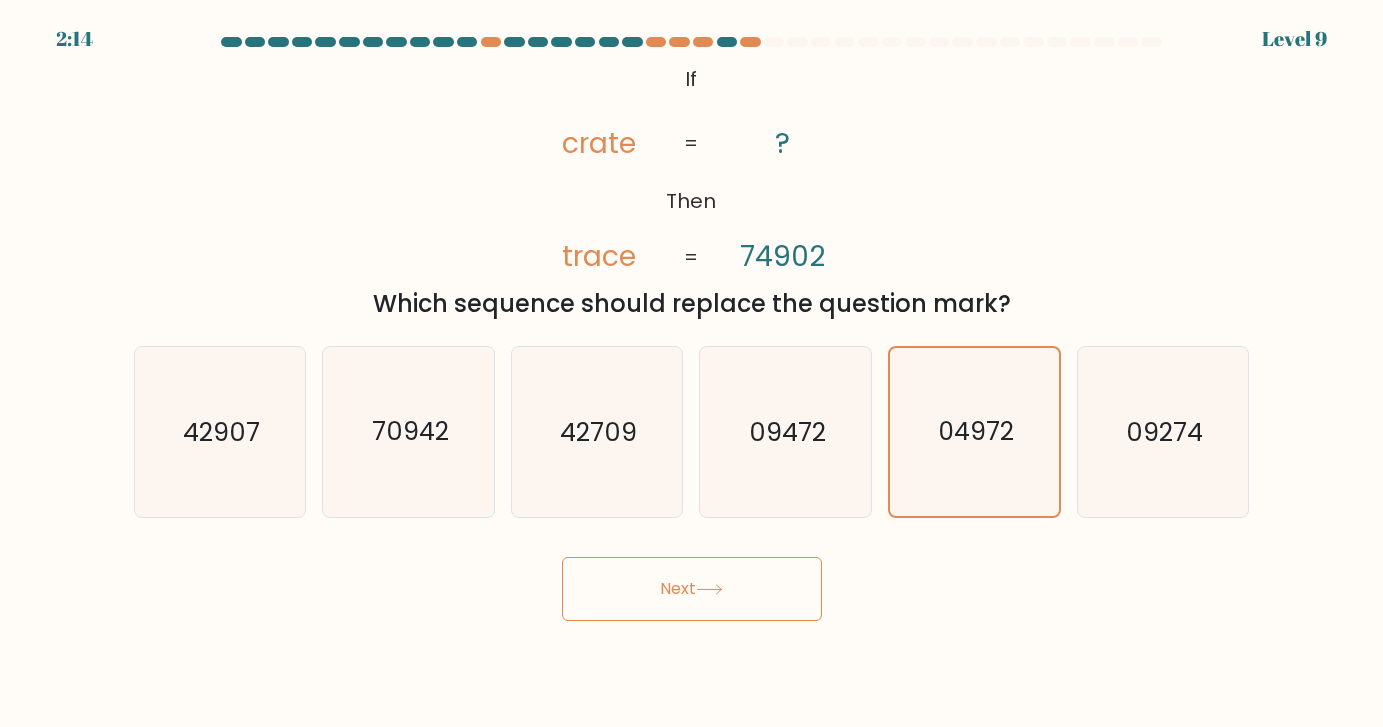 click on "Next" at bounding box center (692, 589) 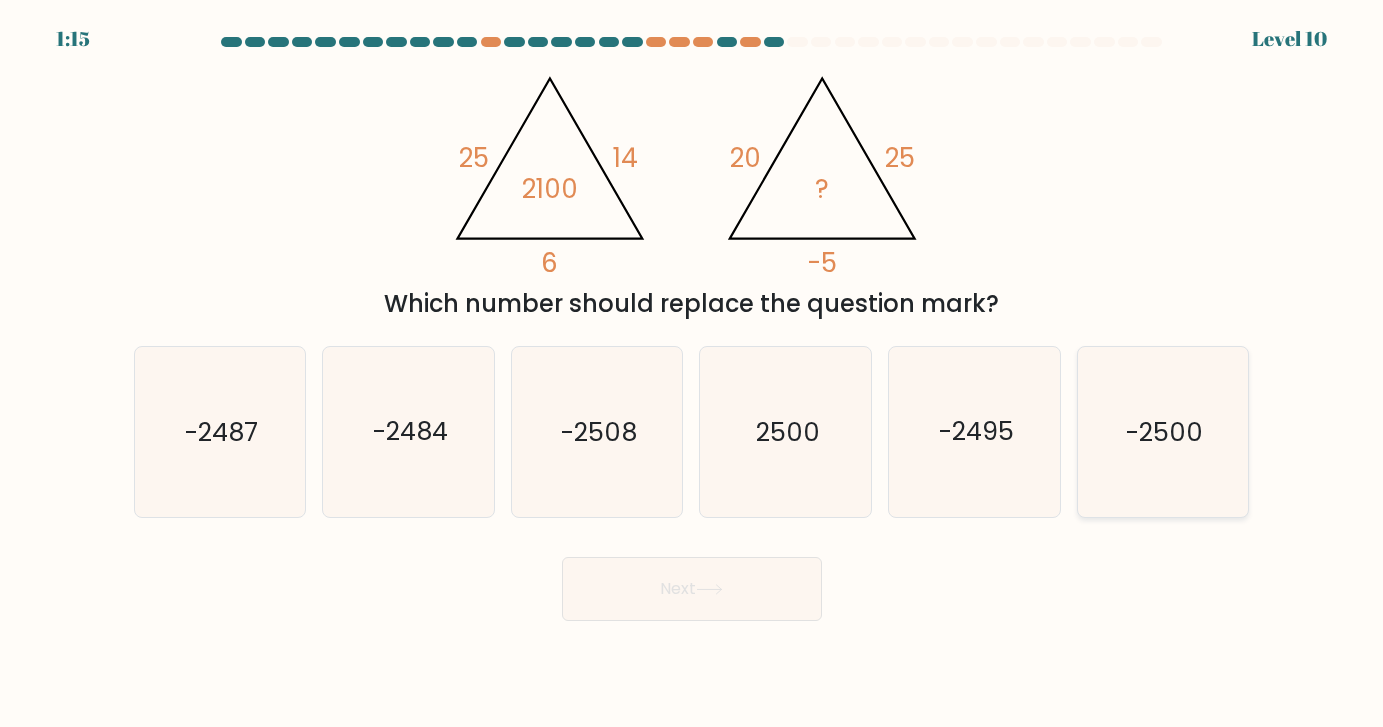 click on "-2500" at bounding box center [1164, 431] 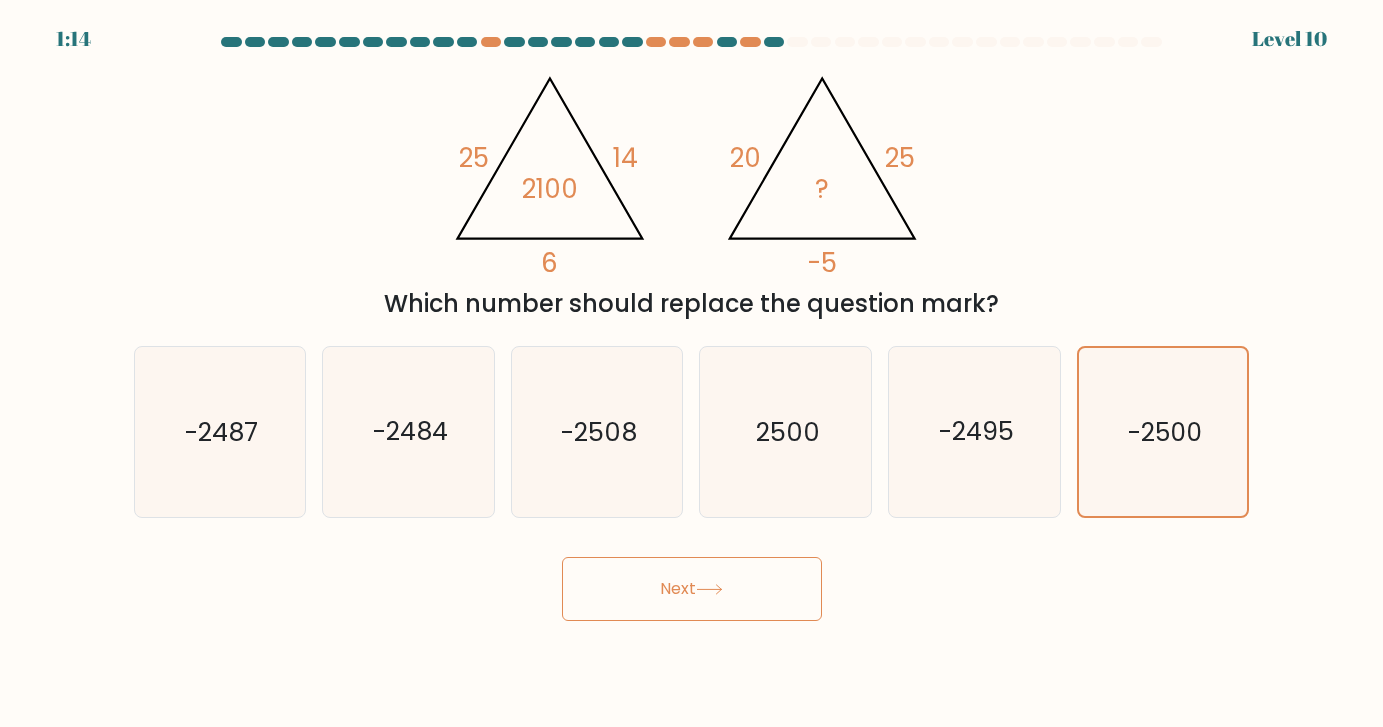 click on "Next" at bounding box center (692, 589) 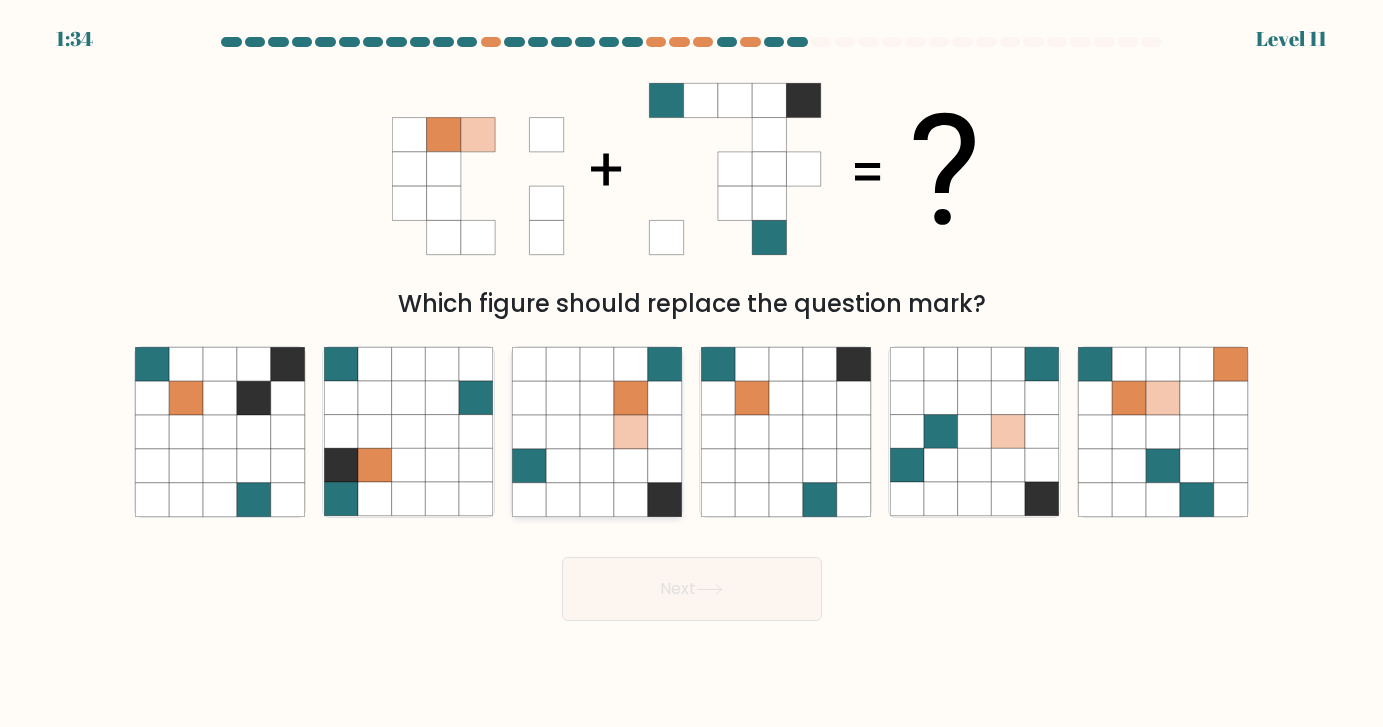 click at bounding box center (597, 499) 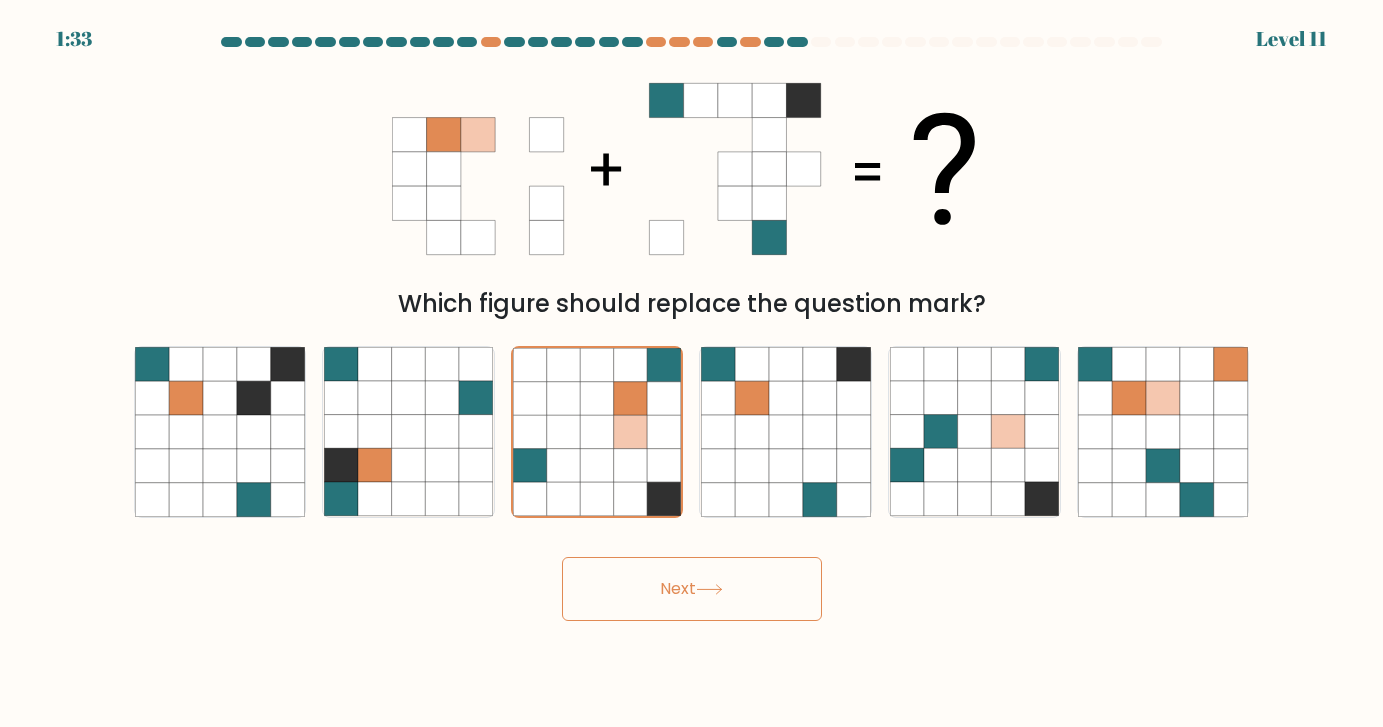 click on "Next" at bounding box center [692, 589] 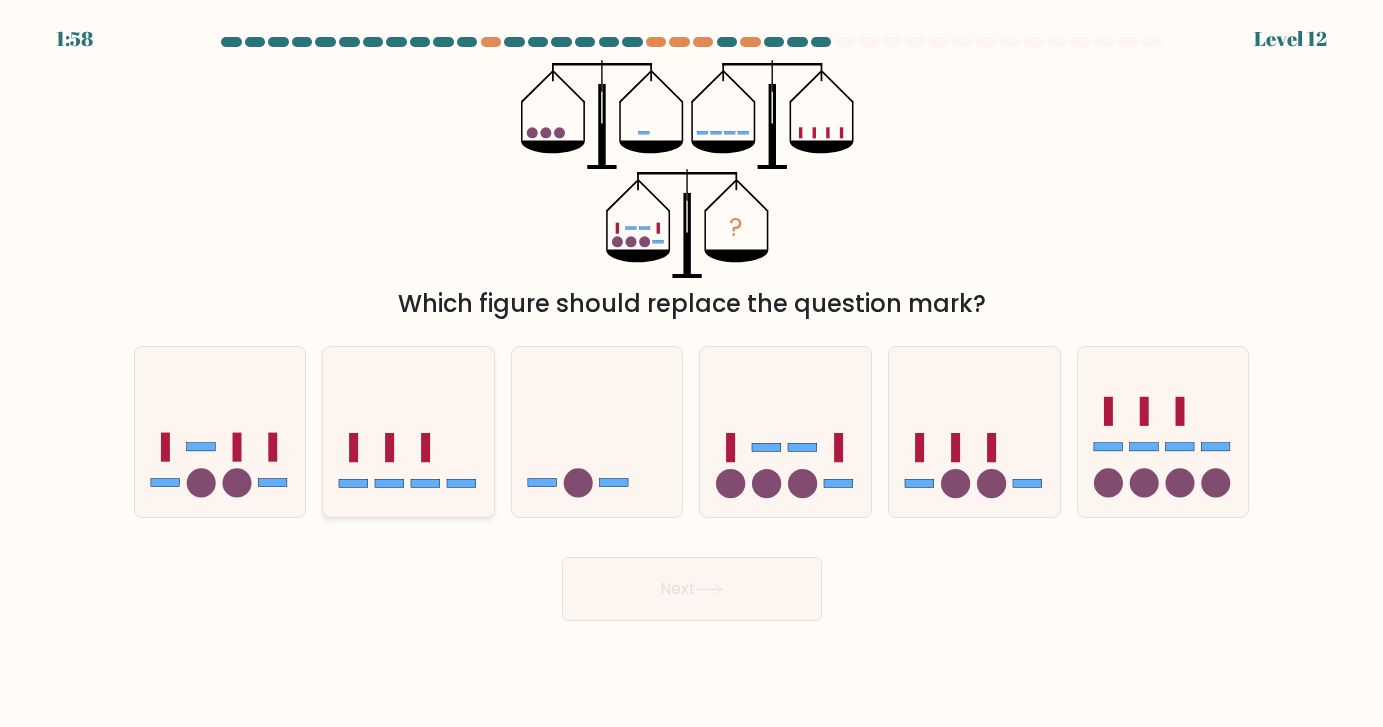 click at bounding box center [408, 431] 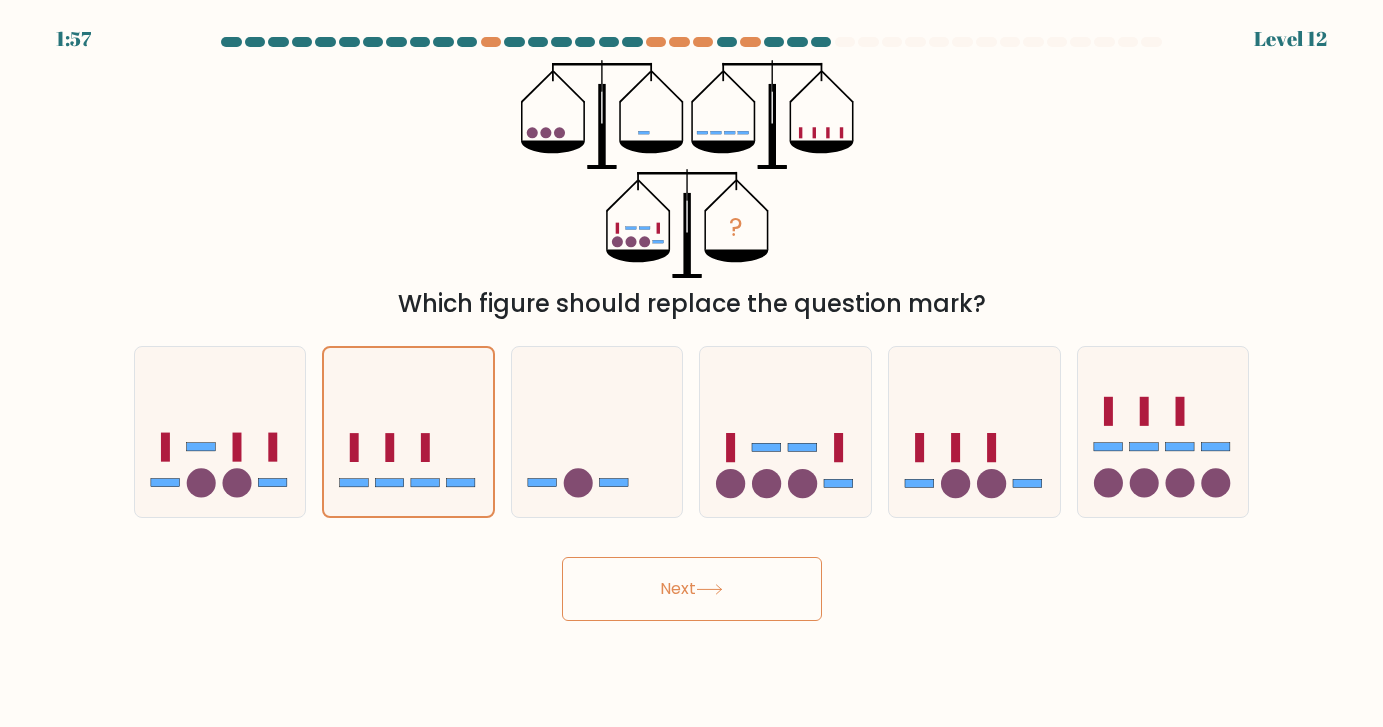 click on "Next" at bounding box center [692, 589] 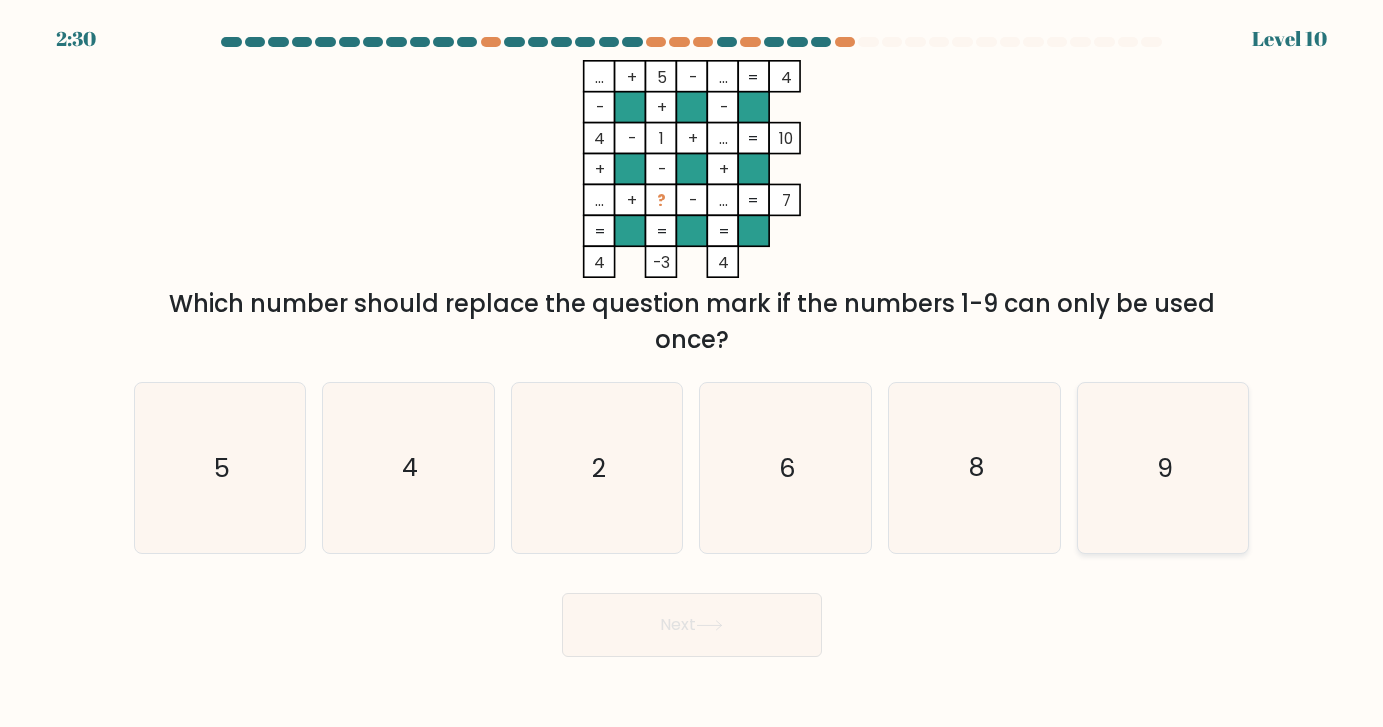 click on "9" at bounding box center [1162, 467] 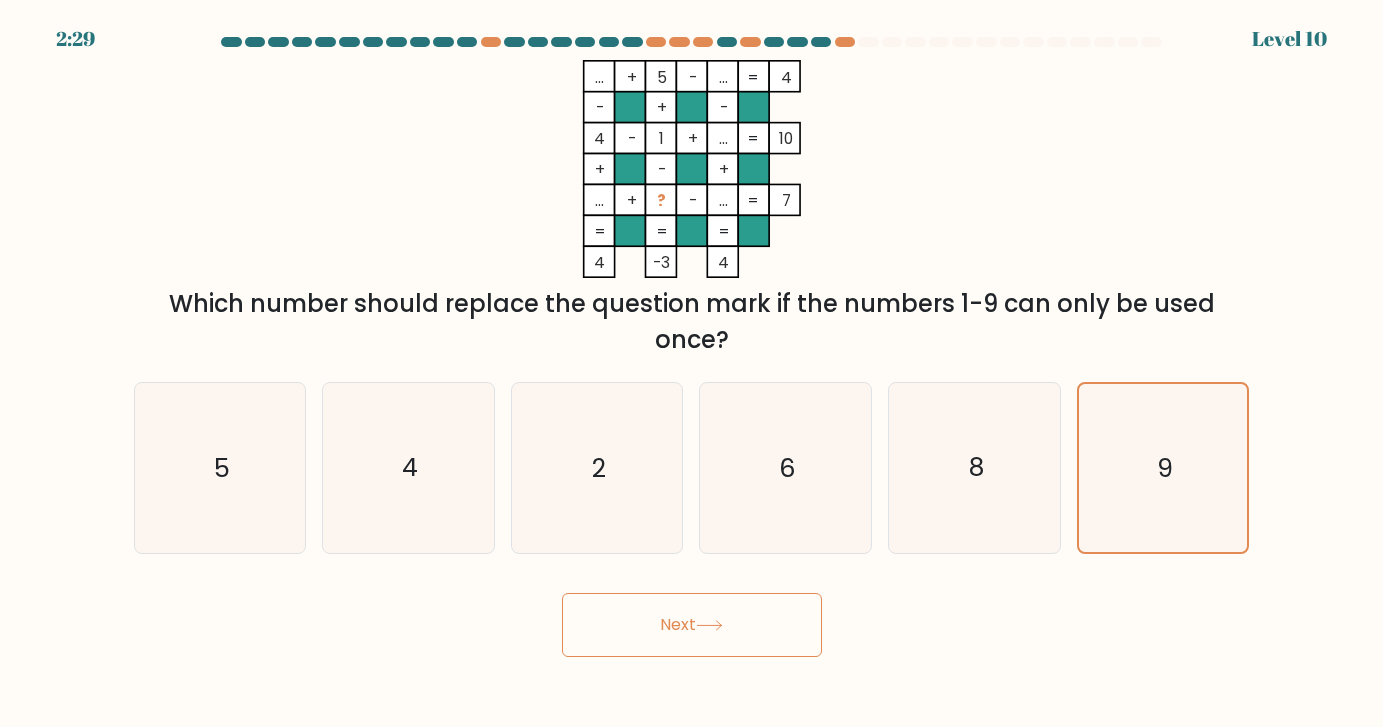 click on "Next" at bounding box center (692, 625) 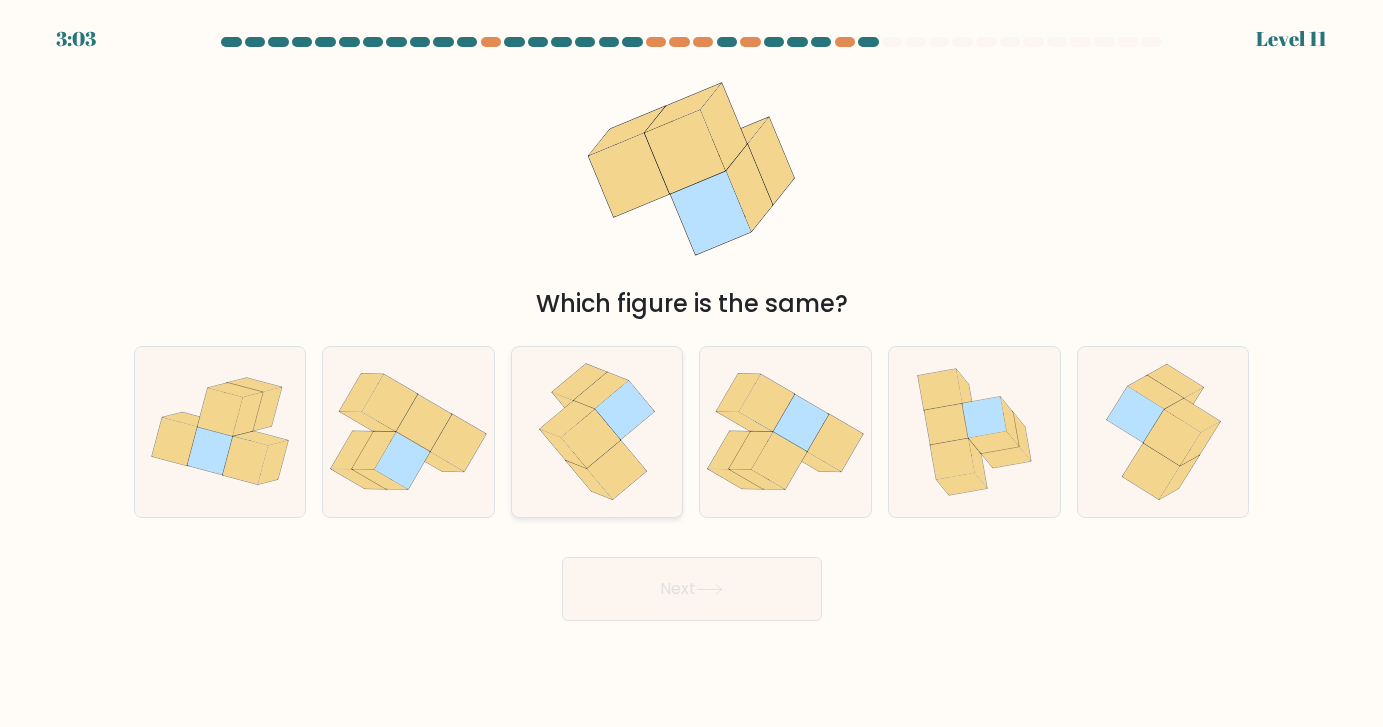 click at bounding box center (624, 410) 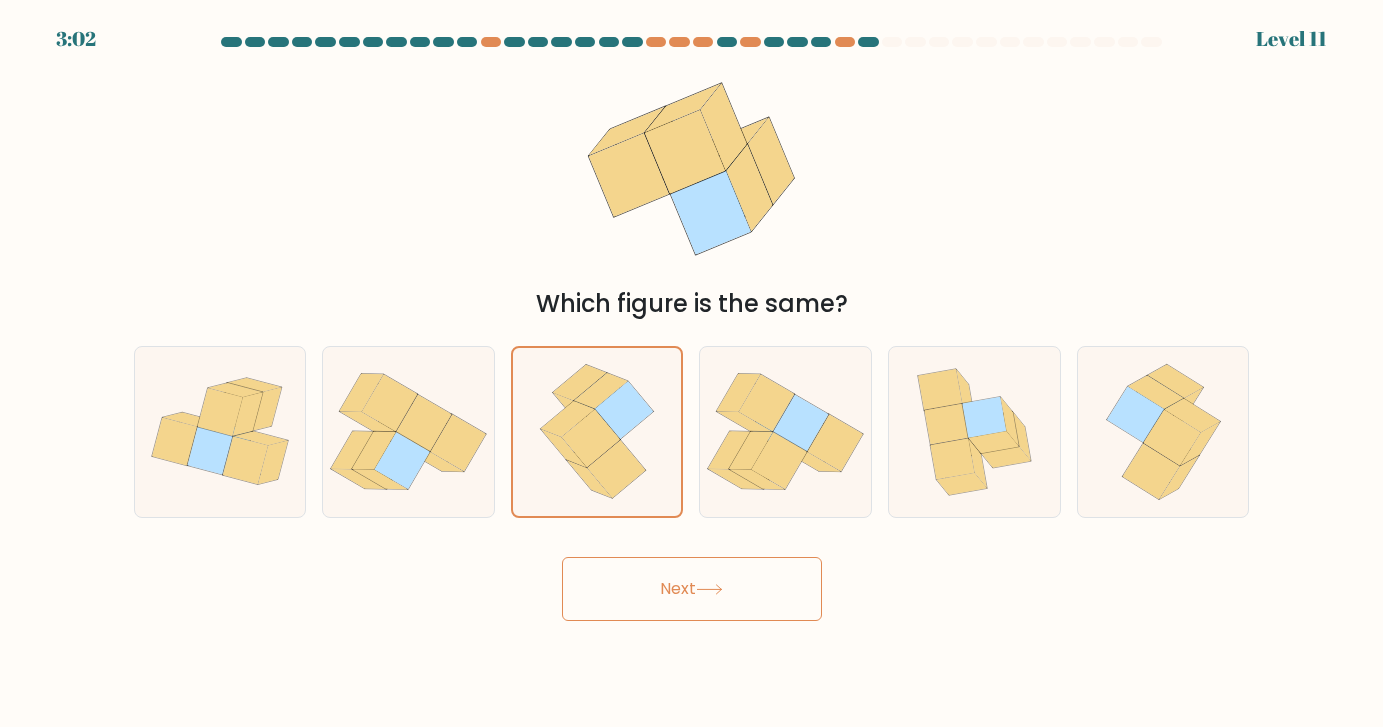 click on "Next" at bounding box center [692, 589] 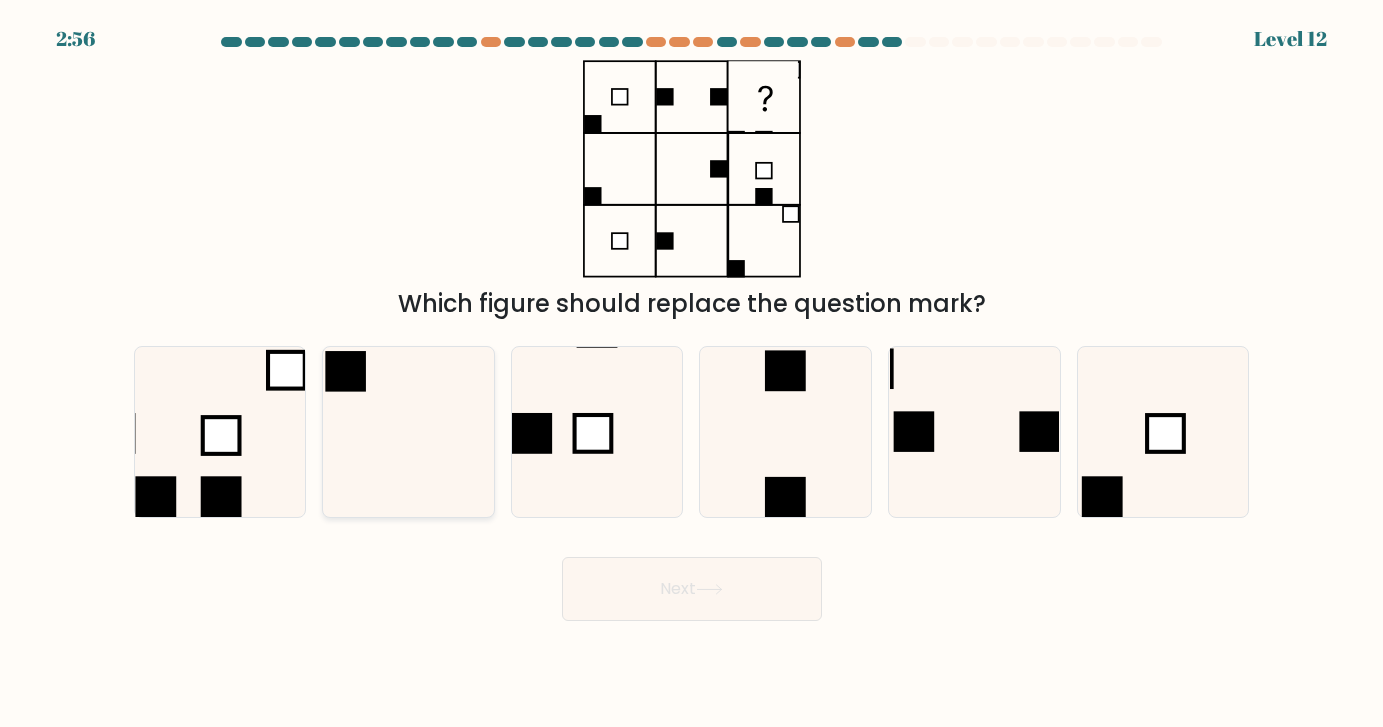 click at bounding box center (408, 431) 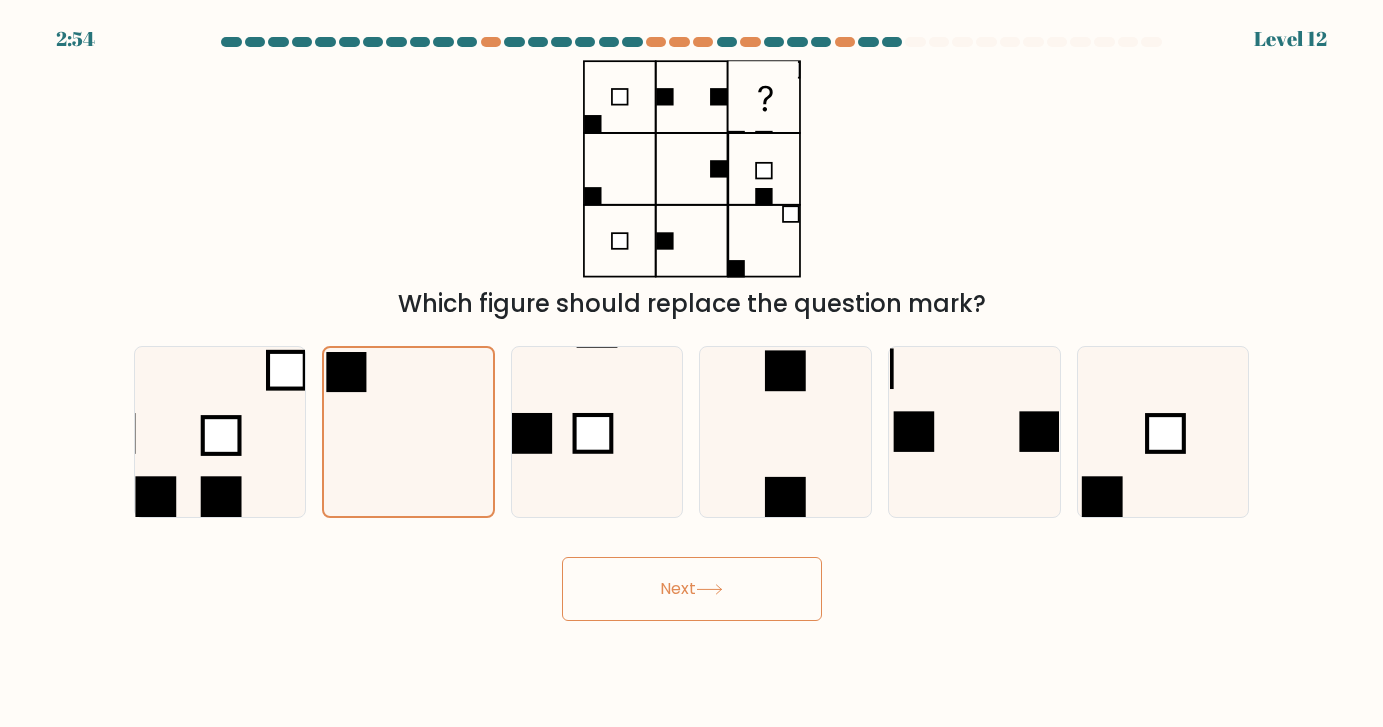 click on "Next" at bounding box center [692, 589] 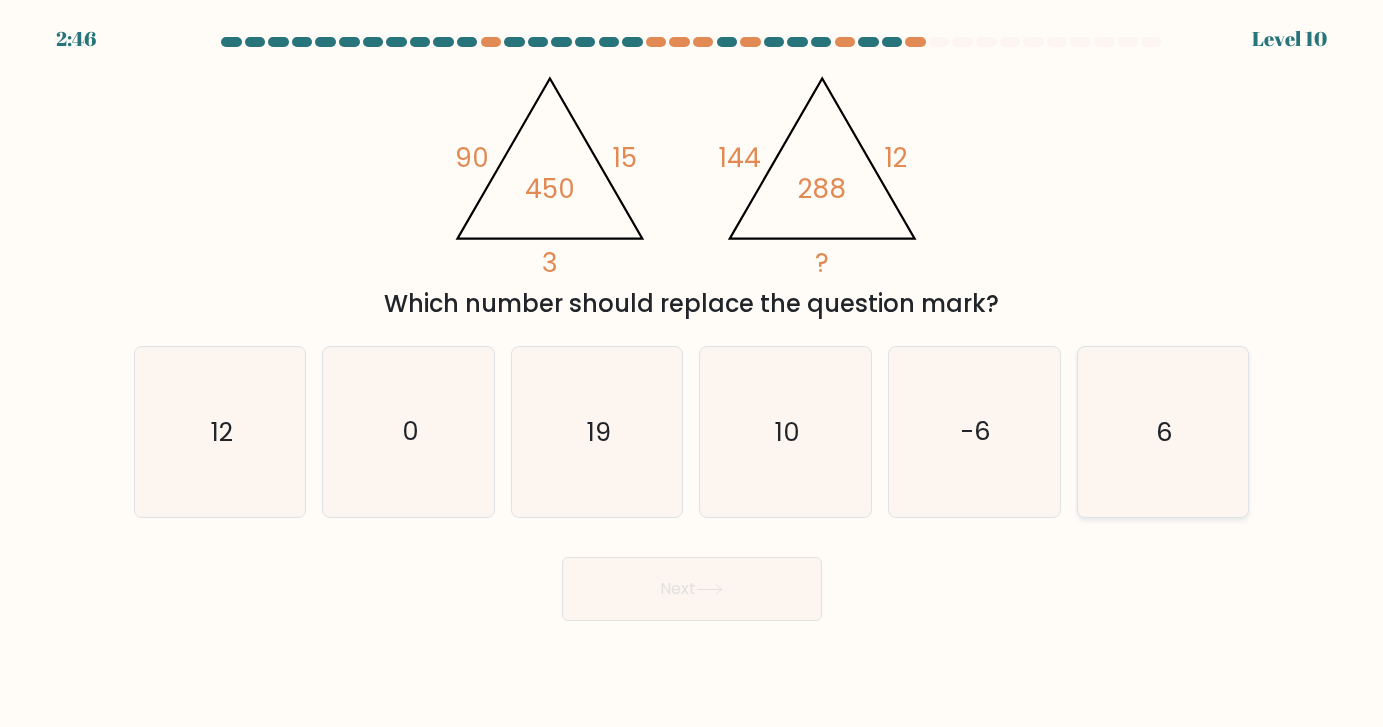 click on "6" at bounding box center [1162, 431] 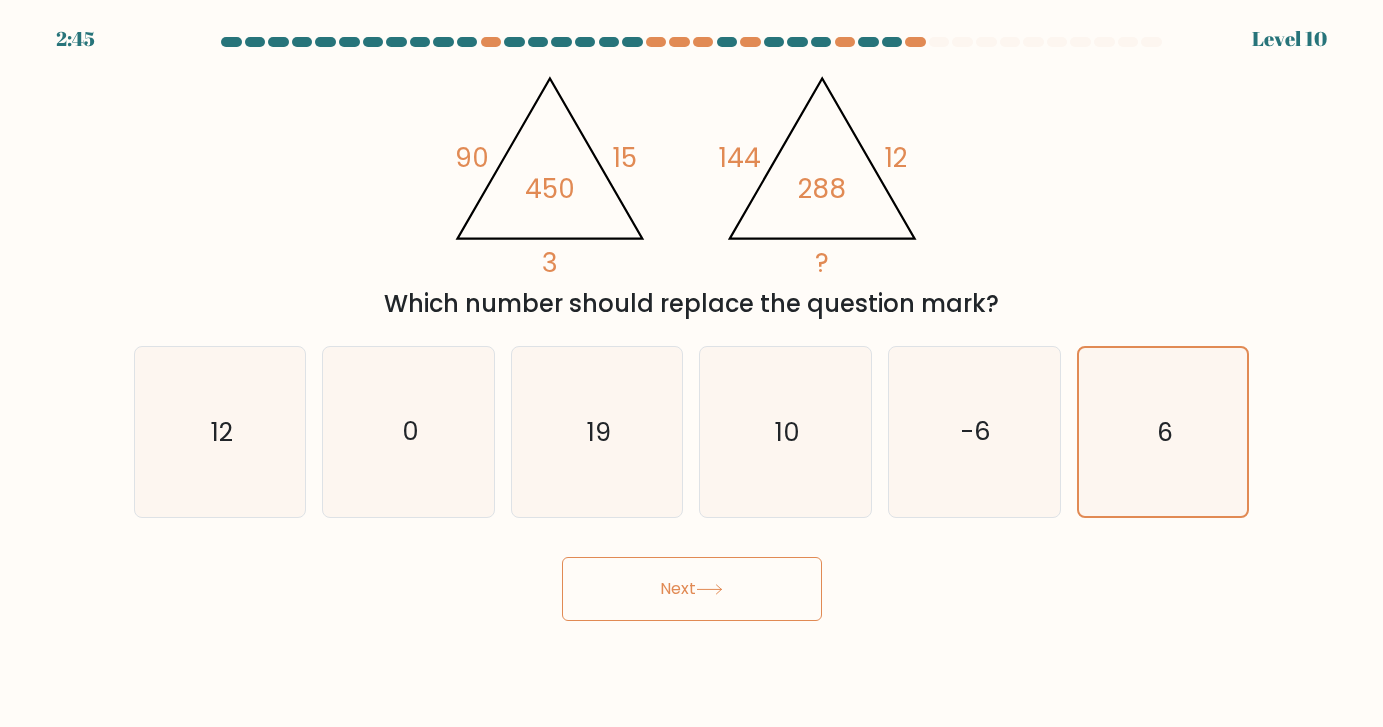click on "Next" at bounding box center [692, 589] 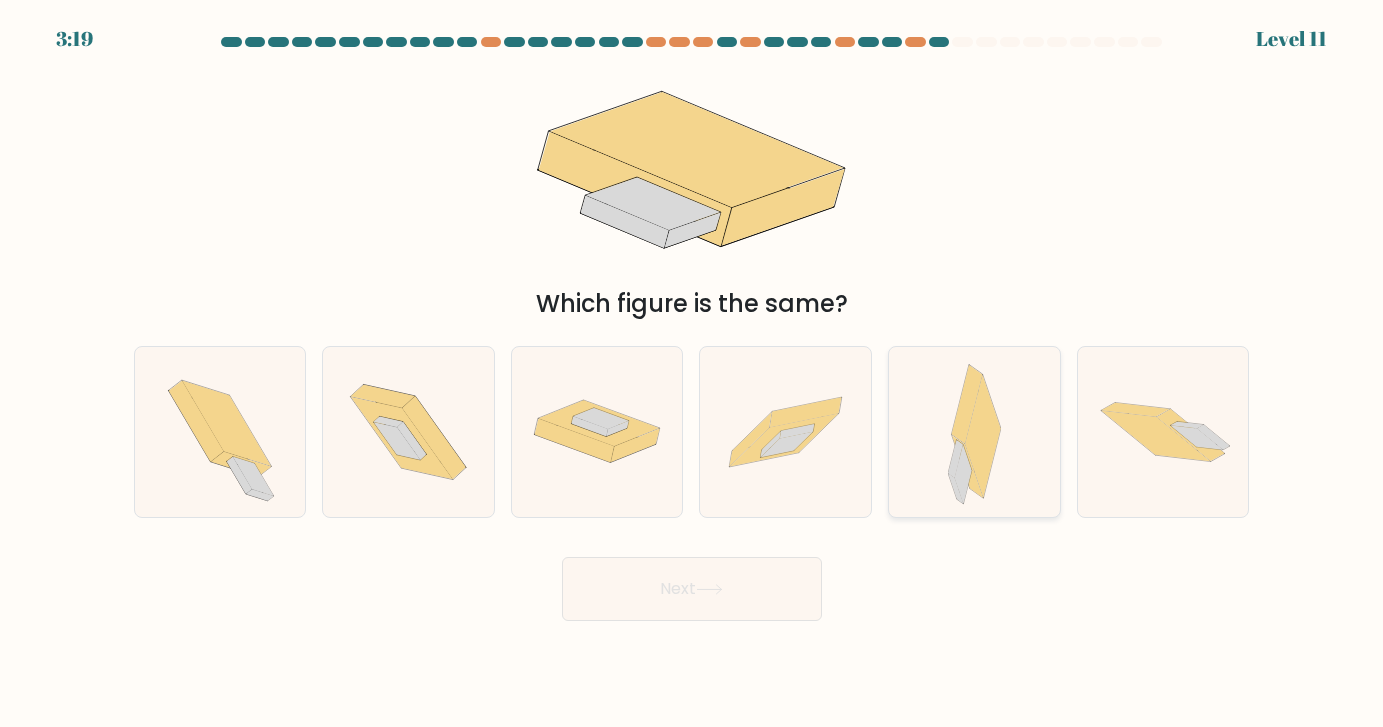 click at bounding box center [974, 431] 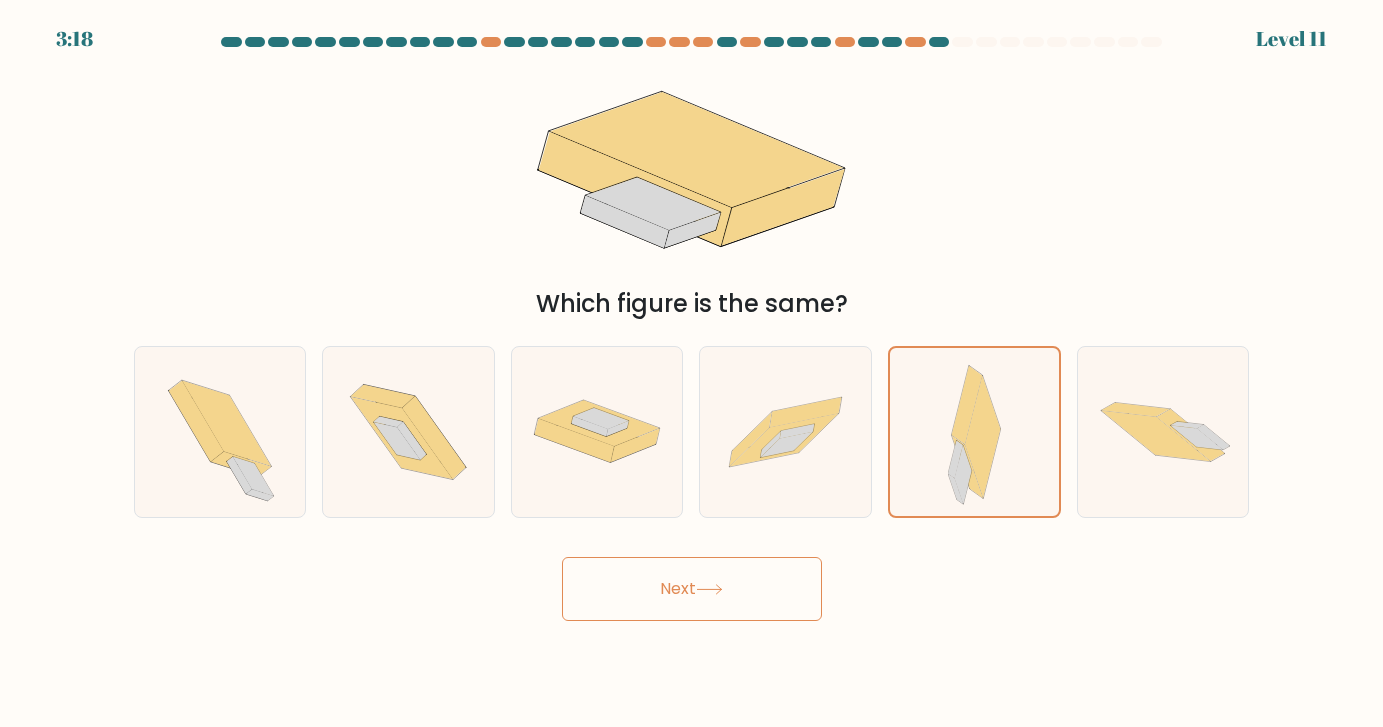 click on "Next" at bounding box center (692, 589) 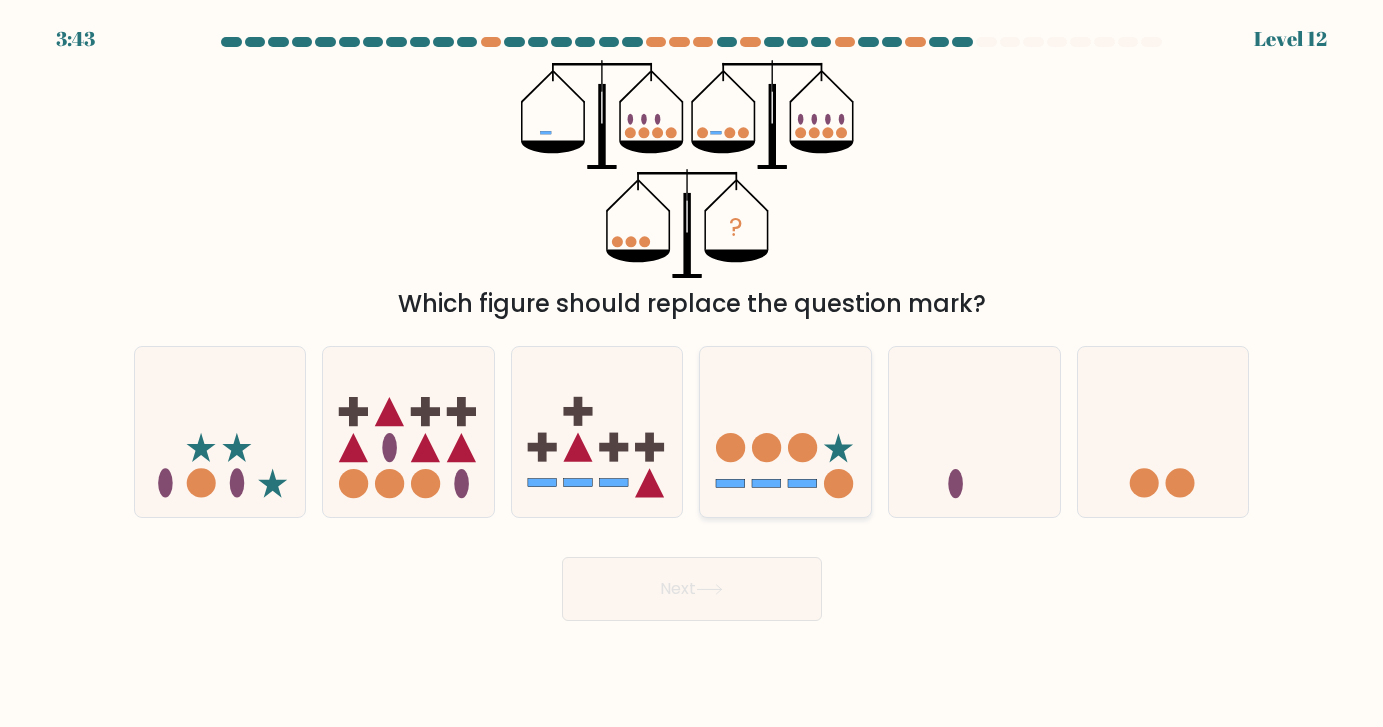 click at bounding box center [785, 431] 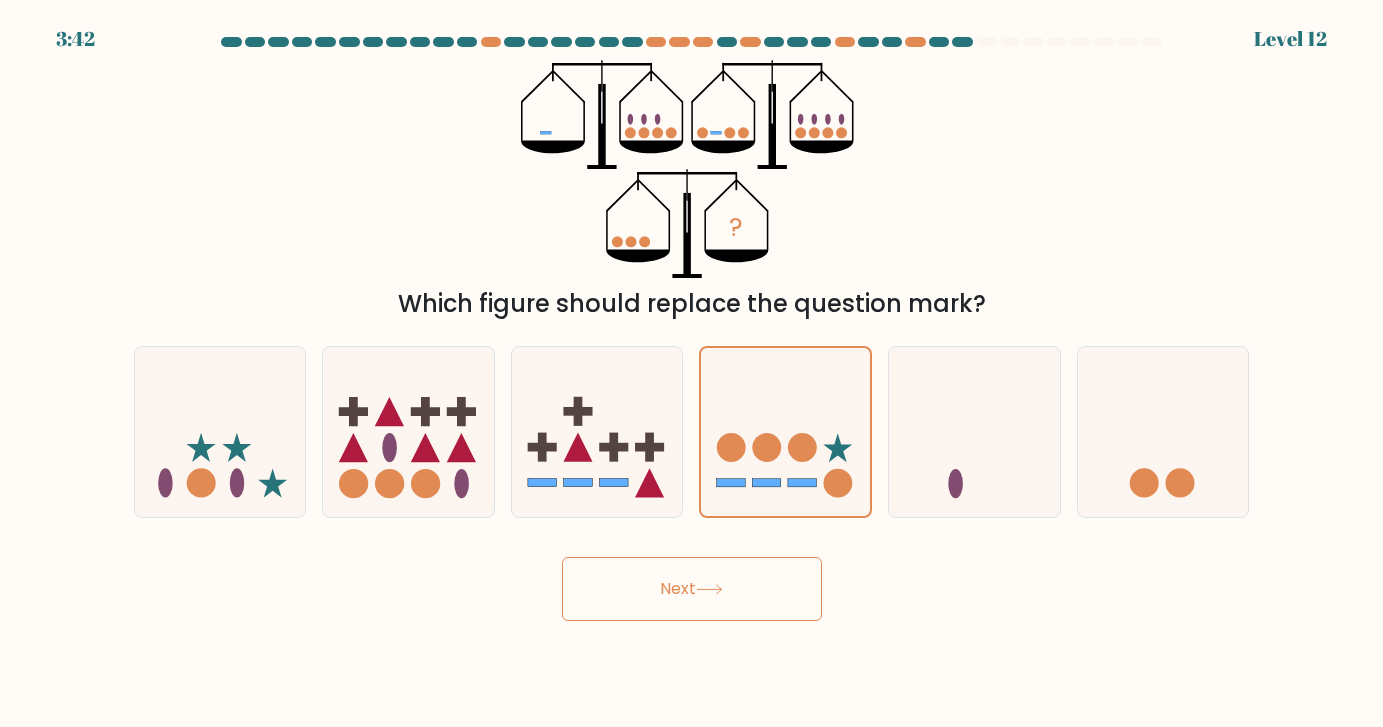 click on "Next" at bounding box center (692, 589) 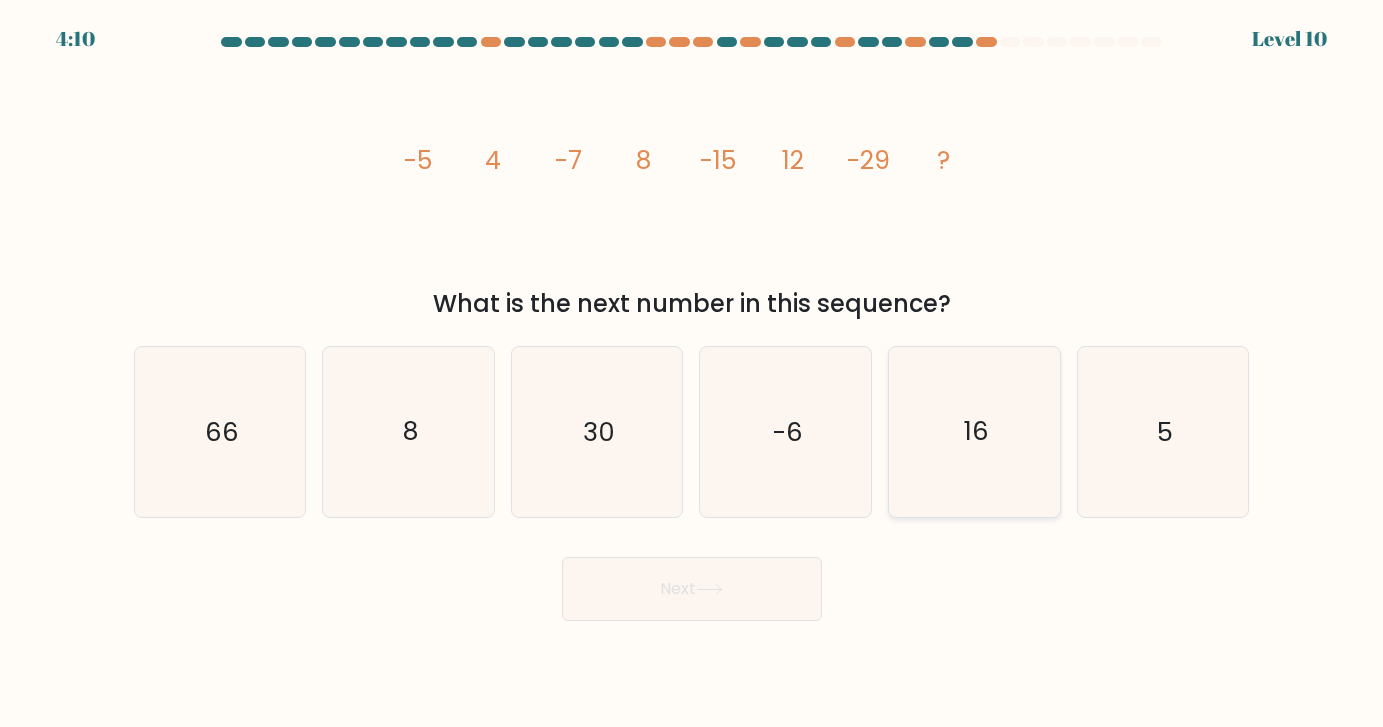 click on "16" at bounding box center (974, 431) 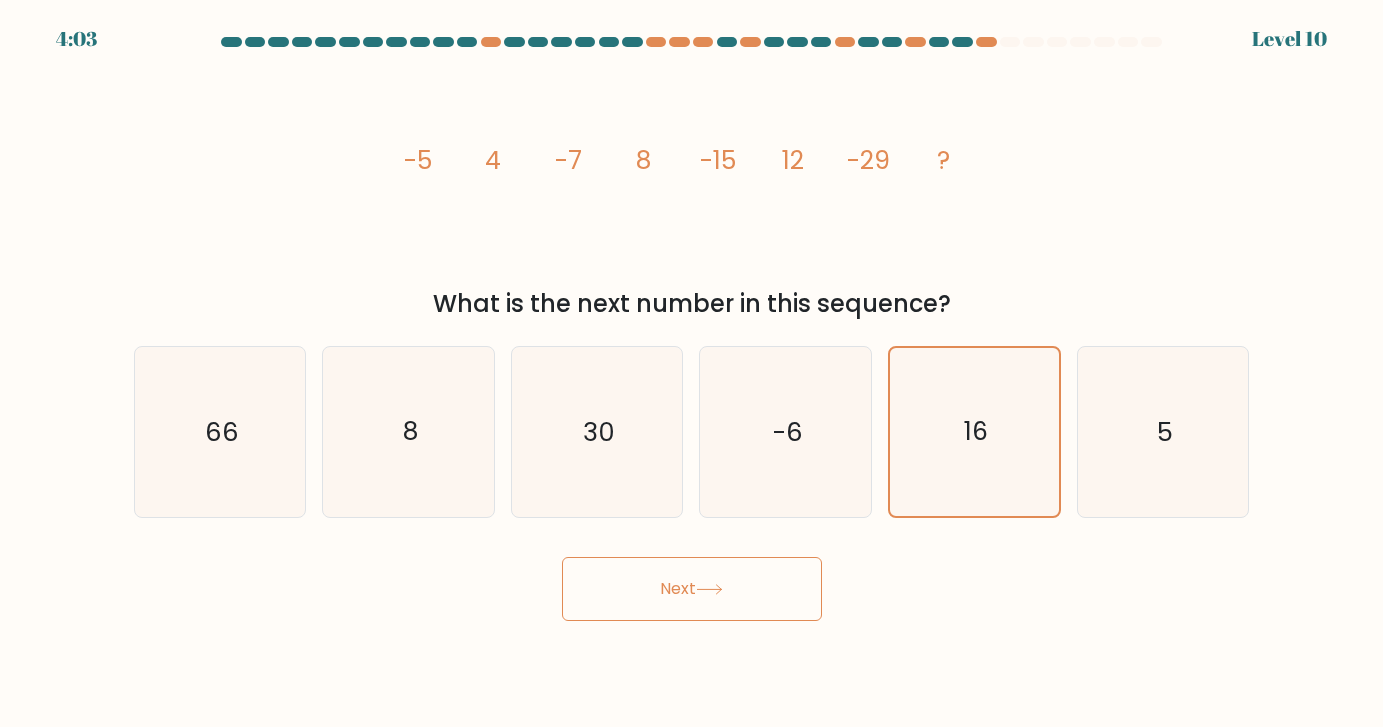 click on "Next" at bounding box center [692, 589] 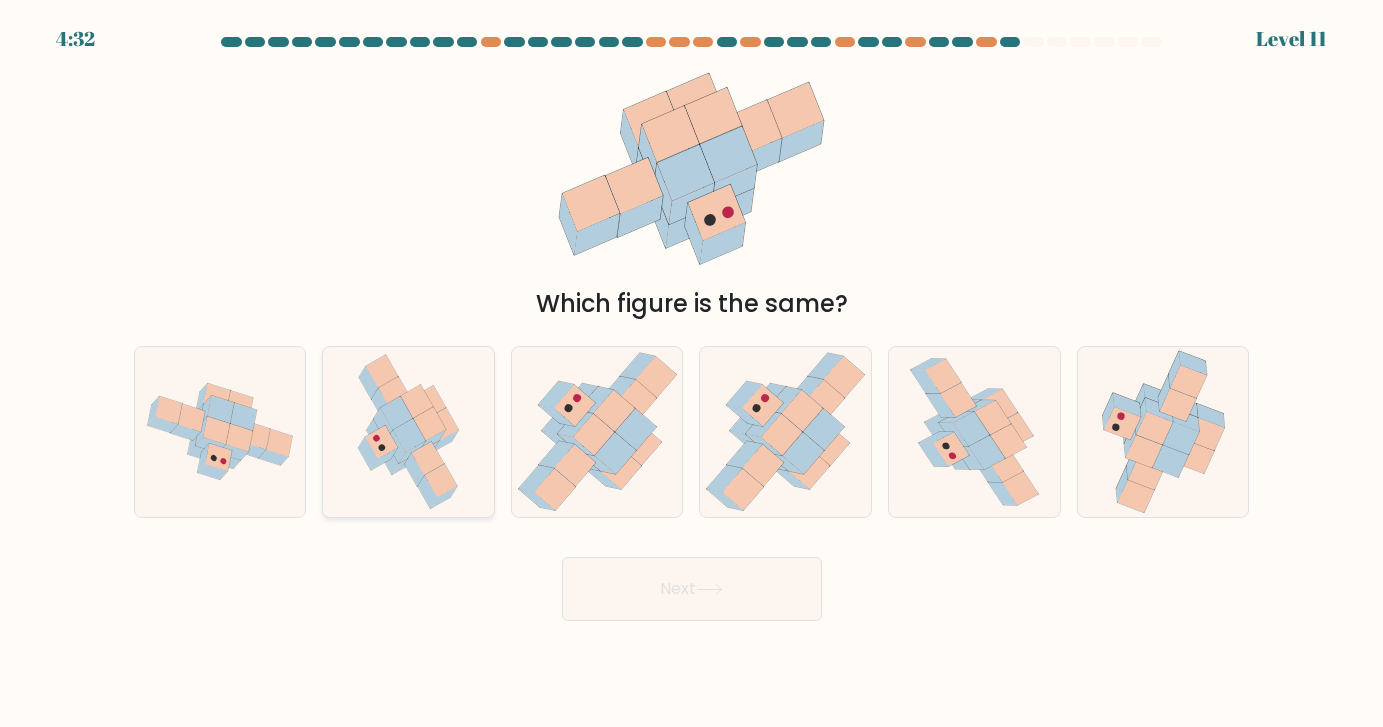 click at bounding box center (396, 413) 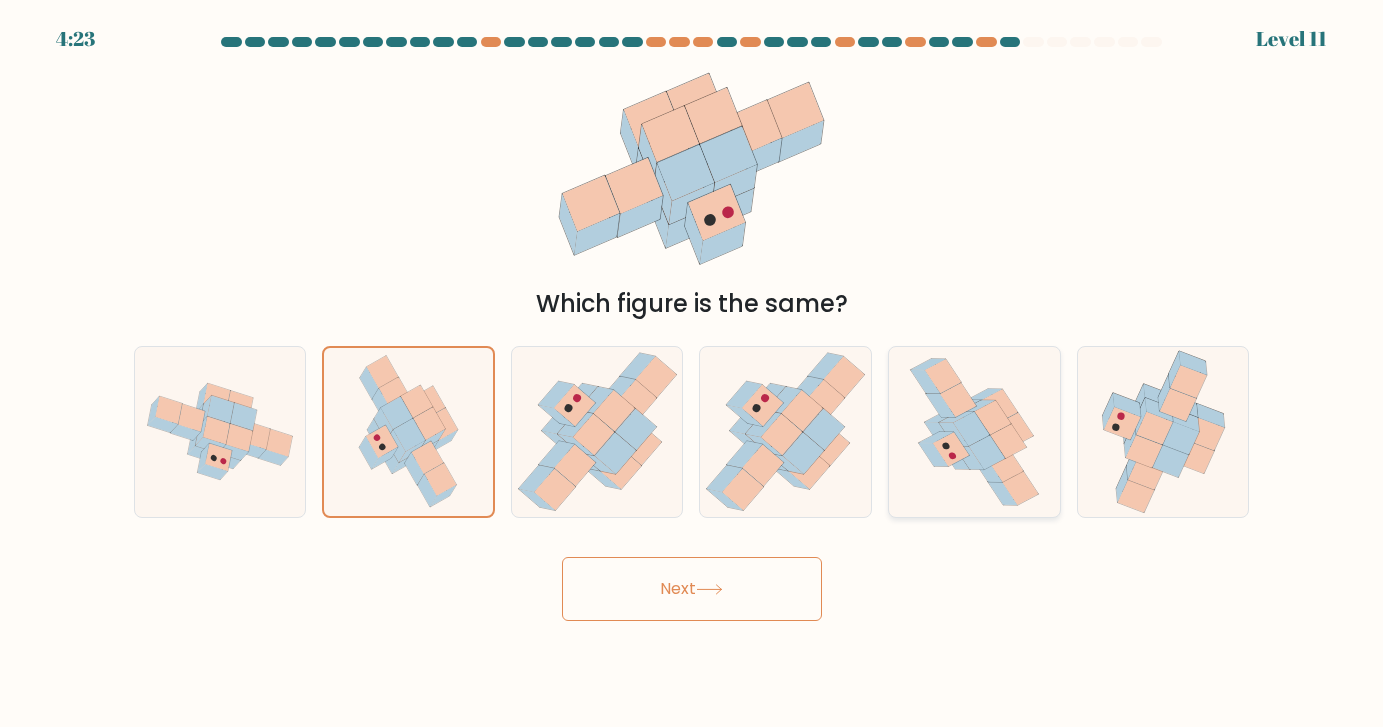 click at bounding box center [971, 429] 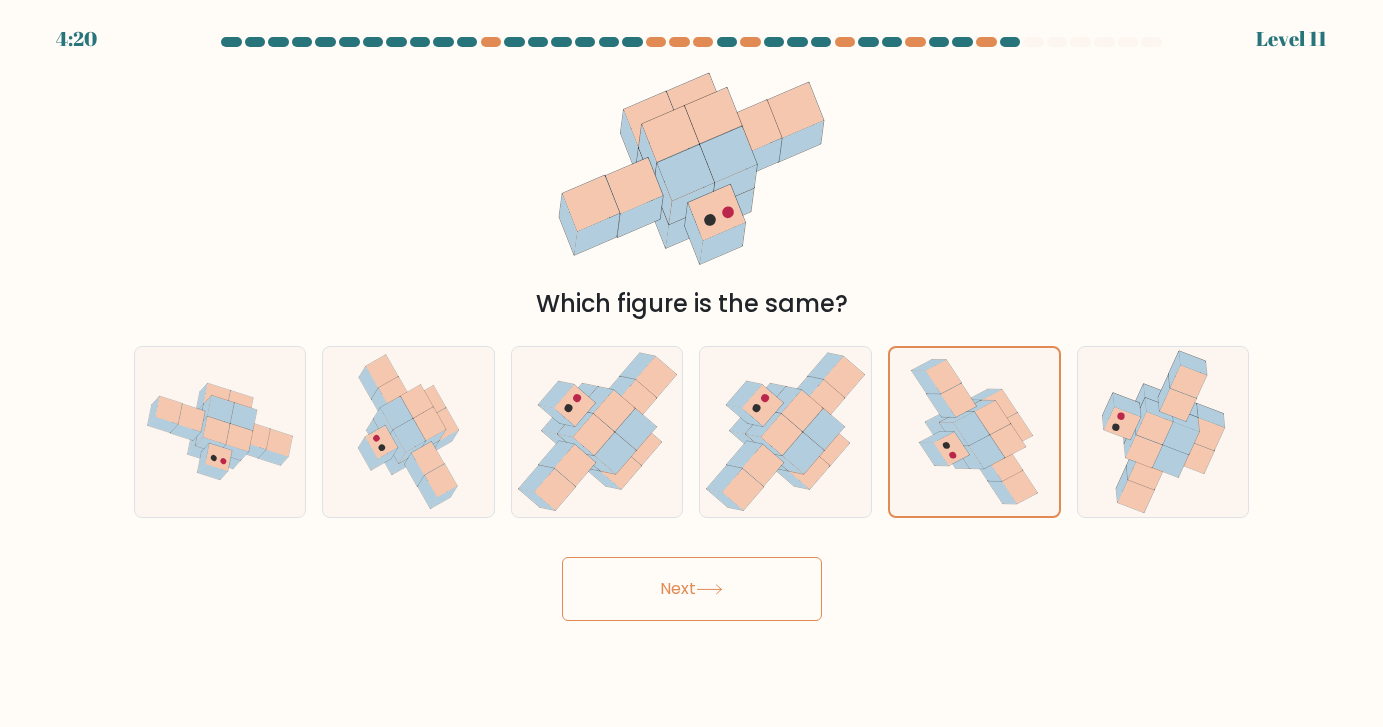 click on "Next" at bounding box center [692, 589] 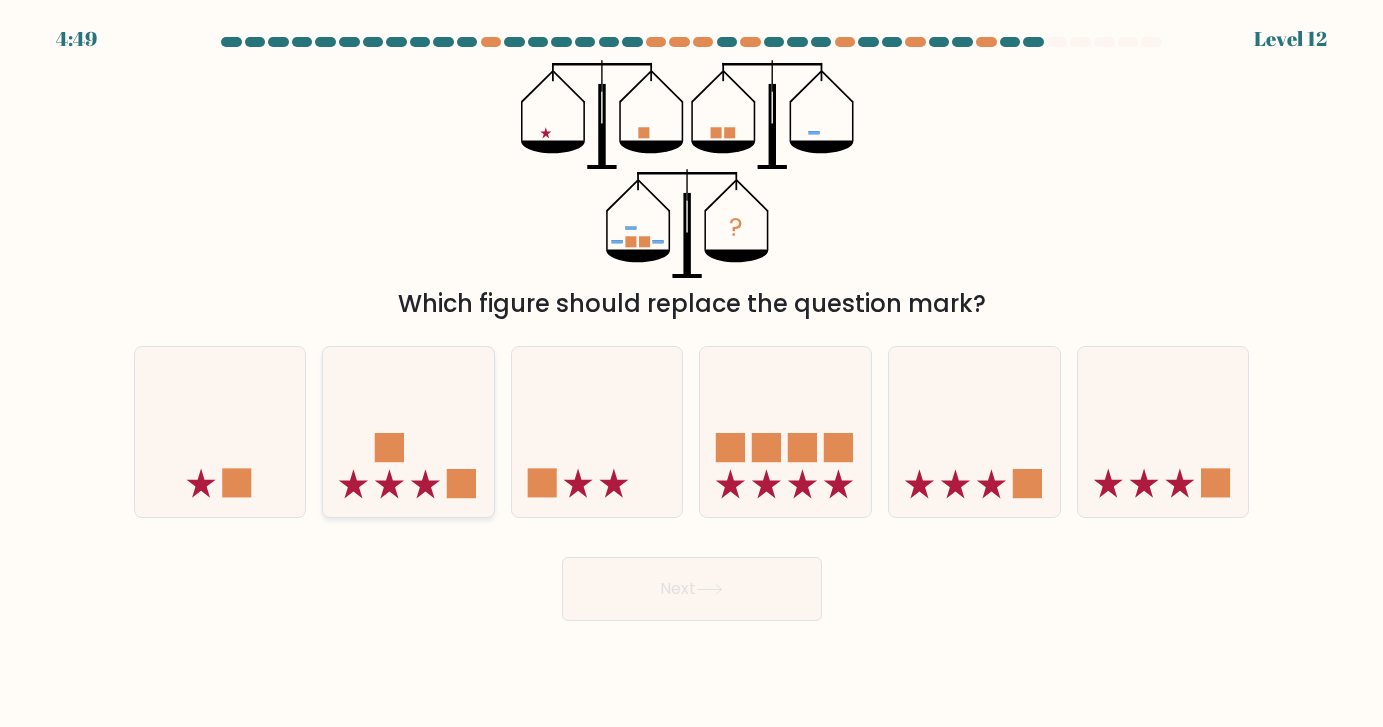 click at bounding box center (408, 431) 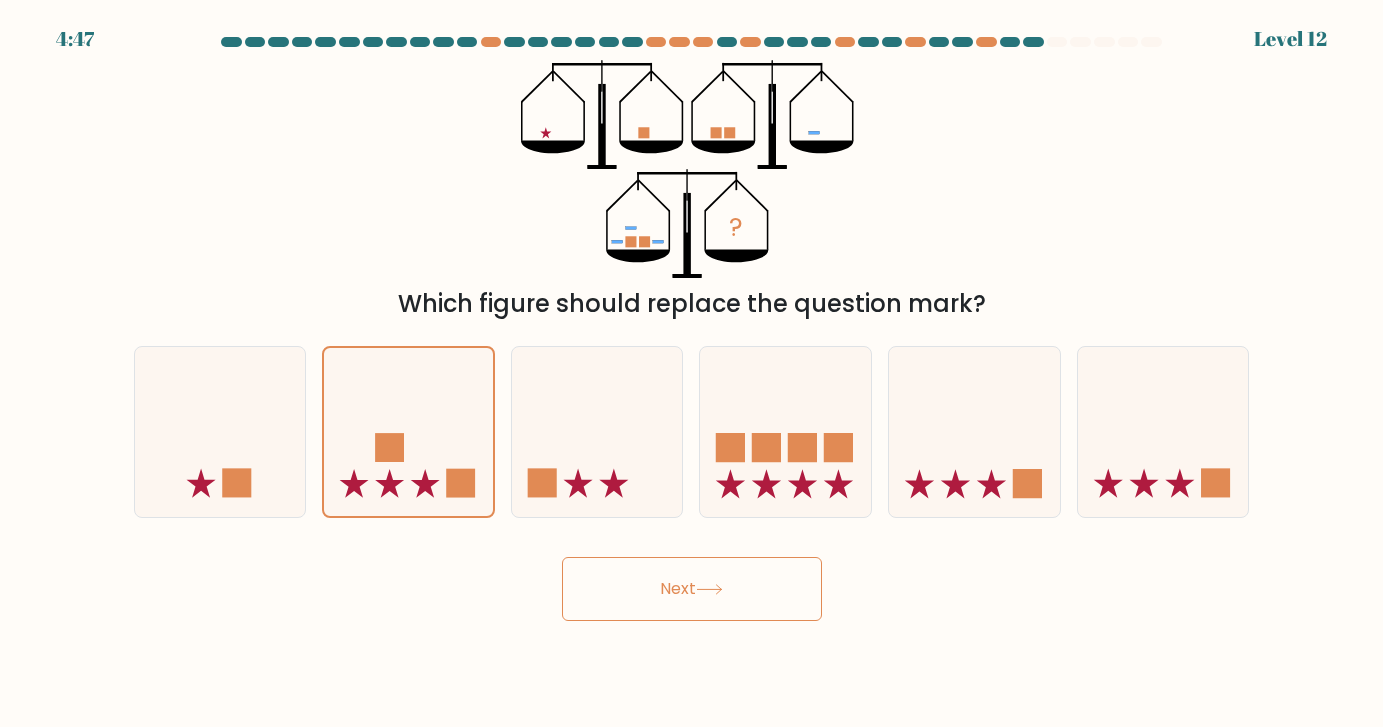 click on "Next" at bounding box center (692, 589) 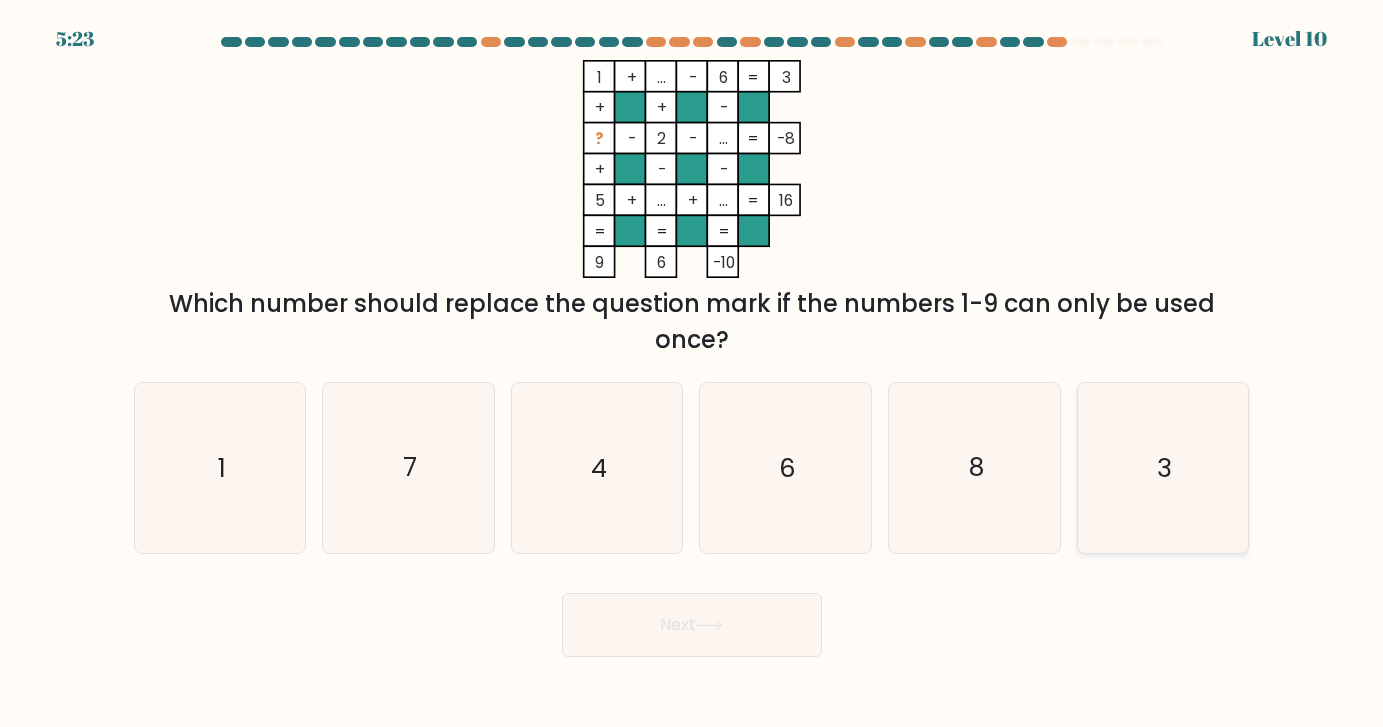 click on "3" at bounding box center (1164, 467) 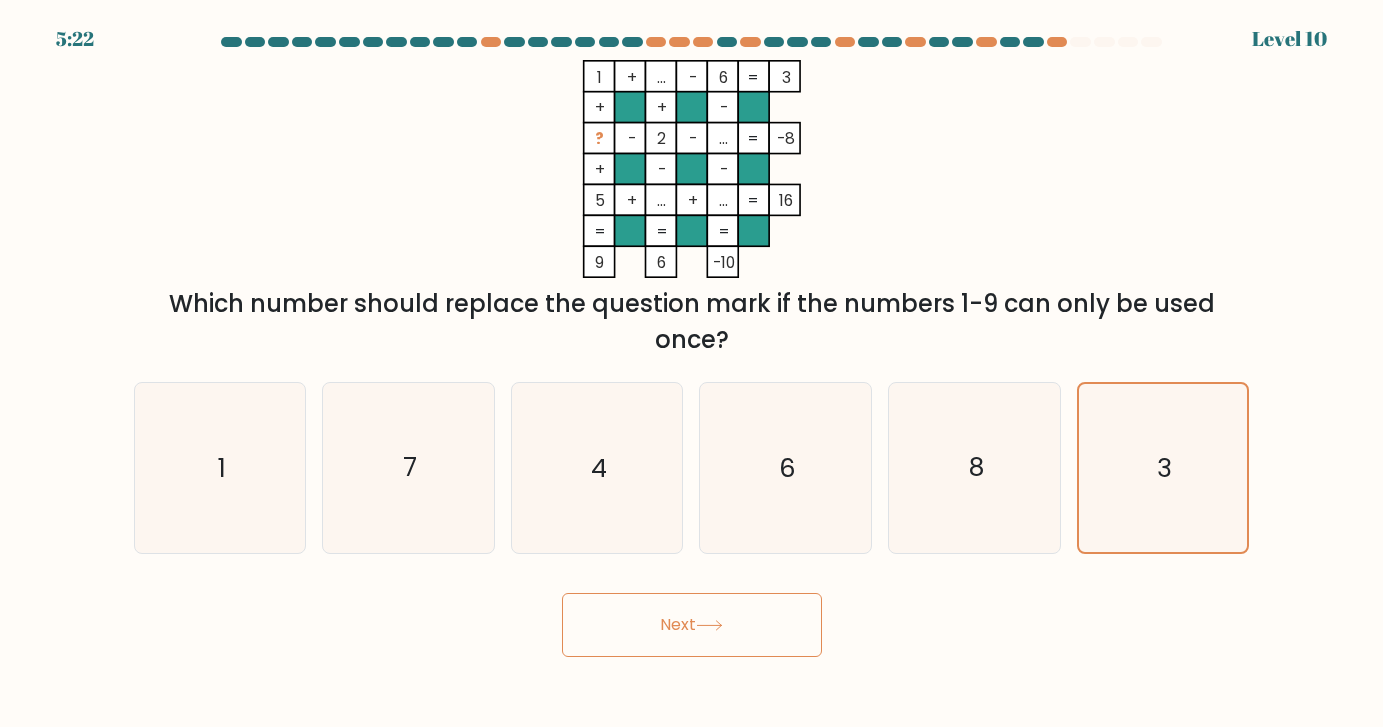 click on "Next" at bounding box center (692, 625) 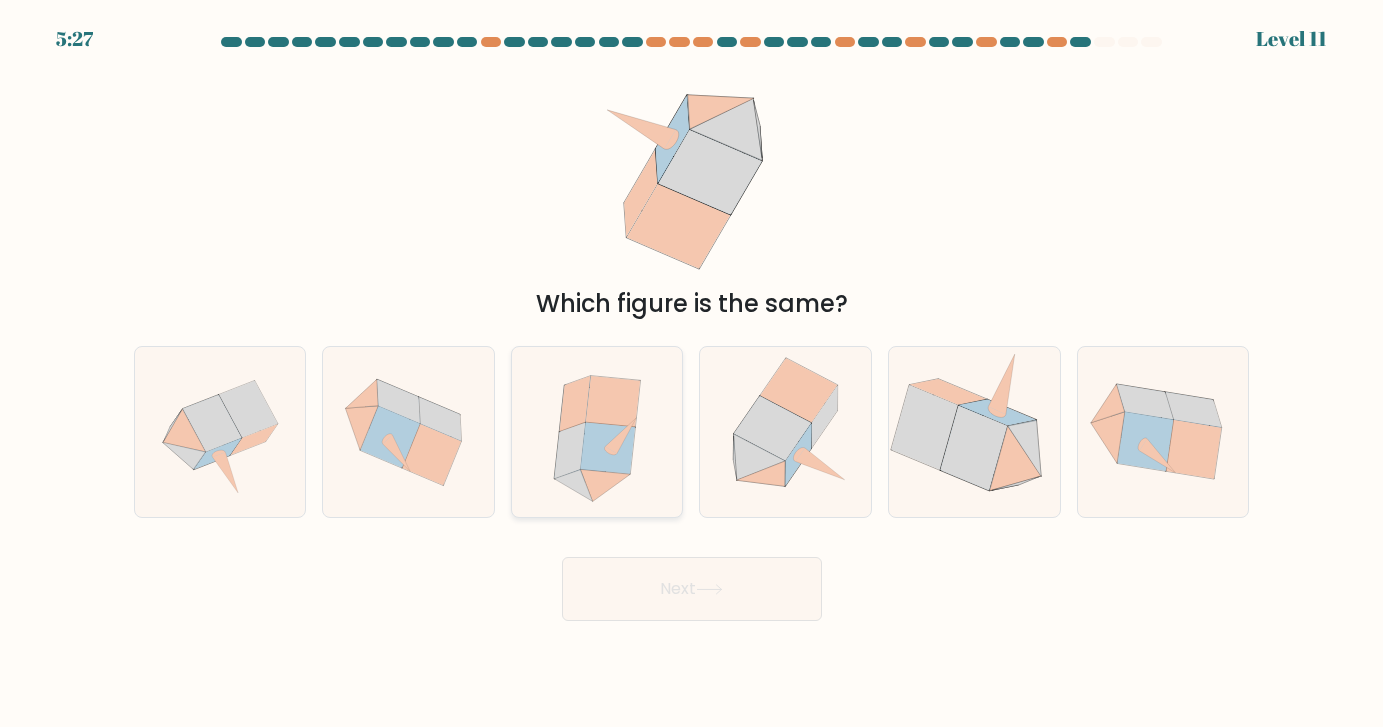 click at bounding box center (610, 451) 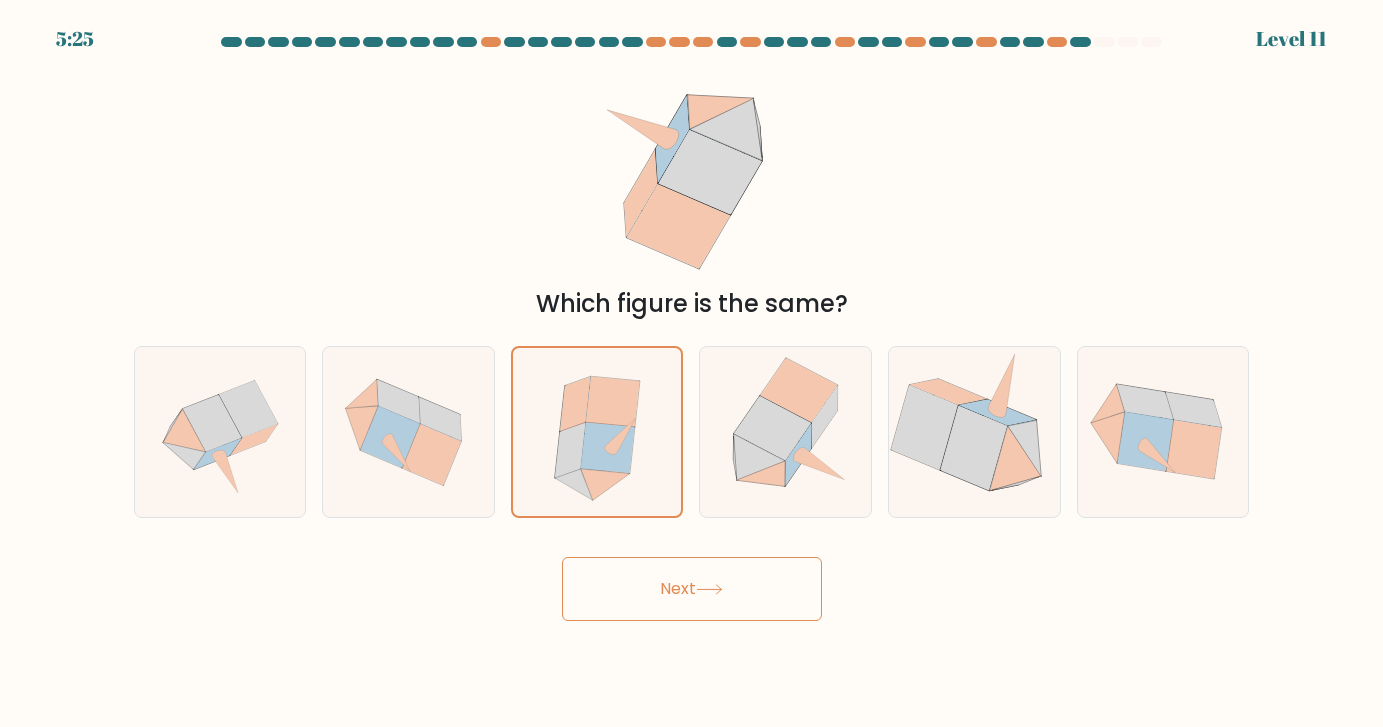 click on "Next" at bounding box center [692, 589] 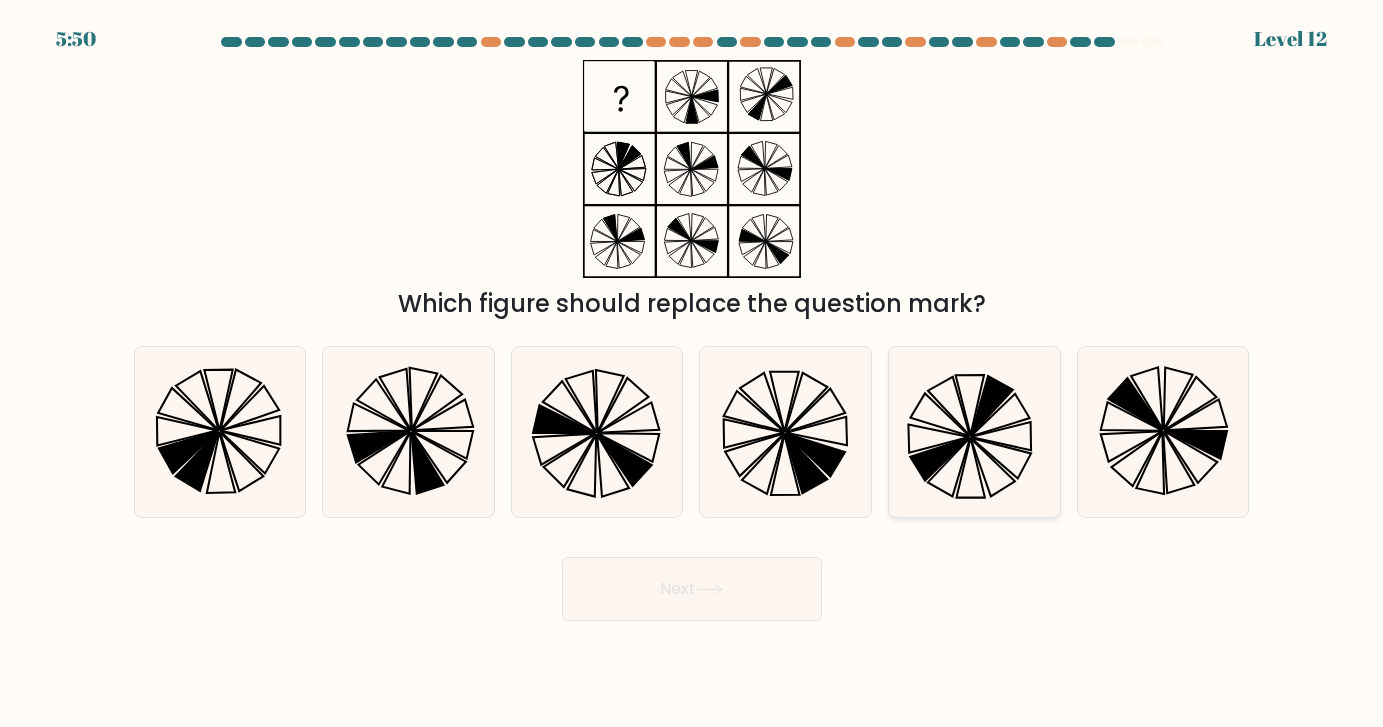 click at bounding box center [974, 431] 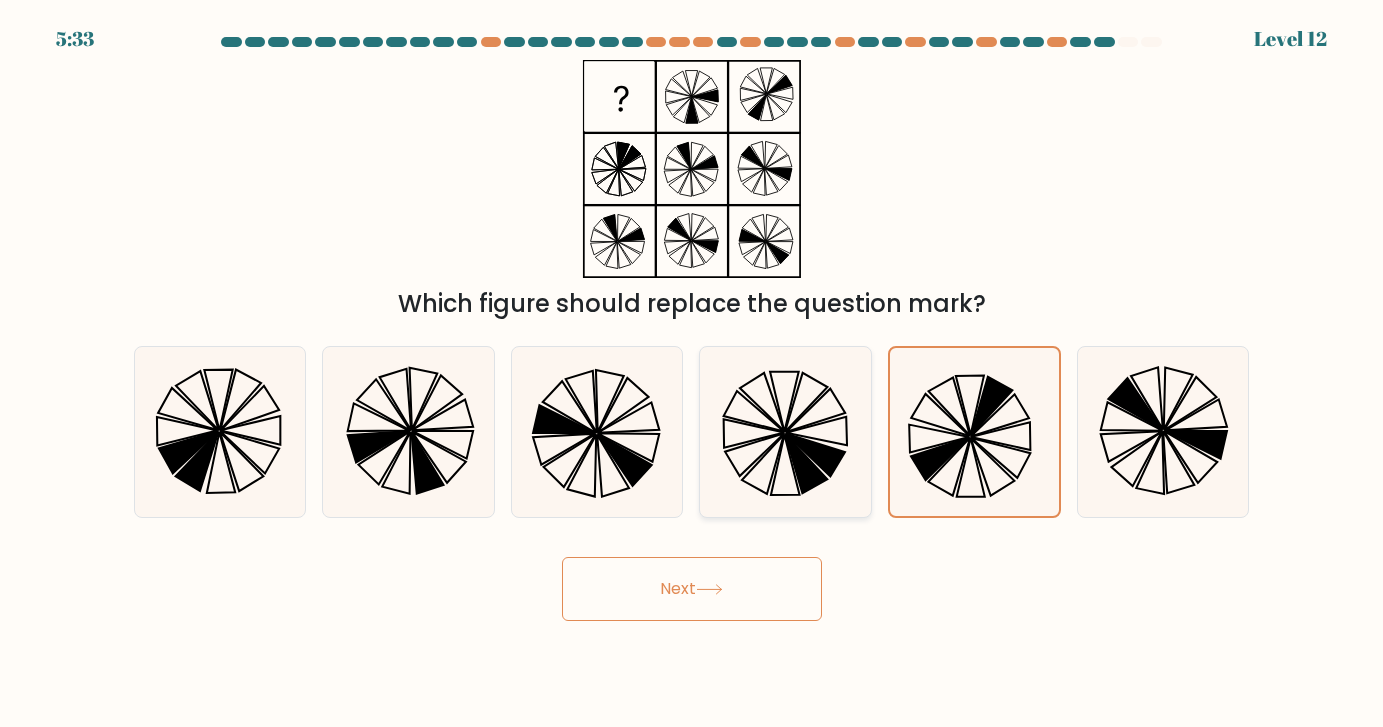 click at bounding box center [785, 431] 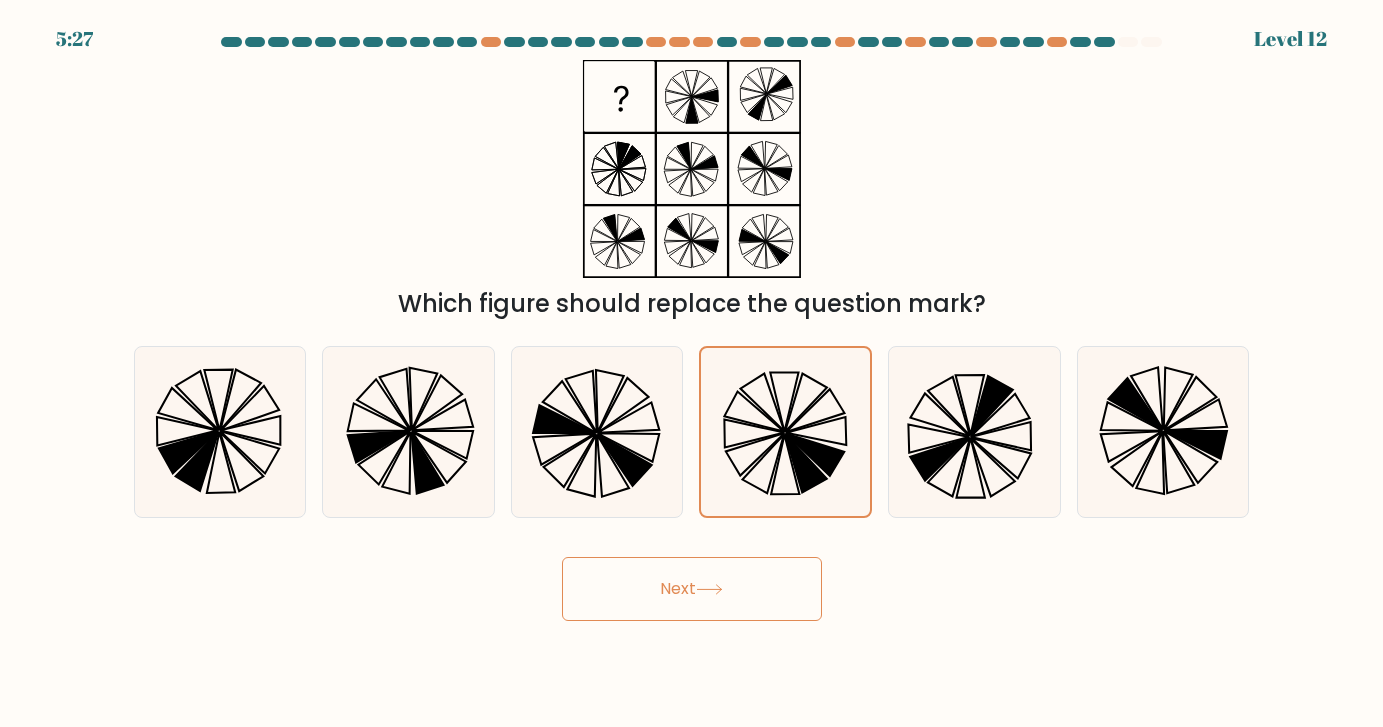 click at bounding box center [709, 589] 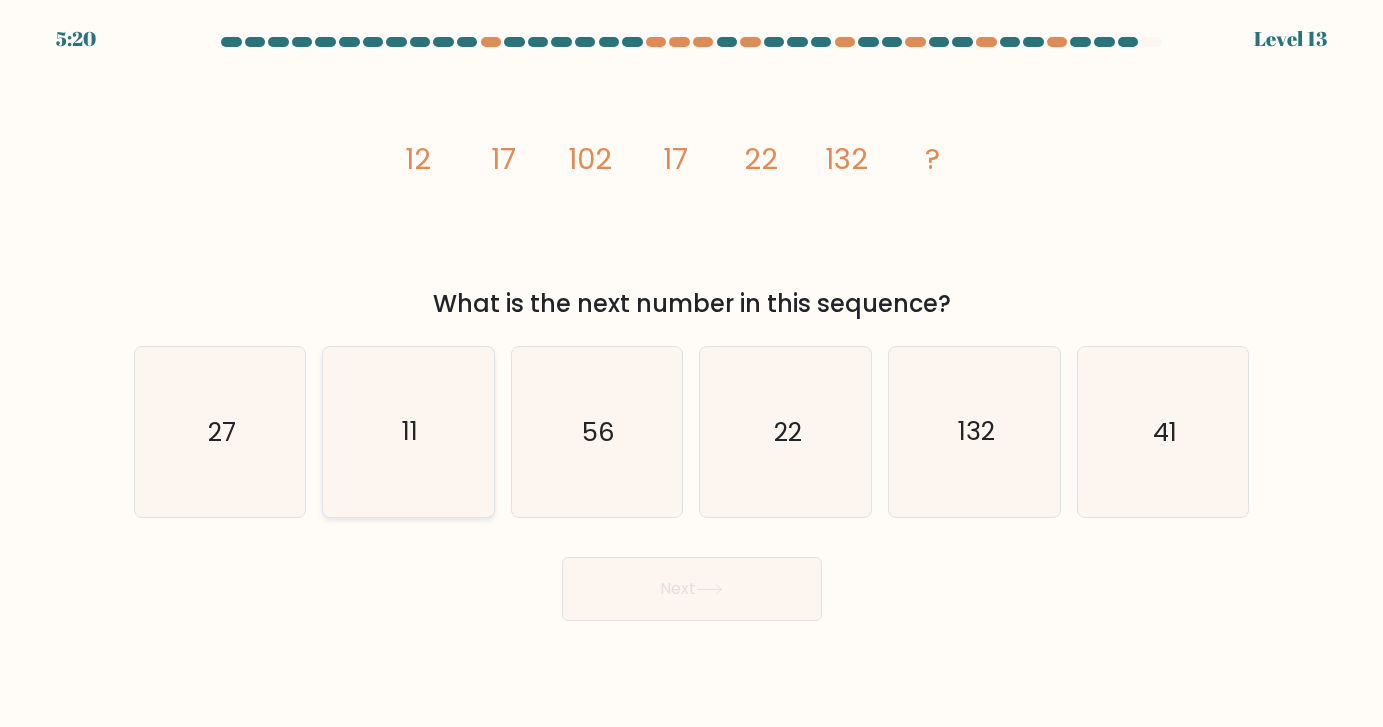 click on "11" at bounding box center [408, 431] 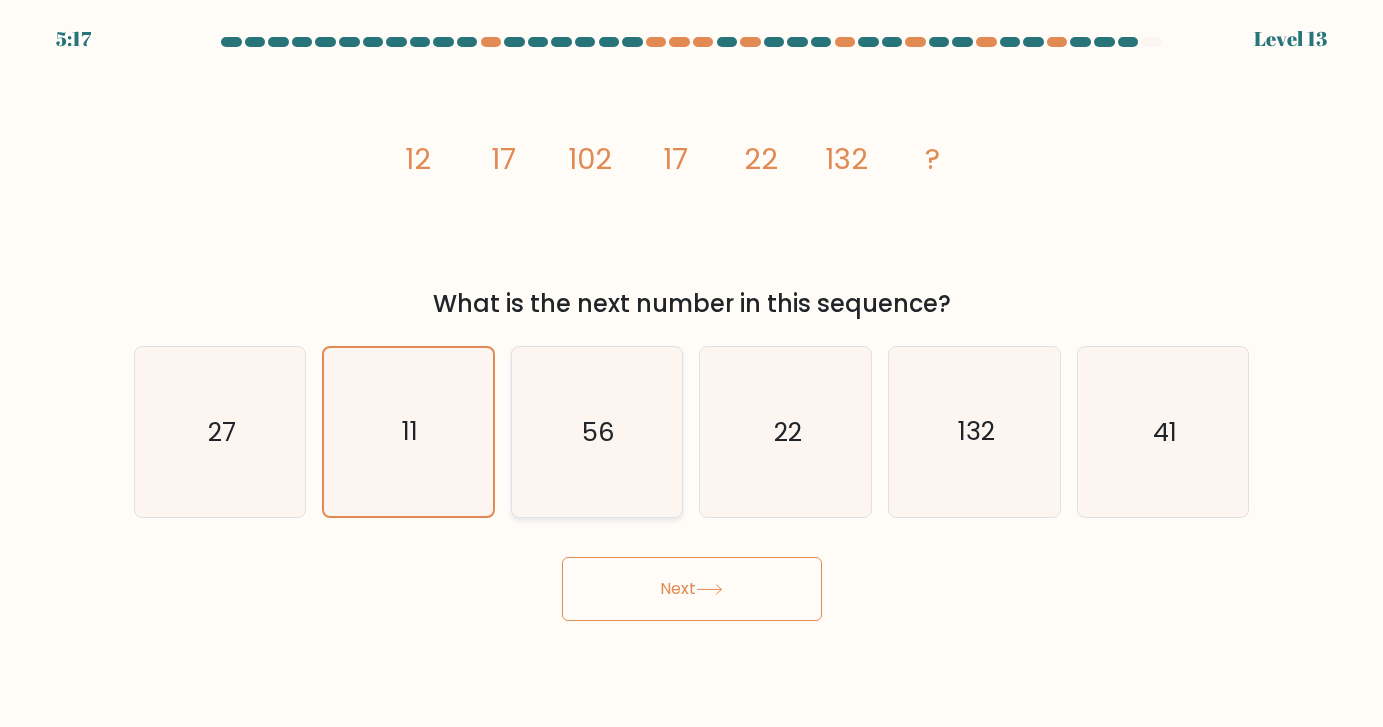click on "56" at bounding box center (596, 431) 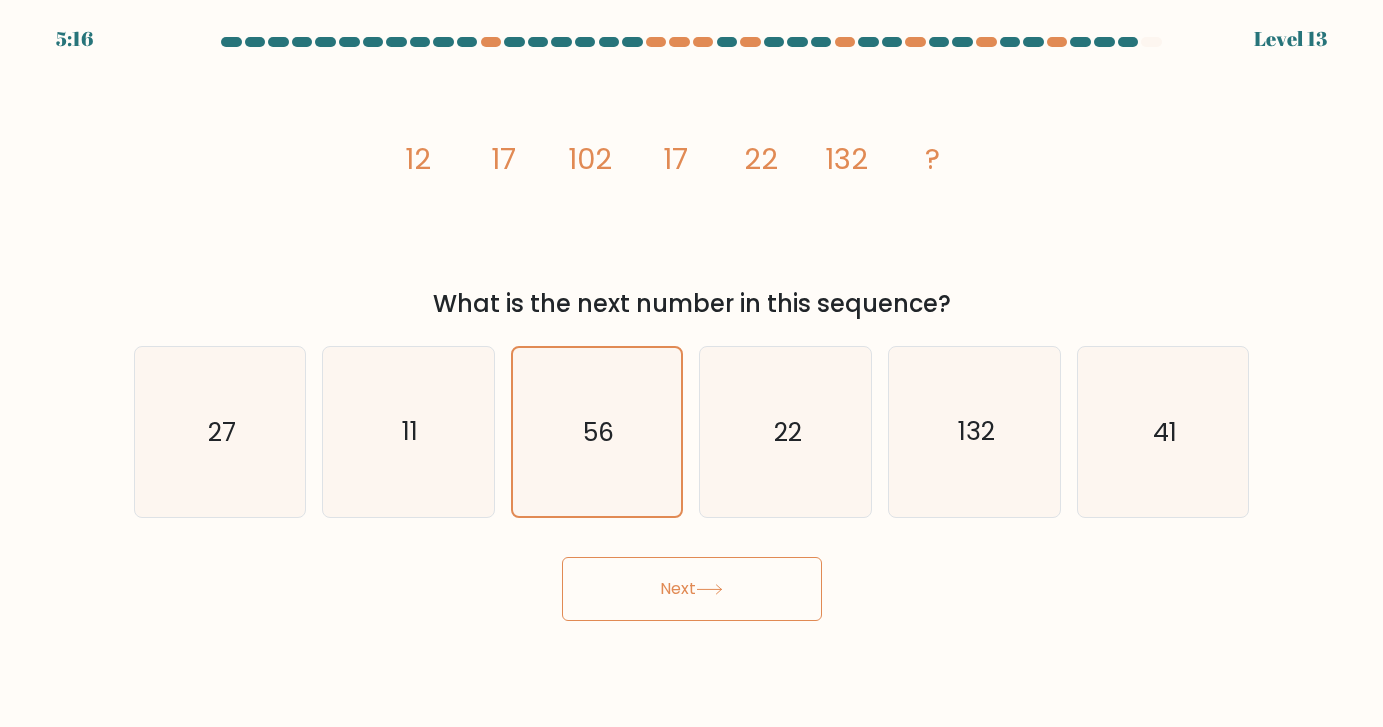 click on "Next" at bounding box center [692, 589] 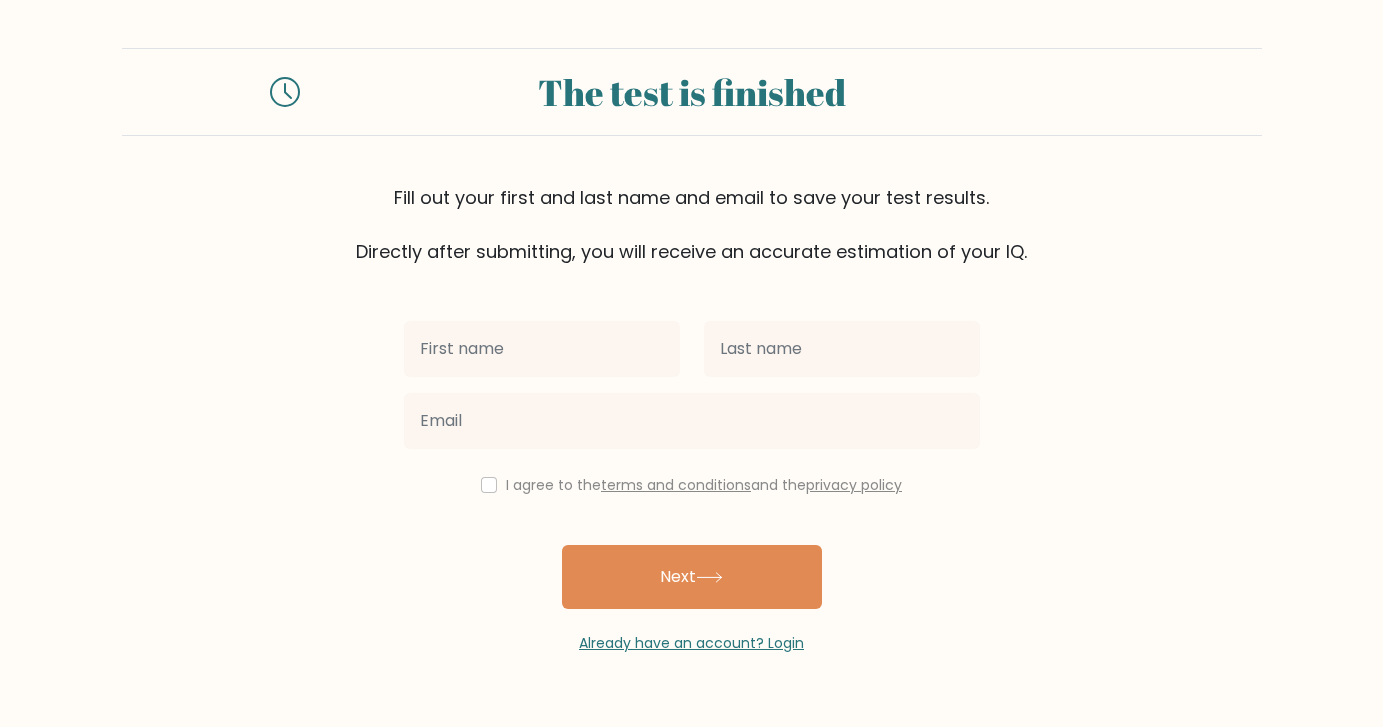 scroll, scrollTop: 0, scrollLeft: 0, axis: both 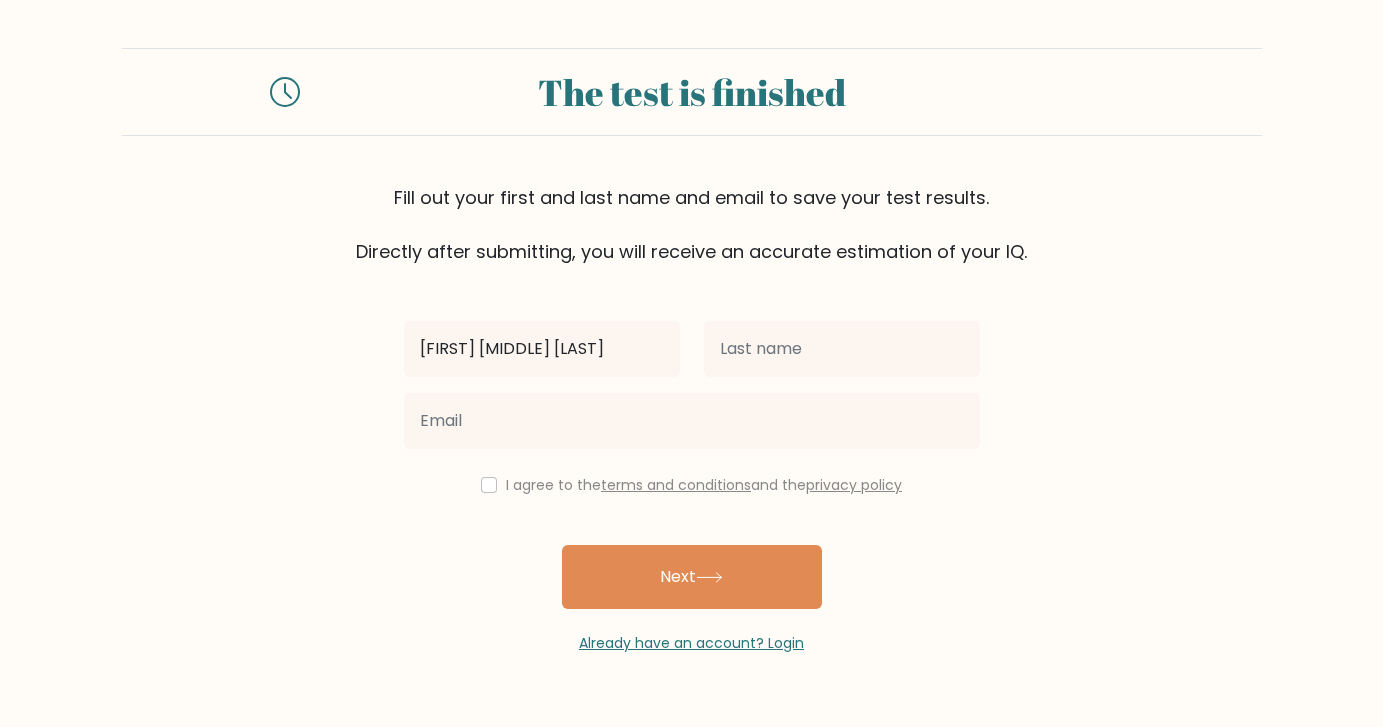 type on "[FIRST] [MIDDLE] [LAST]" 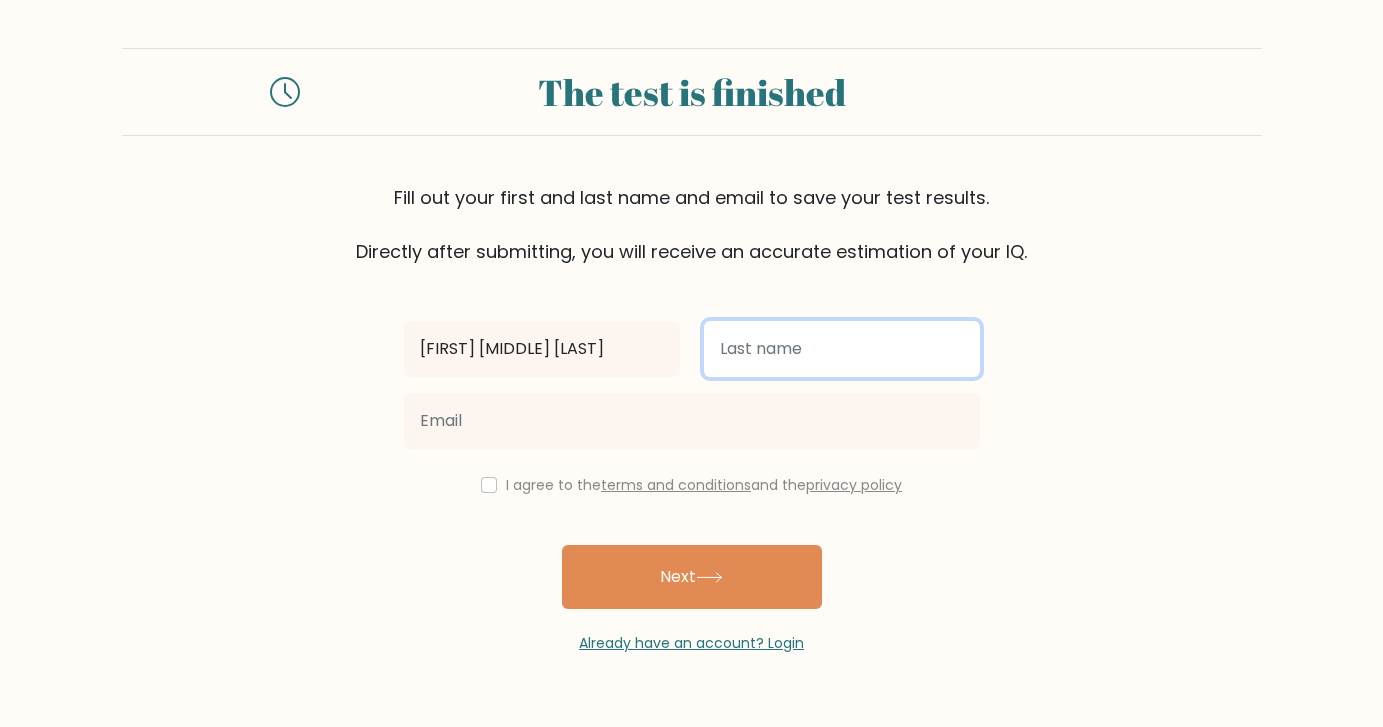 click at bounding box center [842, 349] 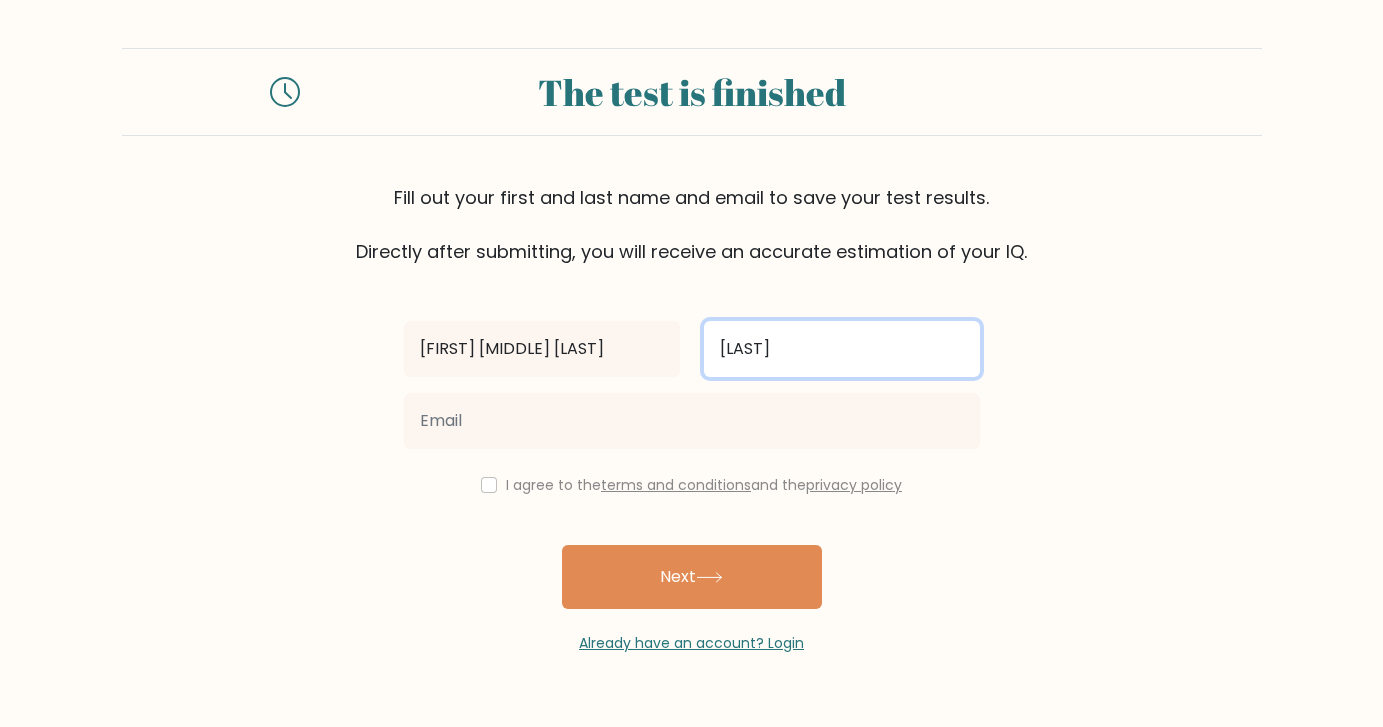 type on "Ballao" 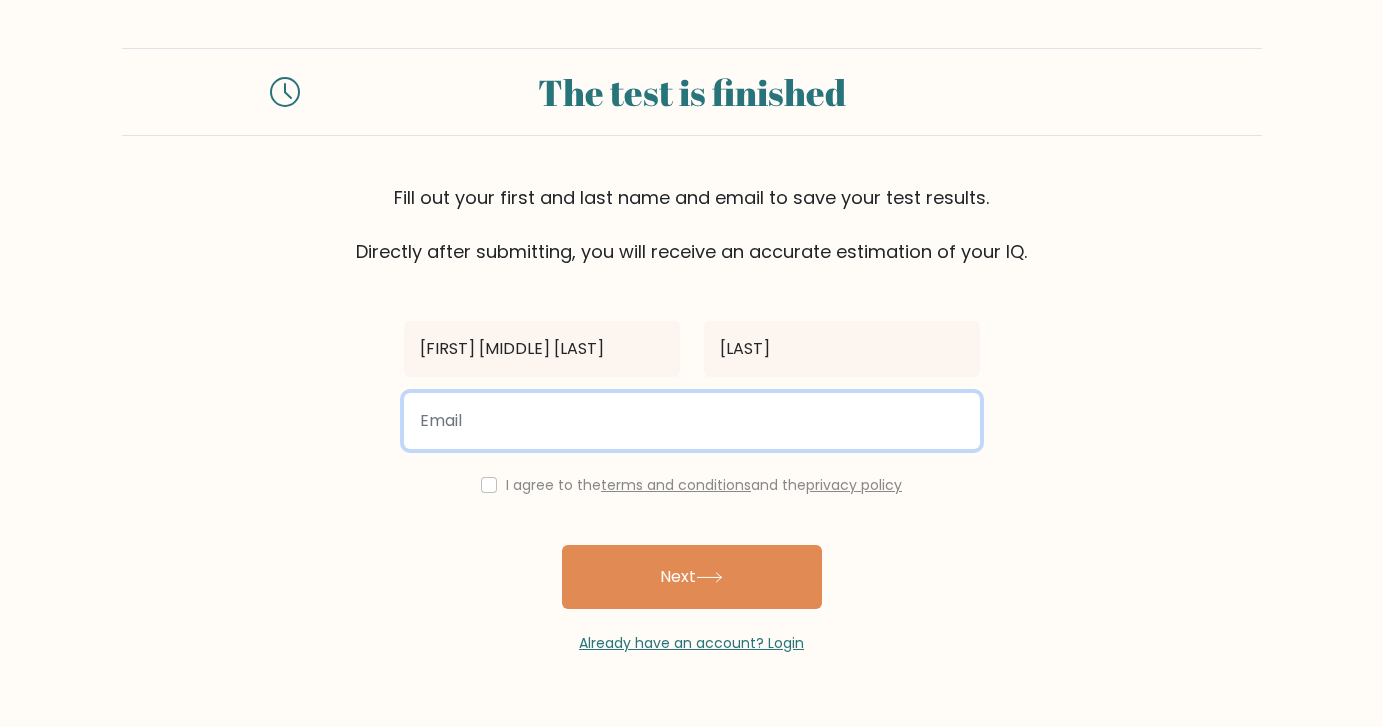 click at bounding box center [692, 421] 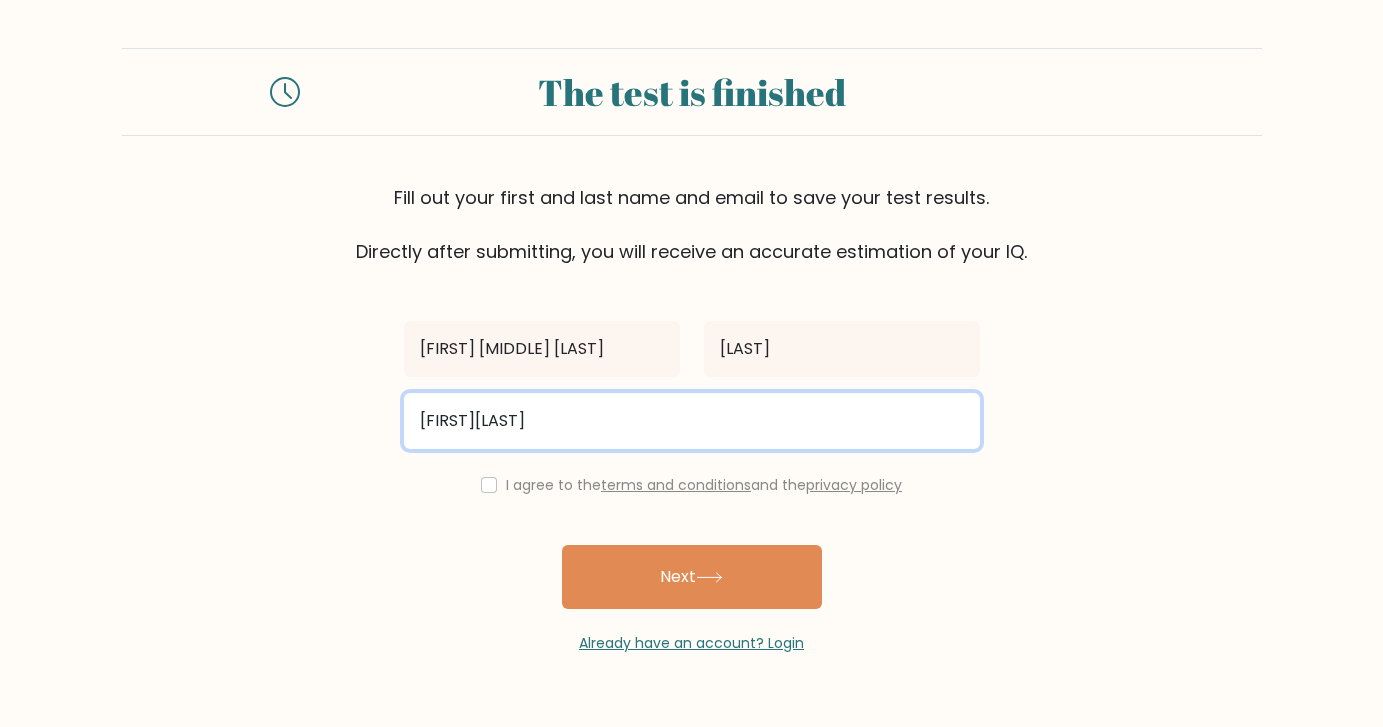 type on "aizamarieballao@gmail.com" 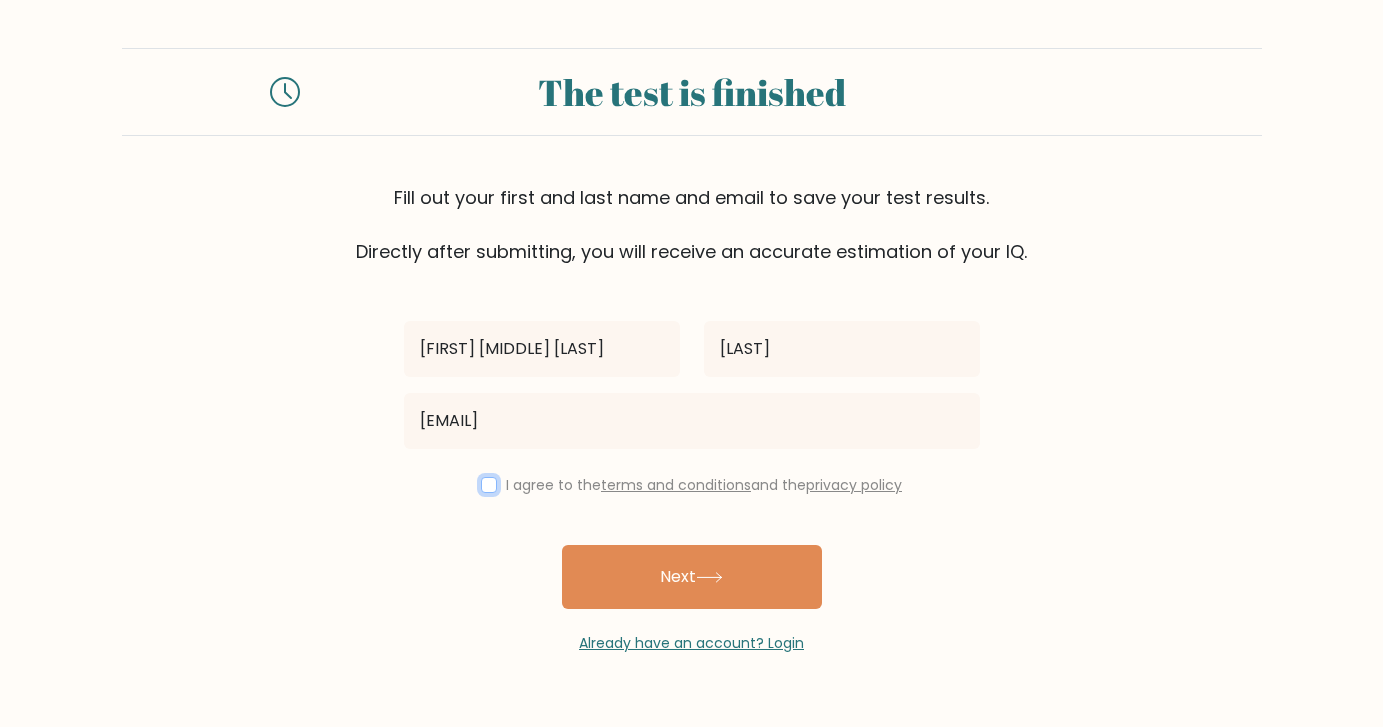 click at bounding box center (489, 485) 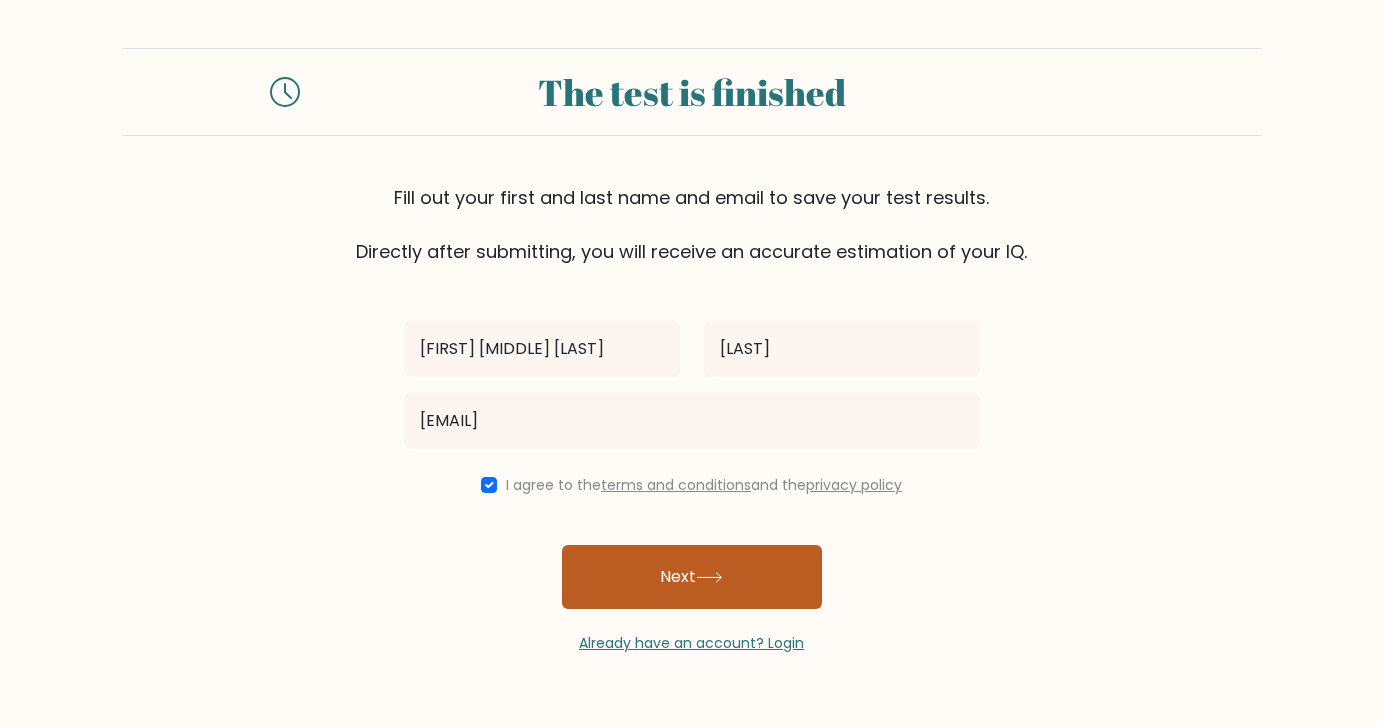 click on "Next" at bounding box center [692, 577] 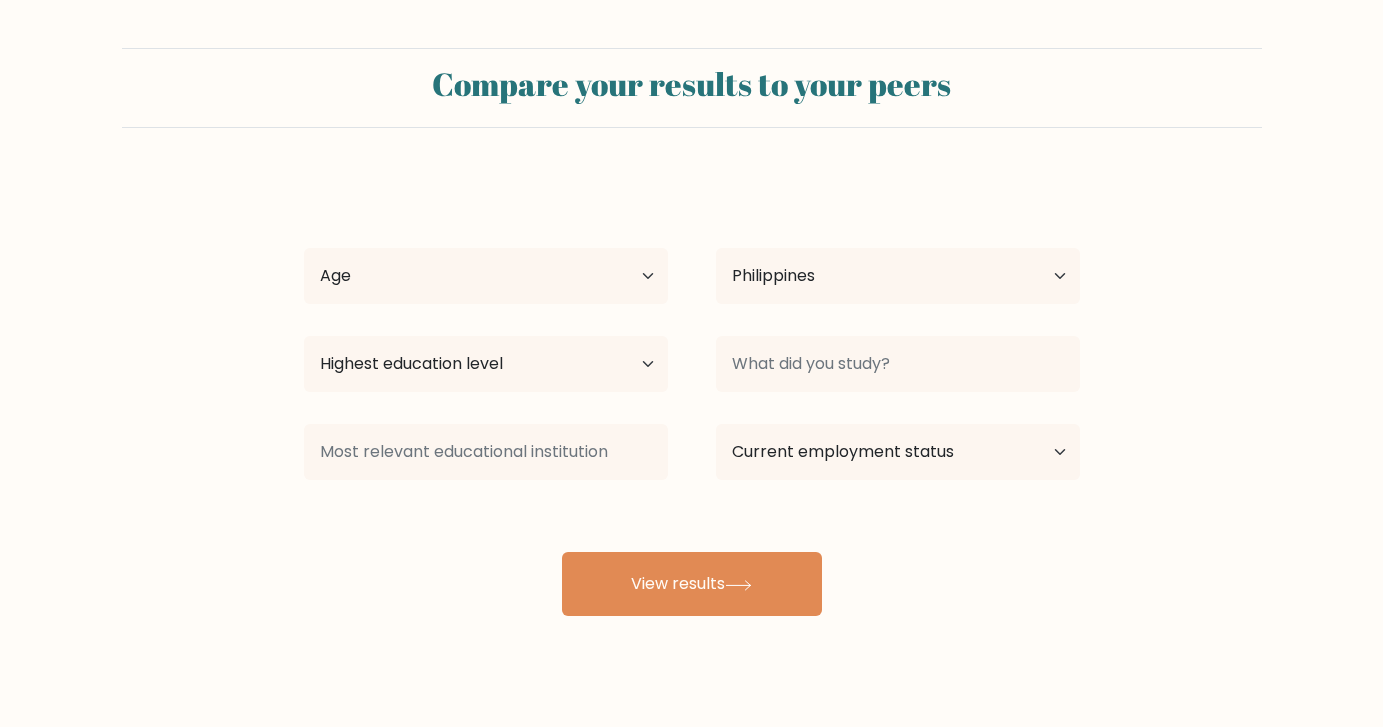 scroll, scrollTop: 0, scrollLeft: 0, axis: both 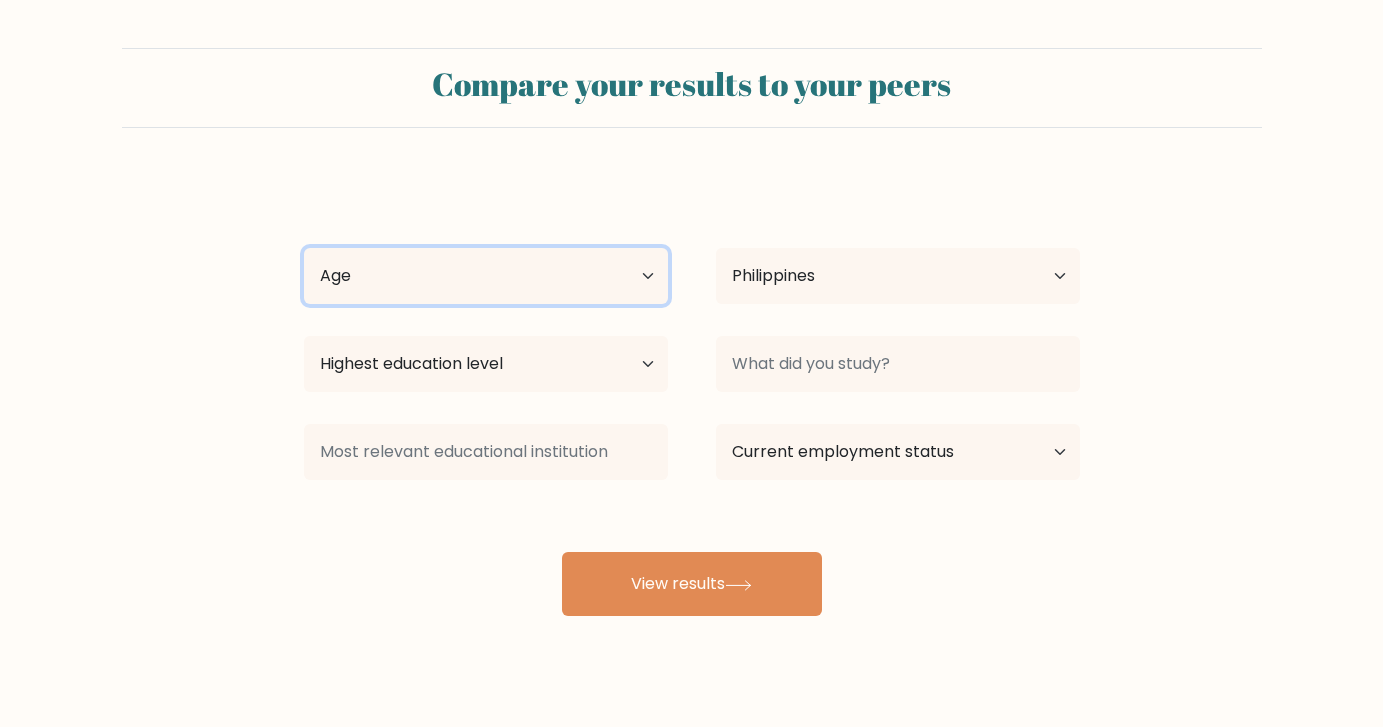 click on "Age
Under 18 years old
18-24 years old
25-34 years old
35-44 years old
45-54 years old
55-64 years old
65 years old and above" at bounding box center [486, 276] 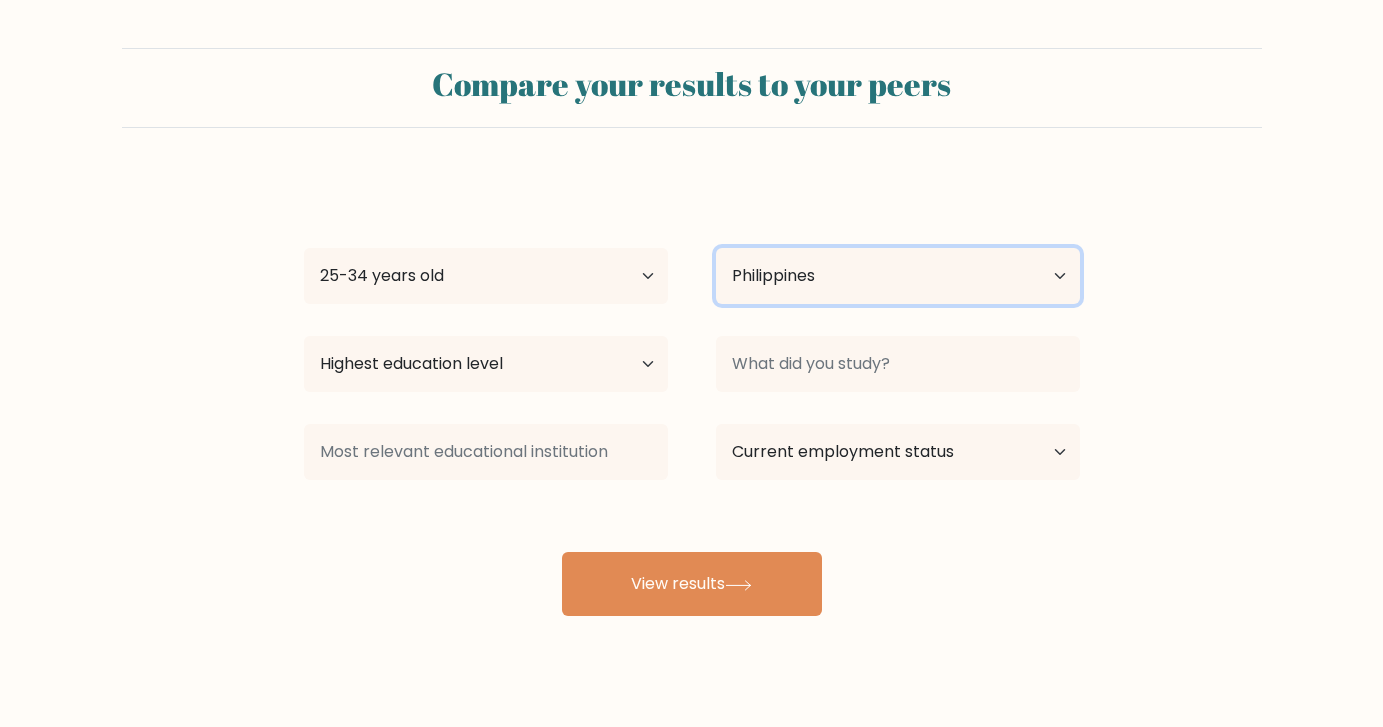 click on "Country
Afghanistan
Albania
Algeria
American Samoa
Andorra
Angola
Anguilla
Antarctica
Antigua and Barbuda
Argentina
Armenia
Aruba
Australia
Austria
Azerbaijan
Bahamas
Bahrain
Bangladesh
Barbados
Belarus
Belgium
Belize
Benin
Bermuda
Bhutan
Bolivia
Bonaire, Sint Eustatius and Saba
Bosnia and Herzegovina
Botswana
Bouvet Island
Brazil
British Indian Ocean Territory
Brunei
Bulgaria
Burkina Faso
Burundi
Cabo Verde
Cambodia
Cameroon
Canada
Cayman Islands
Central African Republic
Chad
Chile
China
Christmas Island
Cocos (Keeling) Islands
Colombia
Comoros
Congo
Congo (the Democratic Republic of the)
Cook Islands
Costa Rica
Côte d'Ivoire
Croatia
Cuba" at bounding box center (898, 276) 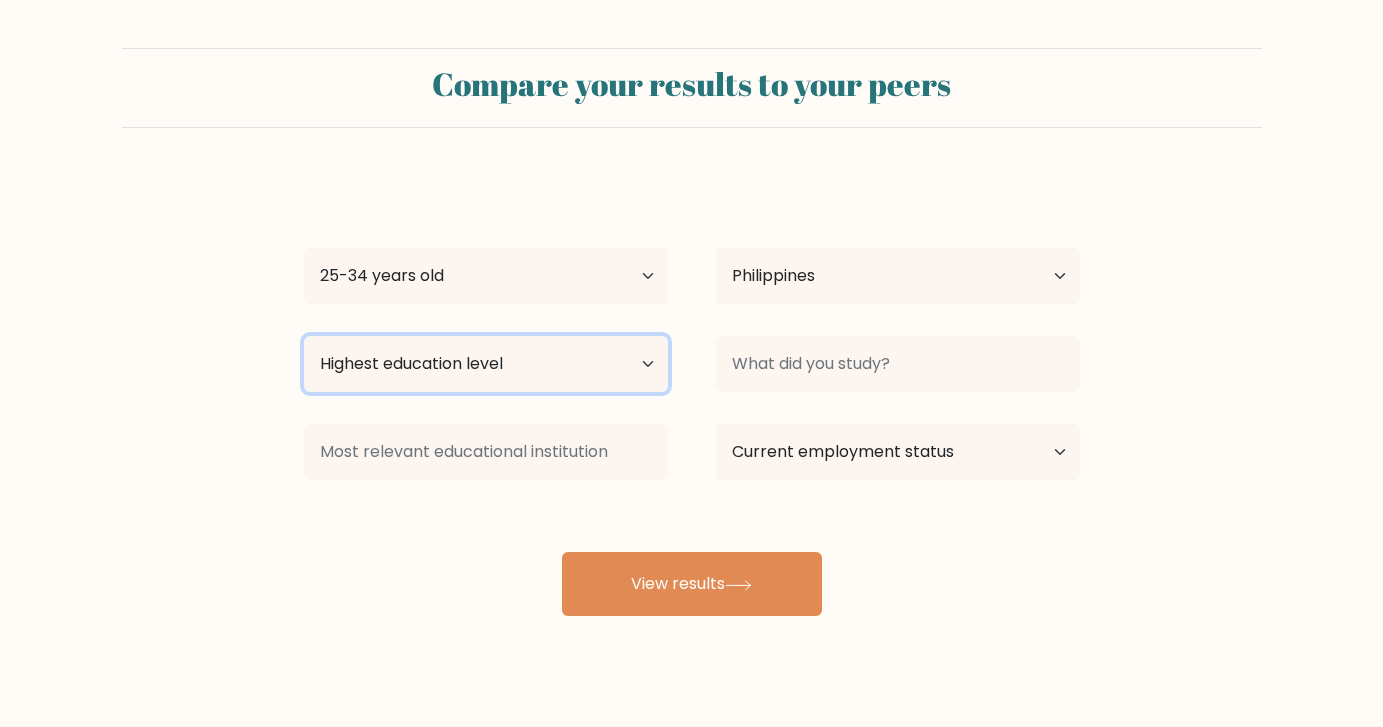 click on "Highest education level
No schooling
Primary
Lower Secondary
Upper Secondary
Occupation Specific
Bachelor's degree
Master's degree
Doctoral degree" at bounding box center (486, 364) 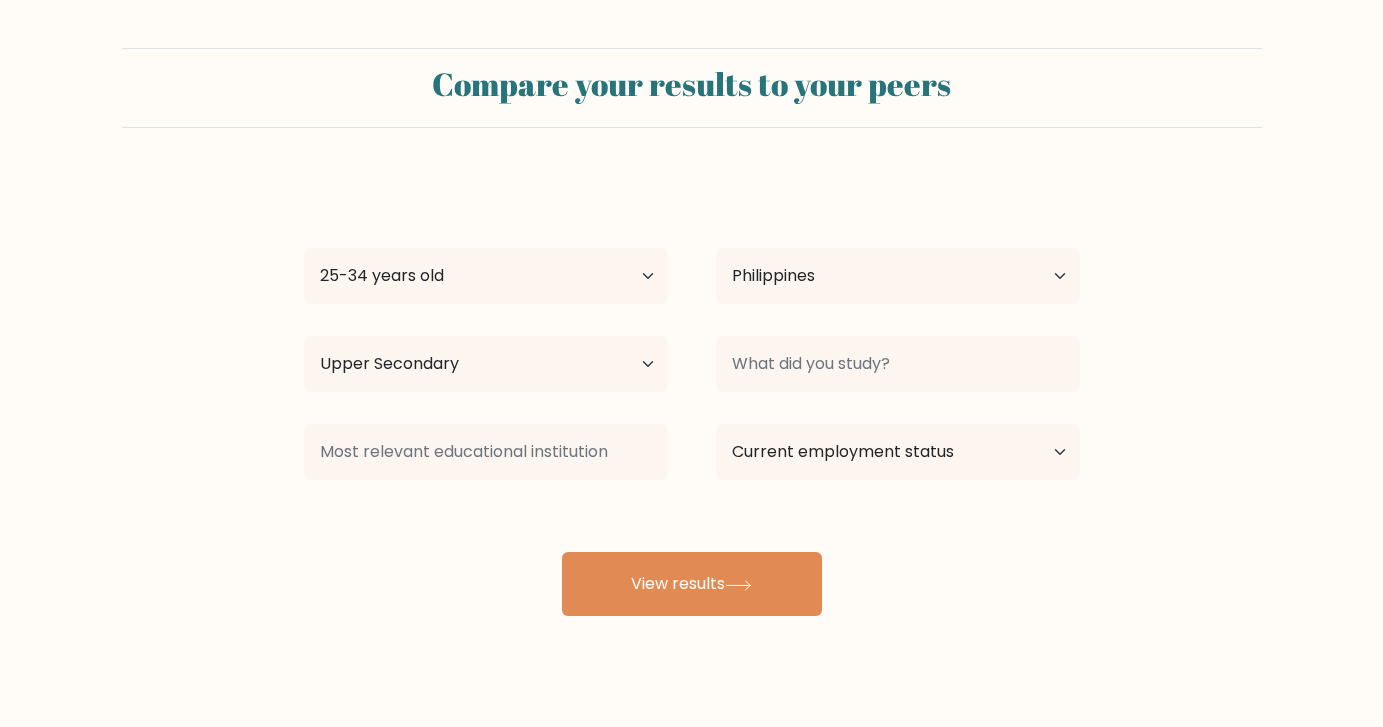 click on "Aiza Marie
Ballao
Age
Under 18 years old
18-24 years old
25-34 years old
35-44 years old
45-54 years old
55-64 years old
65 years old and above
Country
Afghanistan
Albania
Algeria
American Samoa
Andorra
Angola
Anguilla
Antarctica
Antigua and Barbuda
Argentina
Armenia
Aruba
Australia
Austria
Azerbaijan
Bahamas
Bahrain
Bangladesh
Barbados
Belarus
Belgium
Belize
Benin
Bermuda
Bhutan
Bolivia
Bonaire, Sint Eustatius and Saba
Bosnia and Herzegovina
Botswana
Bouvet Island
Brazil
Brunei" at bounding box center (692, 396) 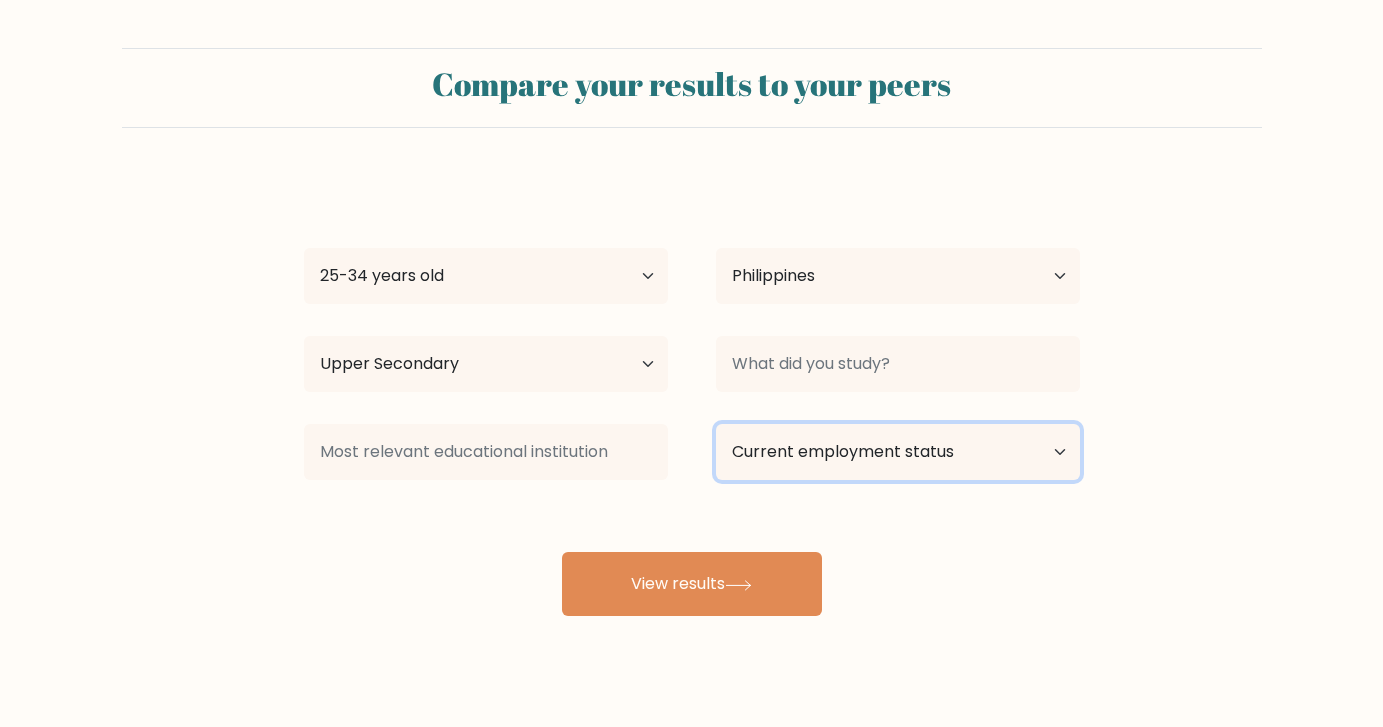 click on "Current employment status
Employed
Student
Retired
Other / prefer not to answer" at bounding box center (898, 452) 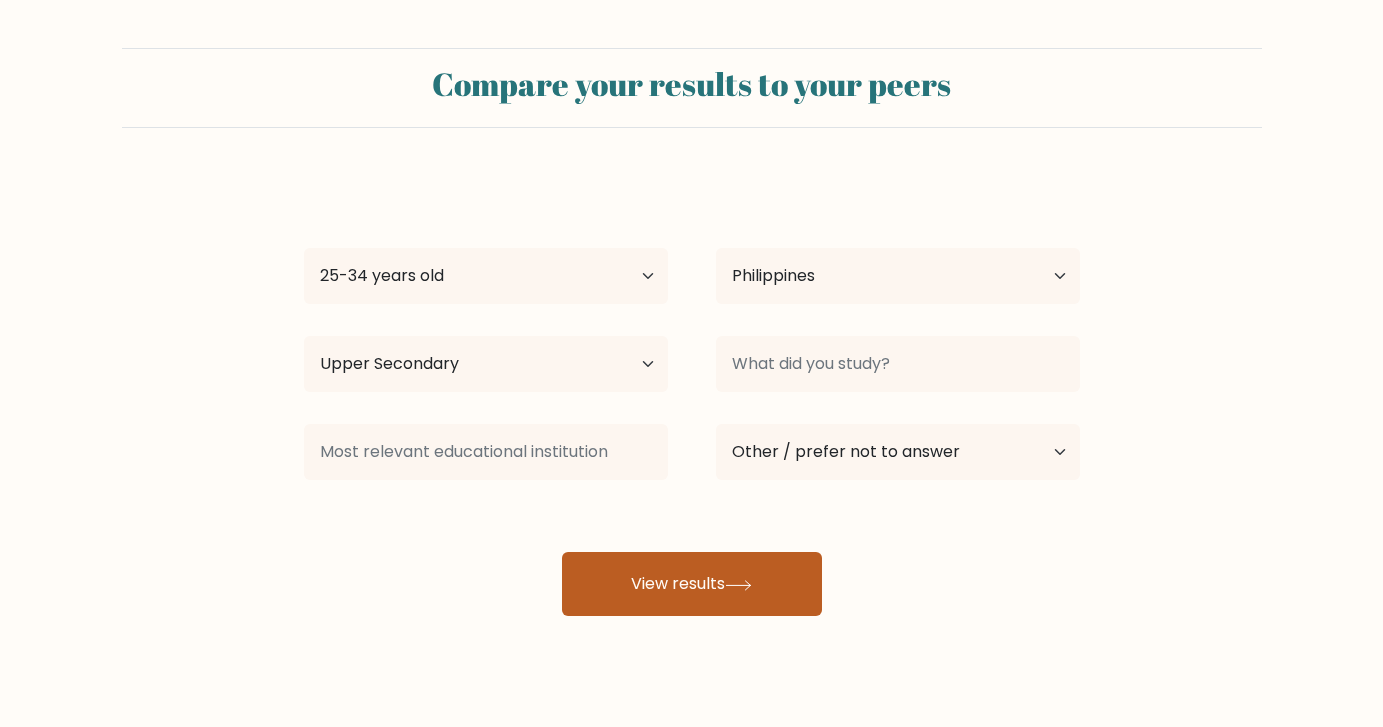 click on "View results" at bounding box center [692, 584] 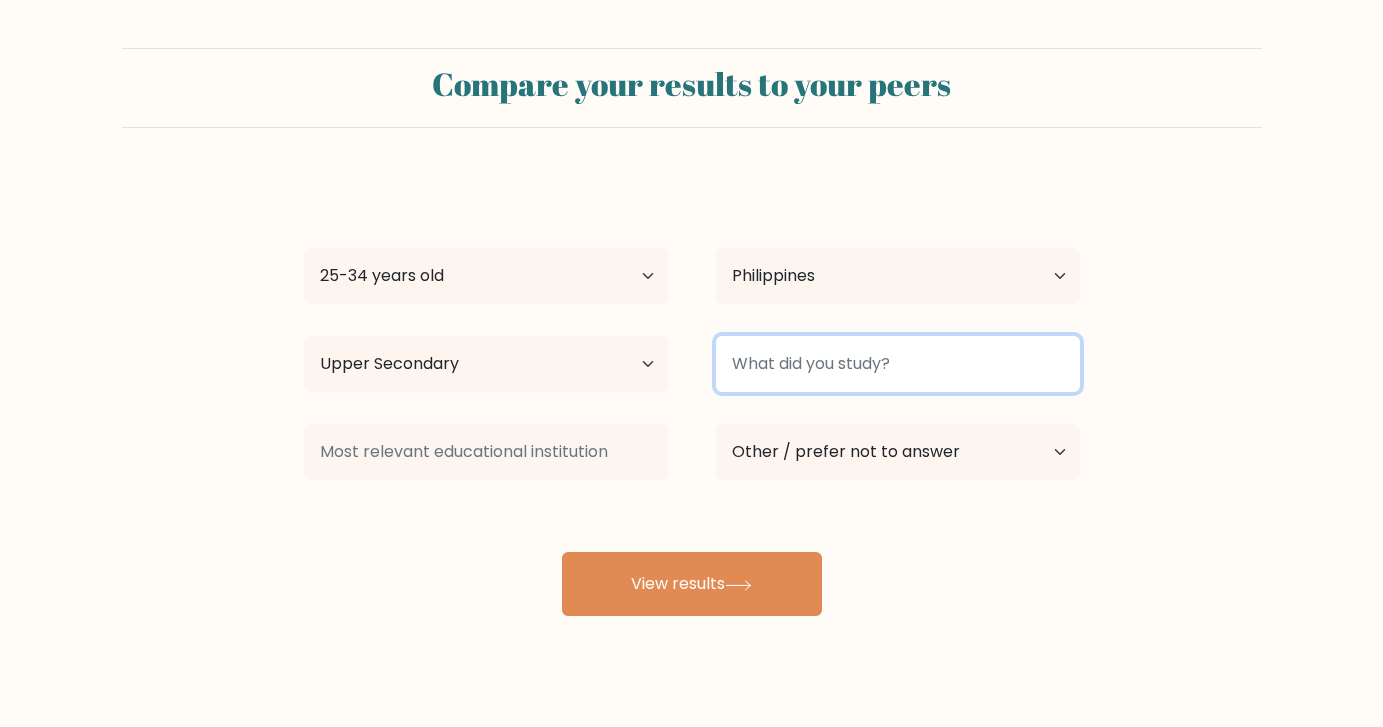 click at bounding box center (898, 364) 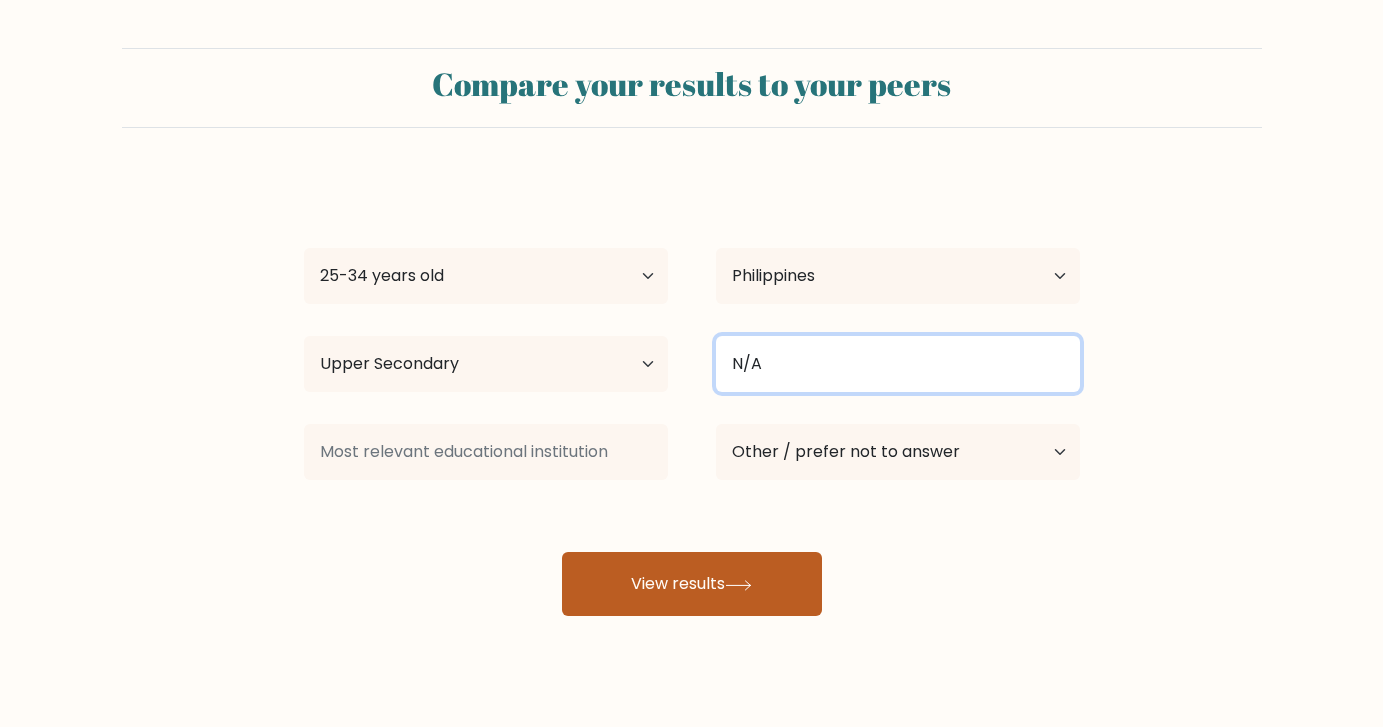type on "N/A" 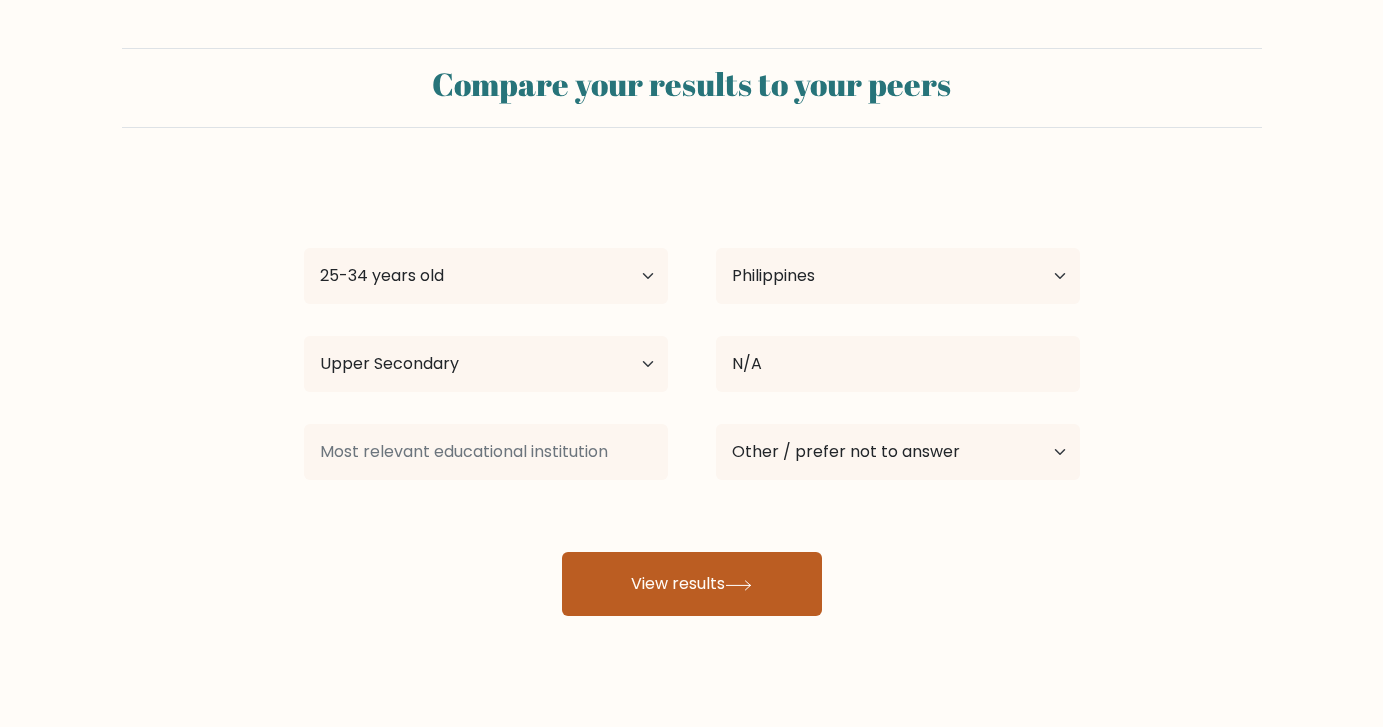 click on "View results" at bounding box center [692, 584] 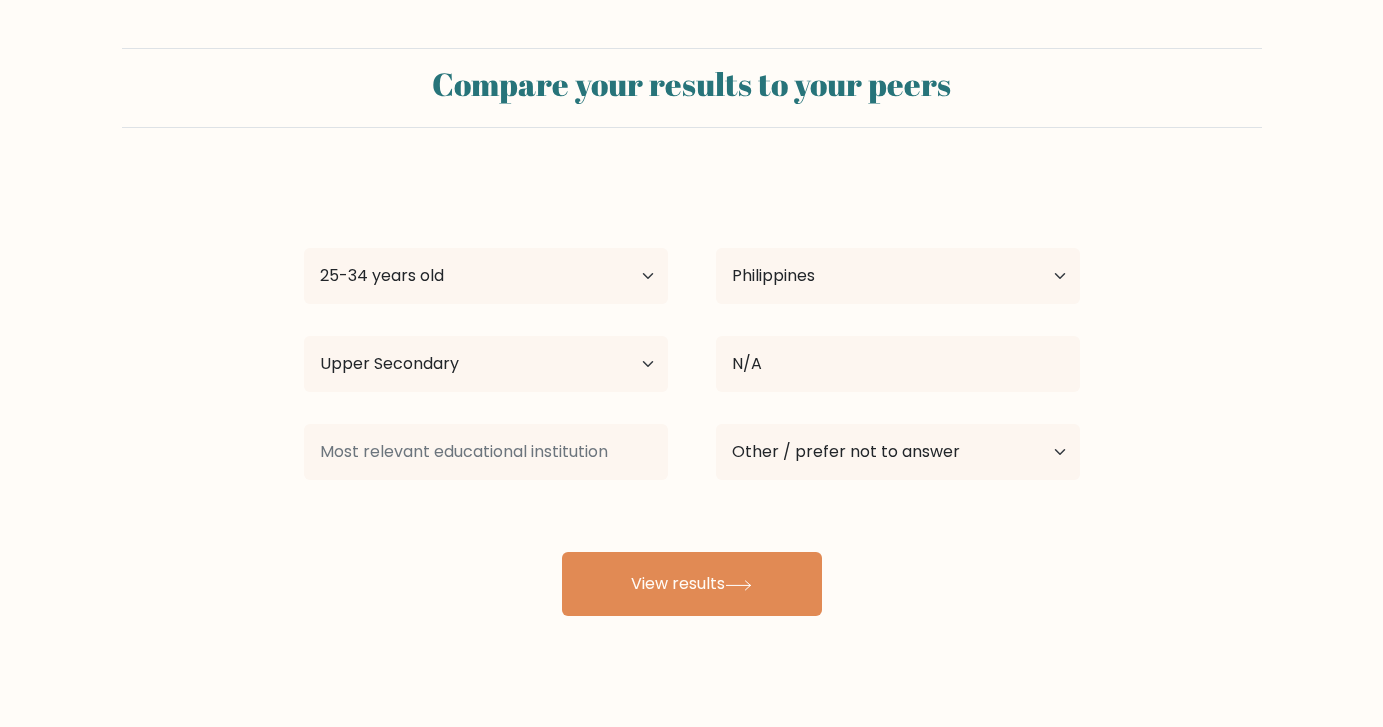 click on "Aiza Marie
Ballao
Age
Under 18 years old
18-24 years old
25-34 years old
35-44 years old
45-54 years old
55-64 years old
65 years old and above
Country
Afghanistan
Albania
Algeria
American Samoa
Andorra
Angola
Anguilla
Antarctica
Antigua and Barbuda
Argentina
Armenia
Aruba
Australia
Austria
Azerbaijan
Bahamas
Bahrain
Bangladesh
Barbados
Belarus
Belgium
Belize
Benin
Bermuda
Bhutan
Bolivia
Bonaire, Sint Eustatius and Saba
Bosnia and Herzegovina
Botswana
Bouvet Island
Brazil
Brunei" at bounding box center (692, 396) 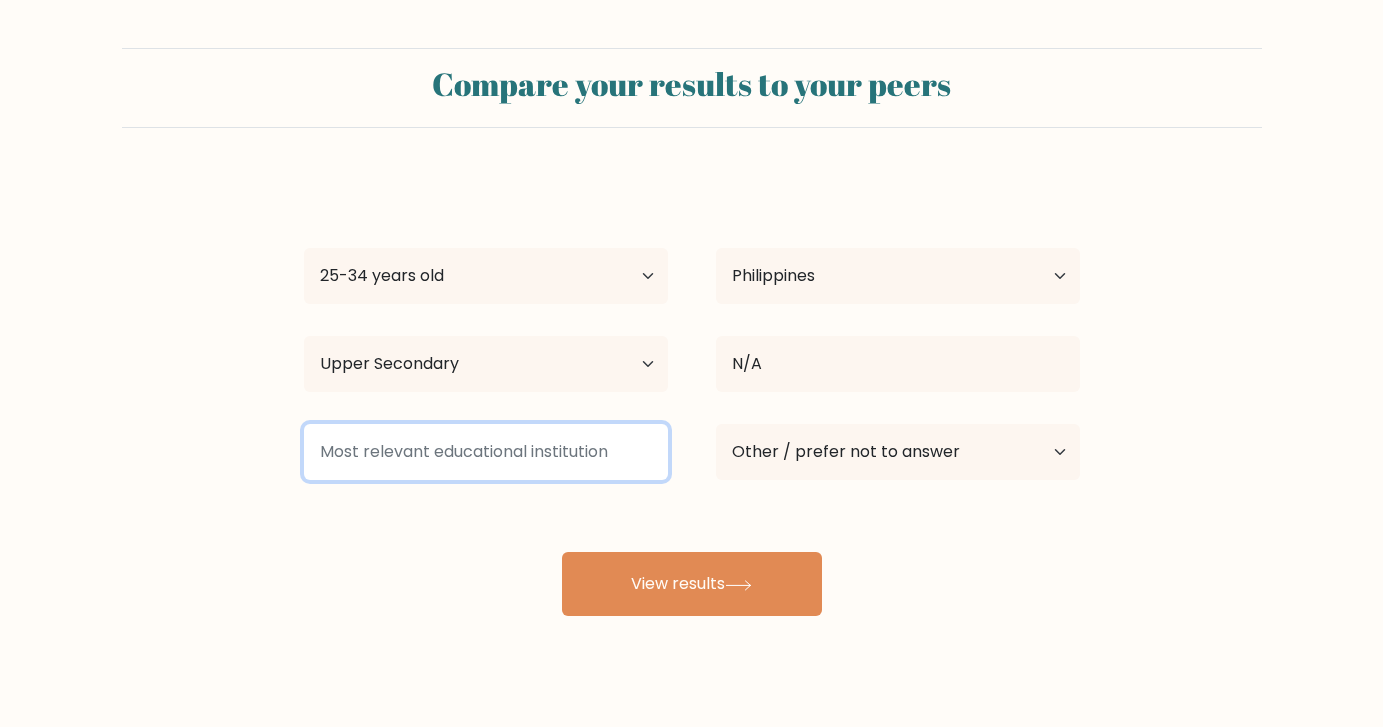 click at bounding box center [486, 452] 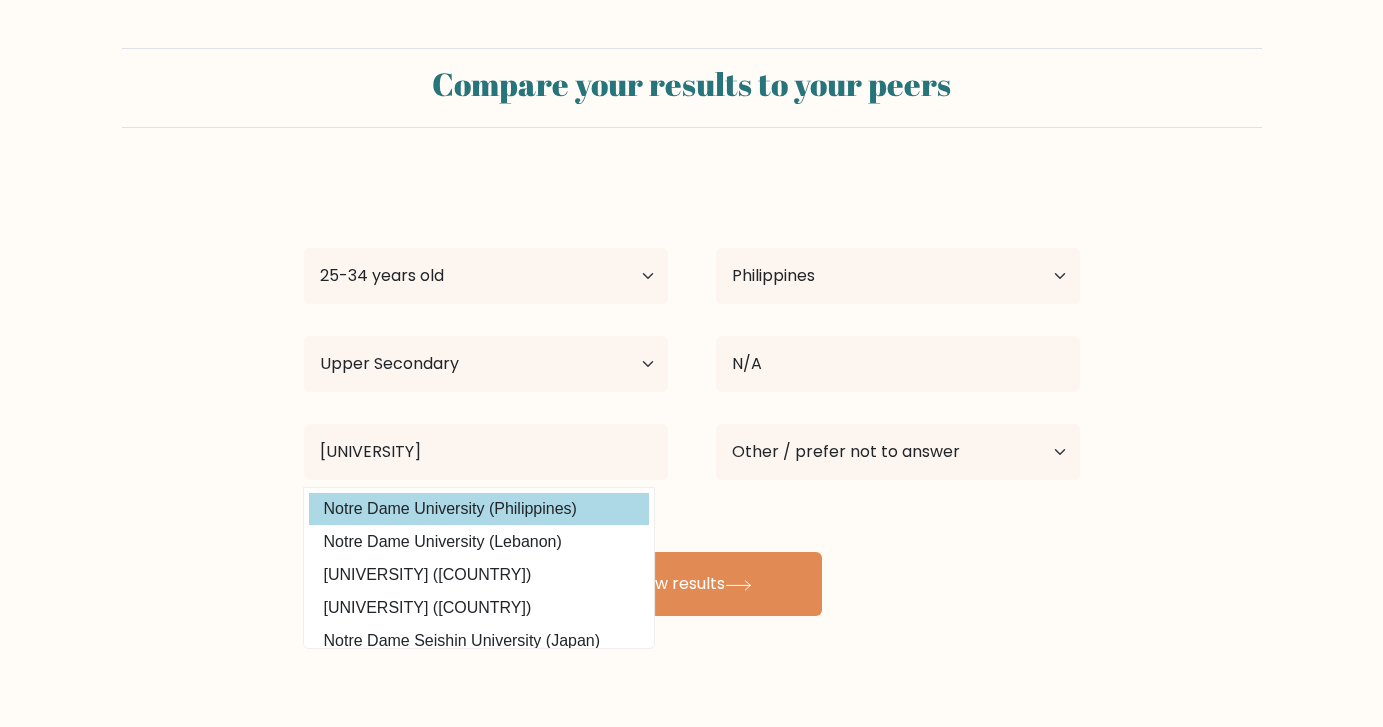 click on "Aiza Marie
Ballao
Age
Under 18 years old
18-24 years old
25-34 years old
35-44 years old
45-54 years old
55-64 years old
65 years old and above
Country
Afghanistan
Albania
Algeria
American Samoa
Andorra
Angola
Anguilla
Antarctica
Antigua and Barbuda
Argentina
Armenia
Aruba
Australia
Austria
Azerbaijan
Bahamas
Bahrain
Bangladesh
Barbados
Belarus
Belgium
Belize
Benin
Bermuda
Bhutan
Bolivia
Bonaire, Sint Eustatius and Saba
Bosnia and Herzegovina
Botswana
Bouvet Island
Brazil
Brunei" at bounding box center (692, 396) 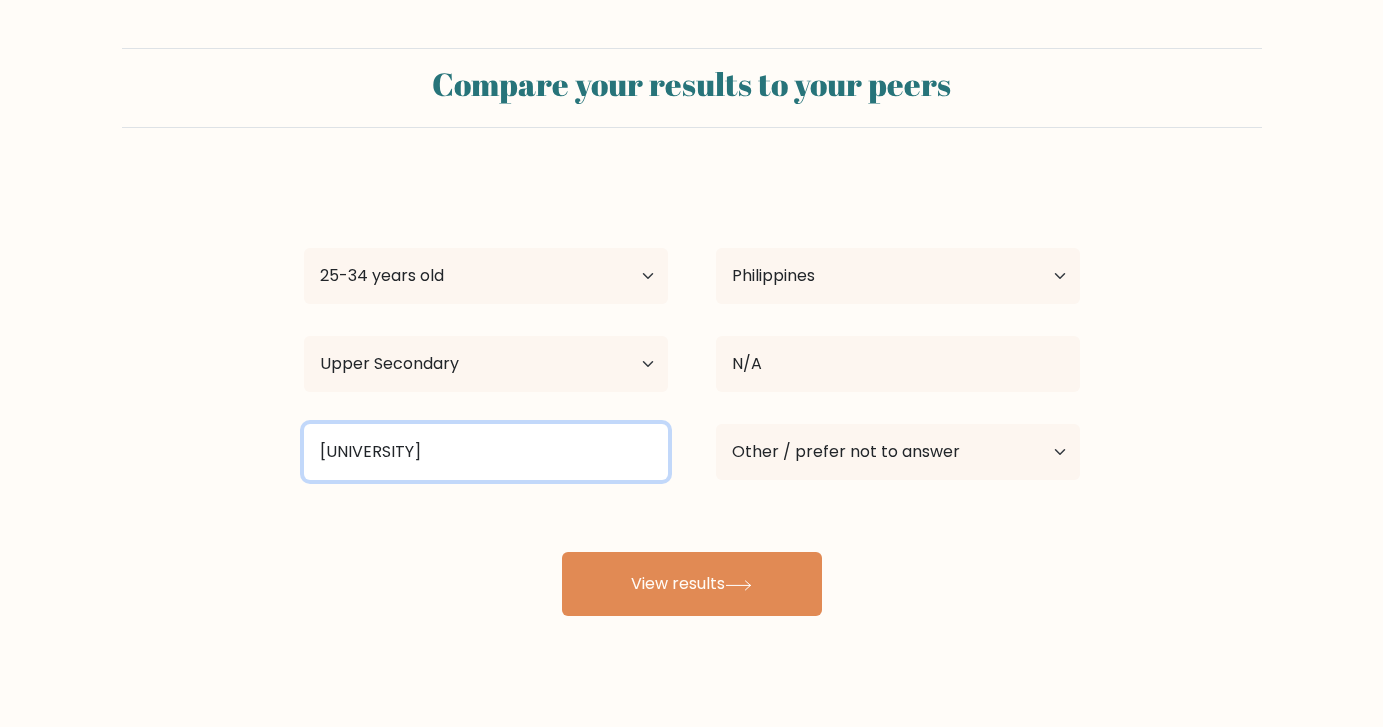 click on "Notre" at bounding box center [486, 452] 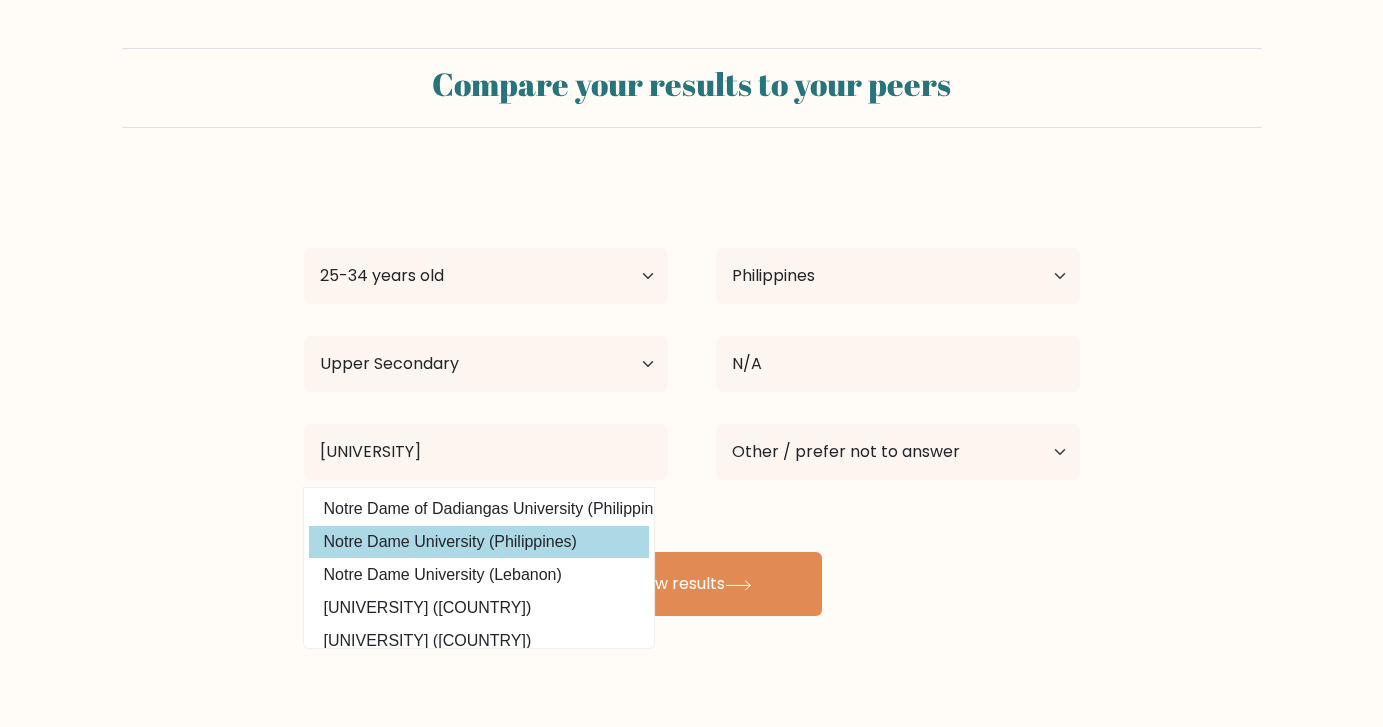 click on "Aiza Marie
Ballao
Age
Under 18 years old
18-24 years old
25-34 years old
35-44 years old
45-54 years old
55-64 years old
65 years old and above
Country
Afghanistan
Albania
Algeria
American Samoa
Andorra
Angola
Anguilla
Antarctica
Antigua and Barbuda
Argentina
Armenia
Aruba
Australia
Austria
Azerbaijan
Bahamas
Bahrain
Bangladesh
Barbados
Belarus
Belgium
Belize
Benin
Bermuda
Bhutan
Bolivia
Bonaire, Sint Eustatius and Saba
Bosnia and Herzegovina
Botswana
Bouvet Island
Brazil
Brunei" at bounding box center [692, 396] 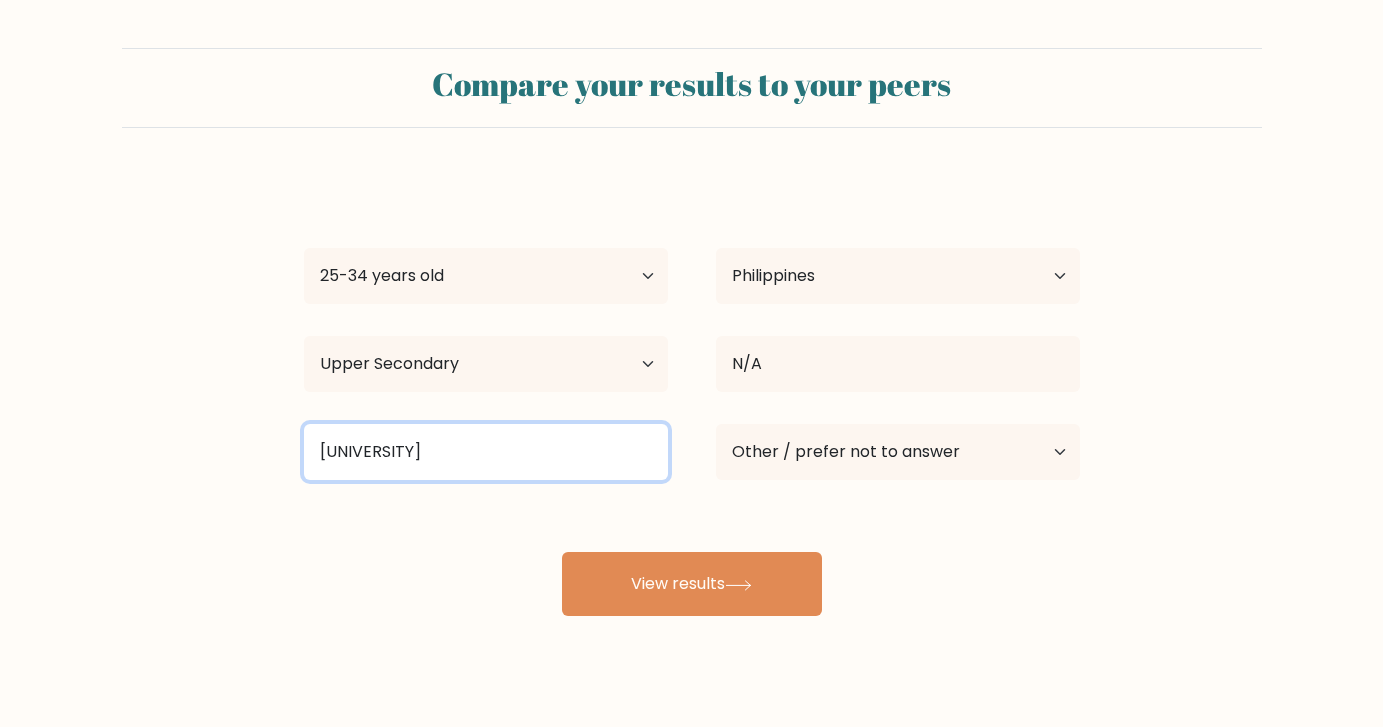 click on "Notre Da" at bounding box center (486, 452) 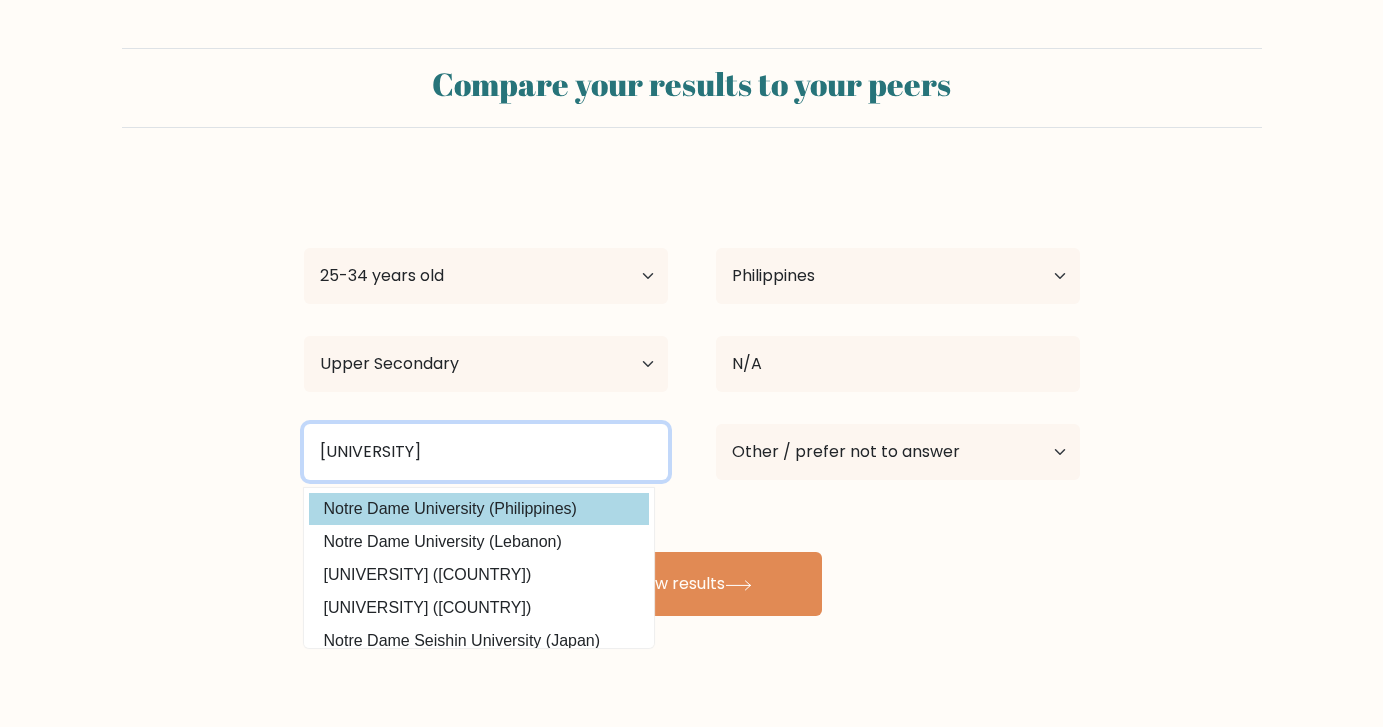 type on "Notre Dame University" 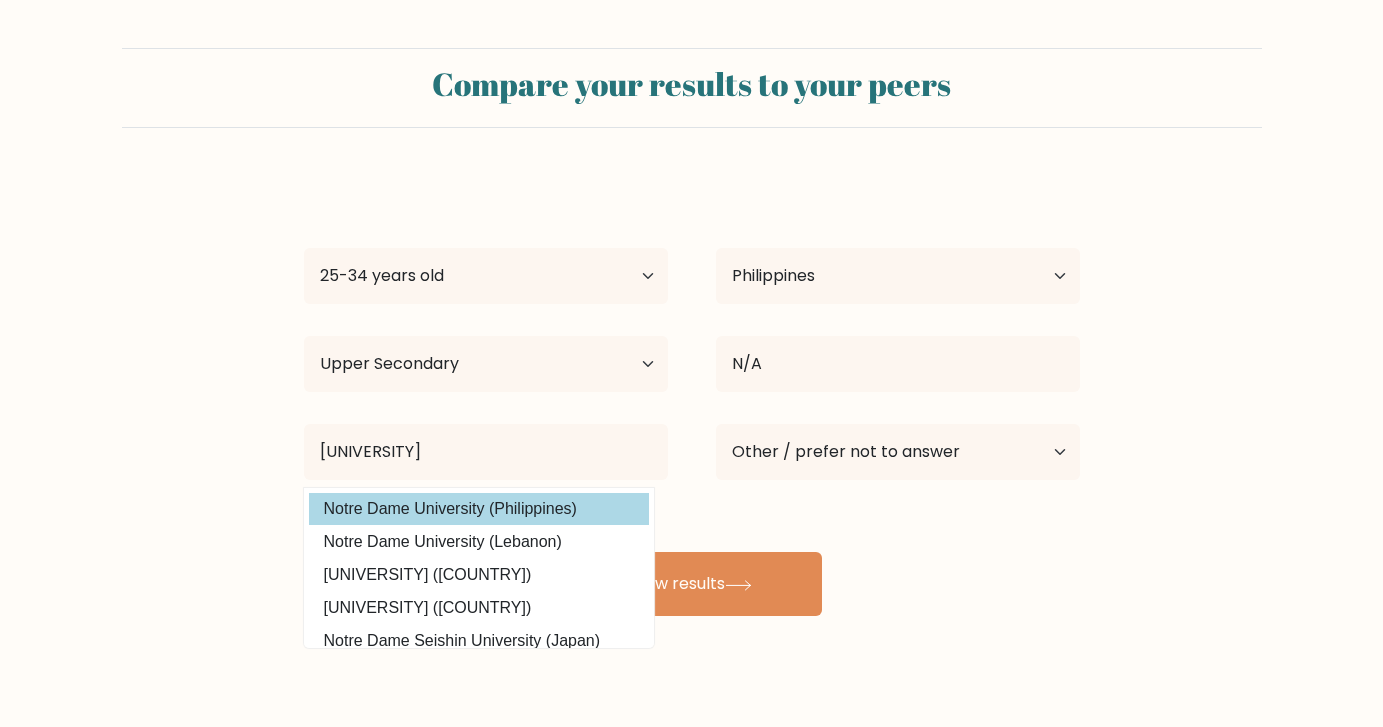 click on "Aiza Marie
Ballao
Age
Under 18 years old
18-24 years old
25-34 years old
35-44 years old
45-54 years old
55-64 years old
65 years old and above
Country
Afghanistan
Albania
Algeria
American Samoa
Andorra
Angola
Anguilla
Antarctica
Antigua and Barbuda
Argentina
Armenia
Aruba
Australia
Austria
Azerbaijan
Bahamas
Bahrain
Bangladesh
Barbados
Belarus
Belgium
Belize
Benin
Bermuda
Bhutan
Bolivia
Bonaire, Sint Eustatius and Saba
Bosnia and Herzegovina
Botswana
Bouvet Island
Brazil
Brunei" at bounding box center [692, 396] 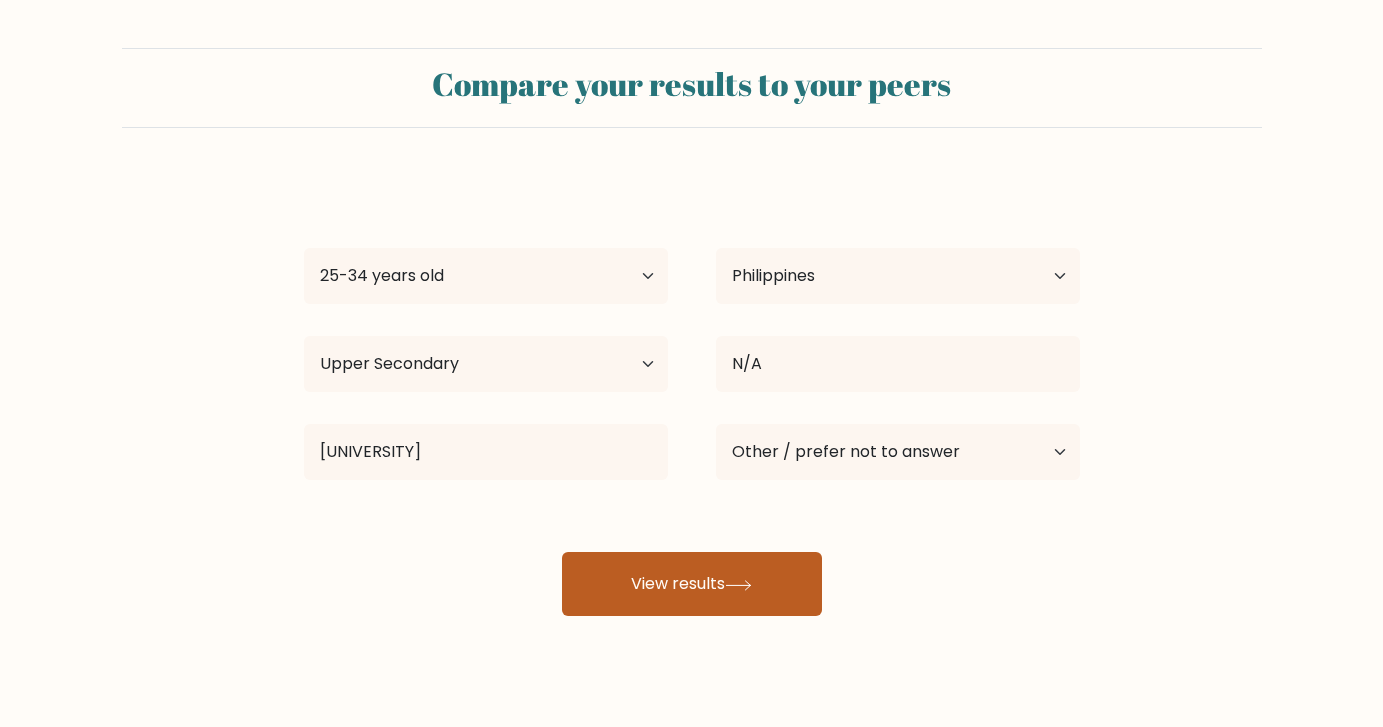 click on "View results" at bounding box center [692, 584] 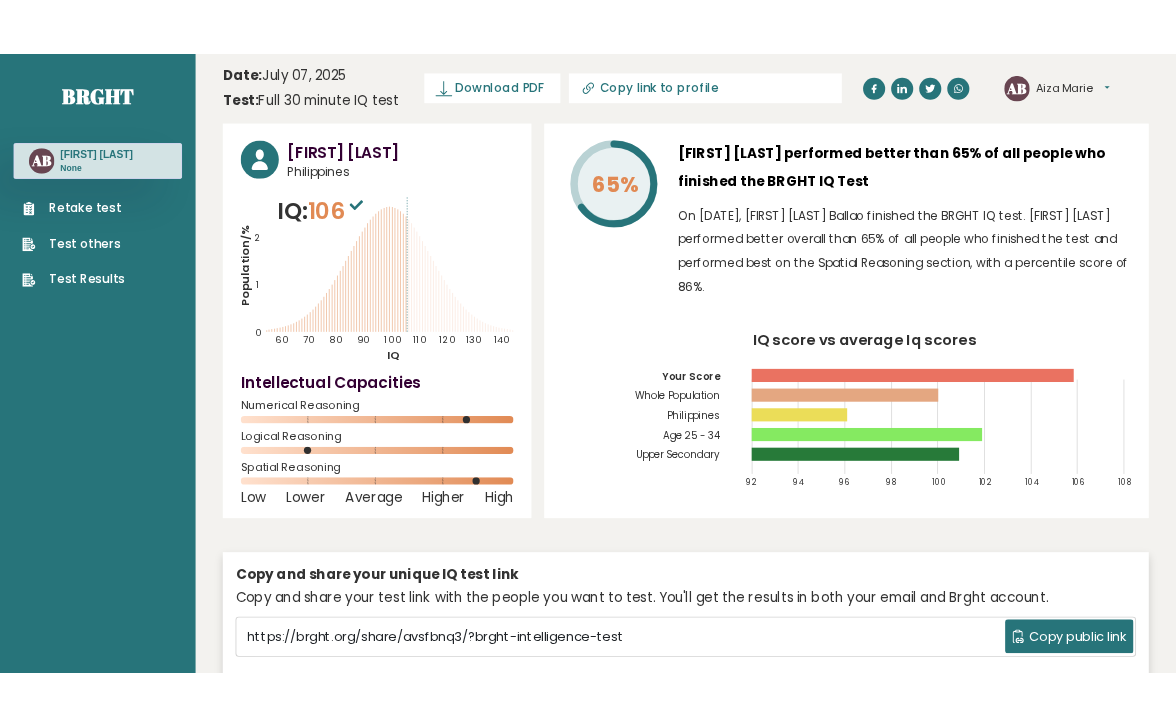 scroll, scrollTop: 0, scrollLeft: 0, axis: both 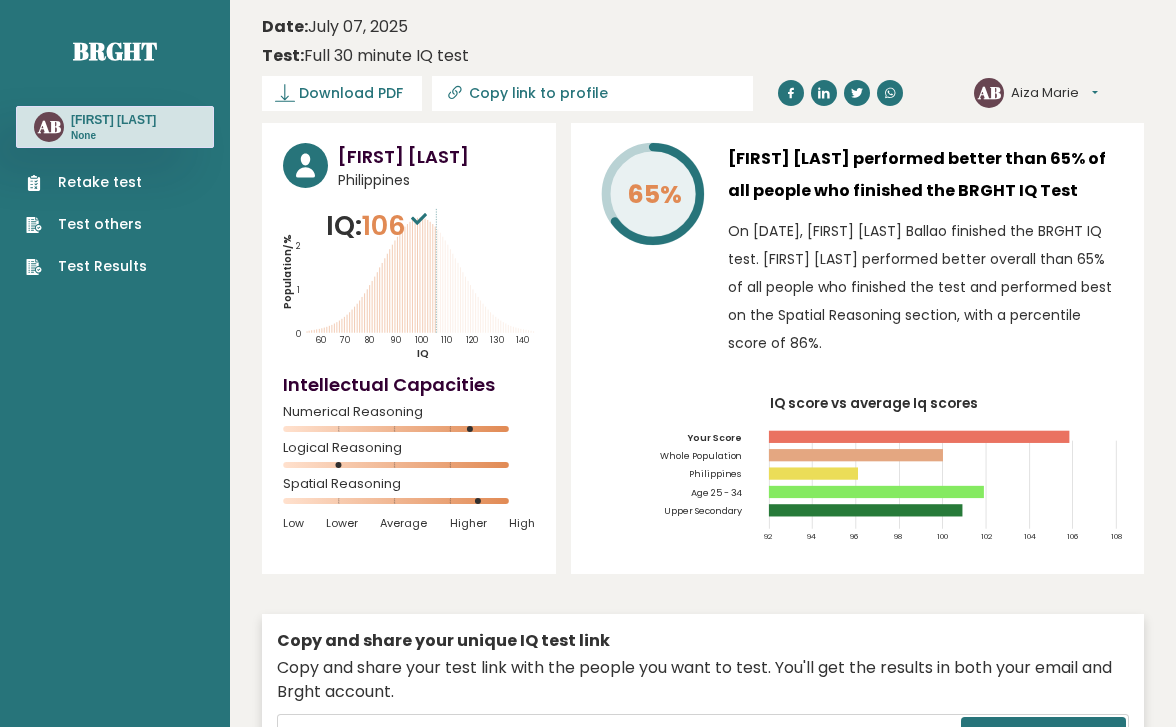 click on "Retake test" at bounding box center (86, 182) 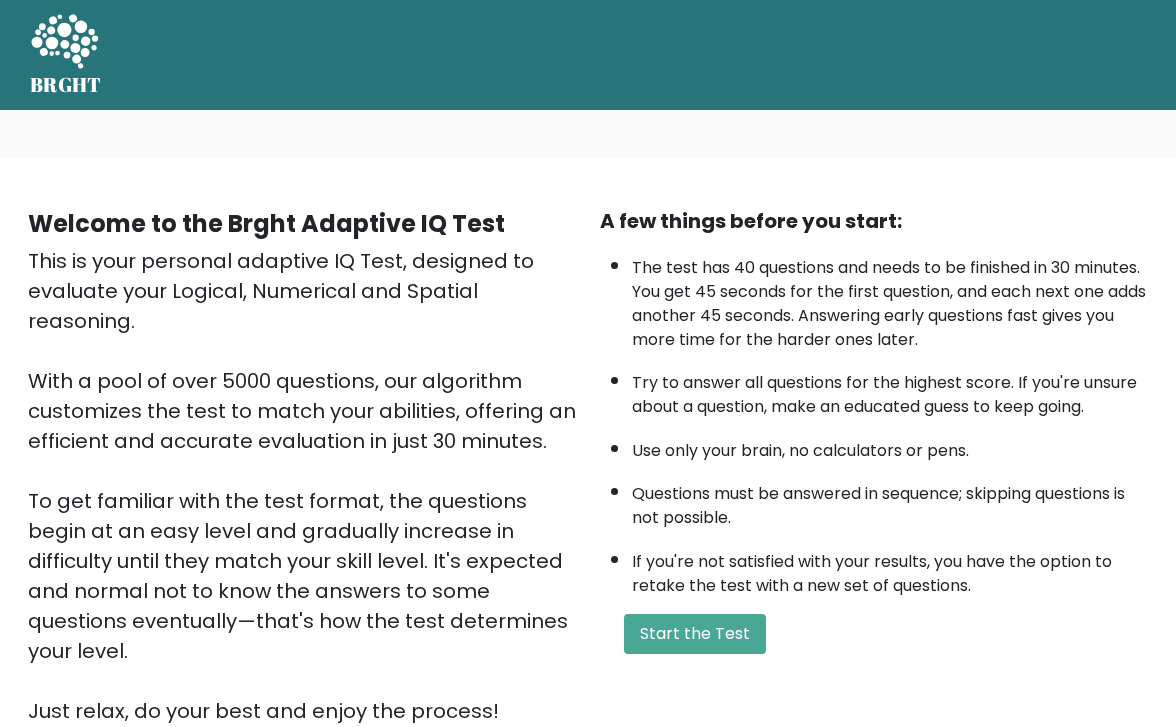 scroll, scrollTop: 0, scrollLeft: 0, axis: both 